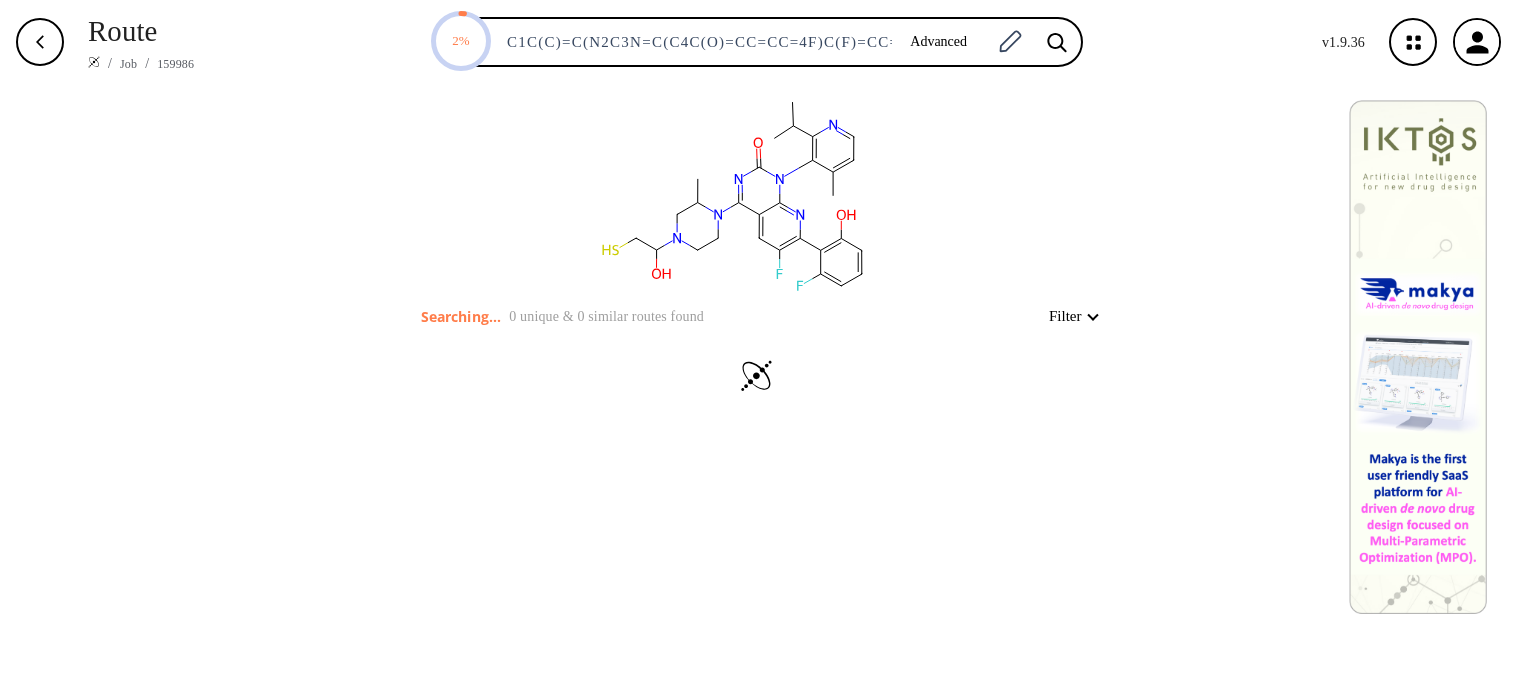 scroll, scrollTop: 0, scrollLeft: 0, axis: both 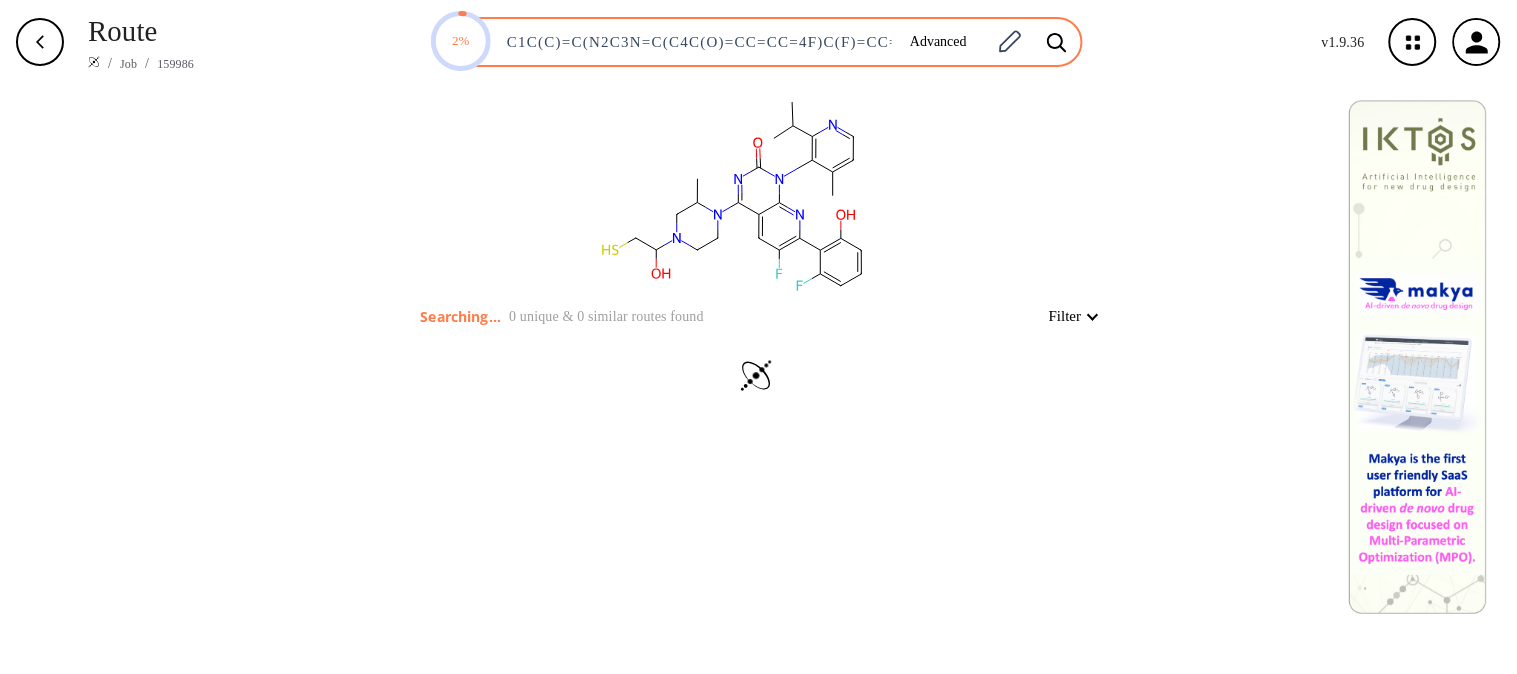 click on "C1C(C)=C(N2C3N=C(C4C(O)=CC=CC=4F)C(F)=CC=3C(N3C(C)CN(C(O)CS)CC3)=NC2=O)C(C(C)C)=NC=1" at bounding box center (694, 42) 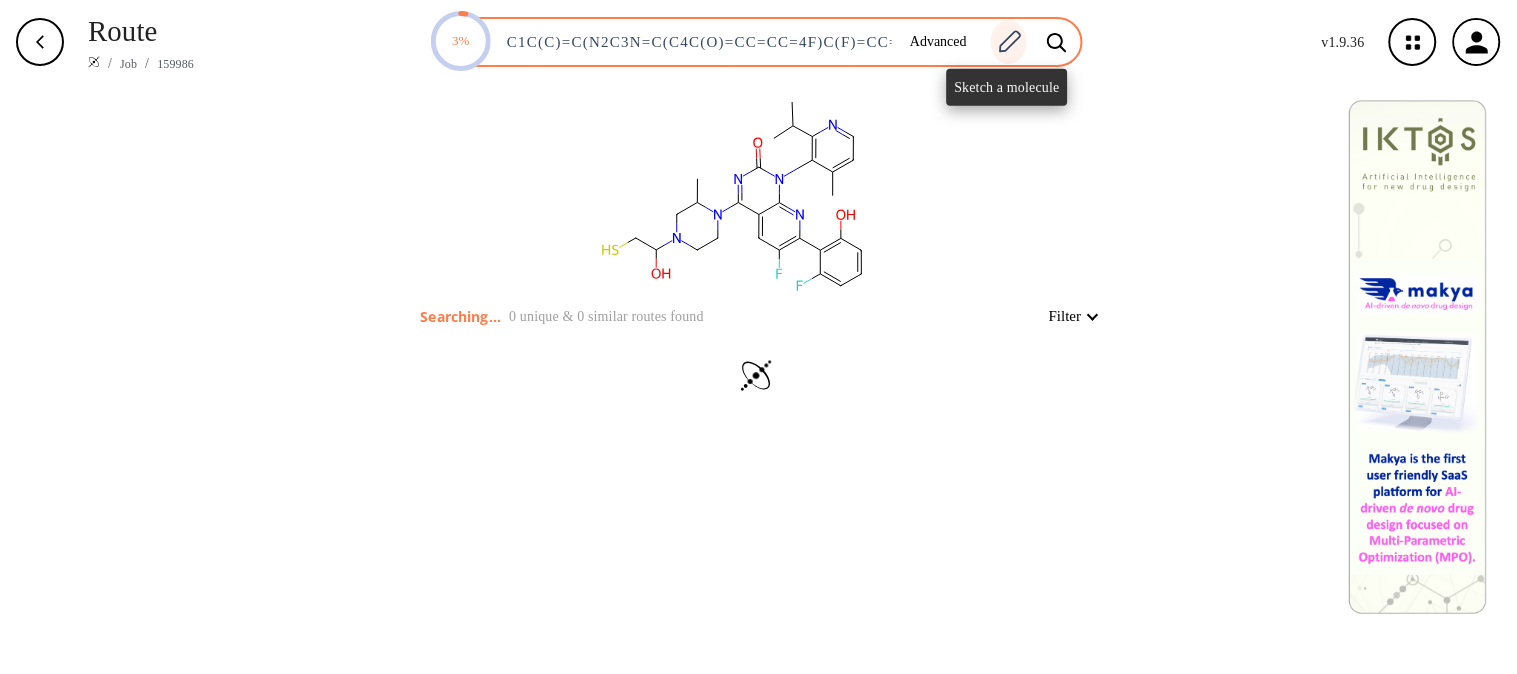 click at bounding box center (1009, 42) 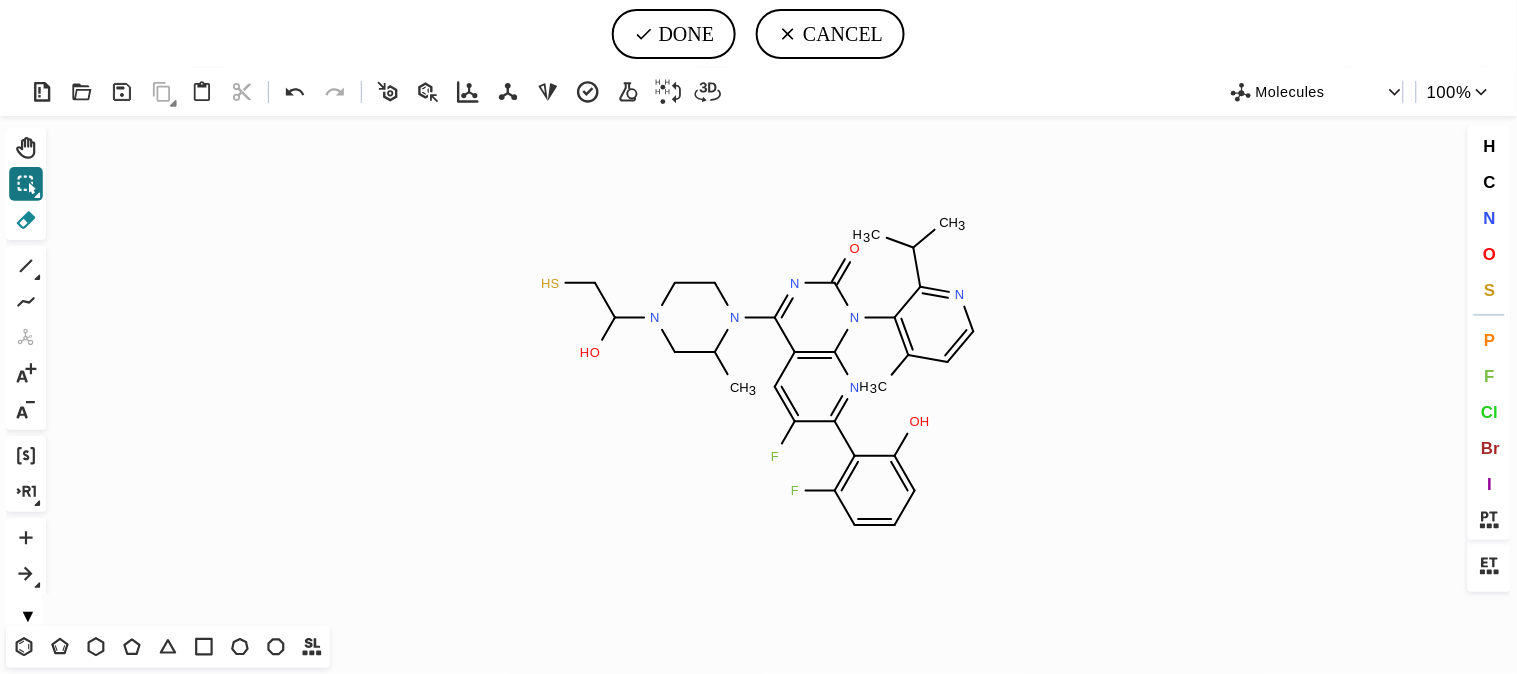 click at bounding box center (26, 220) 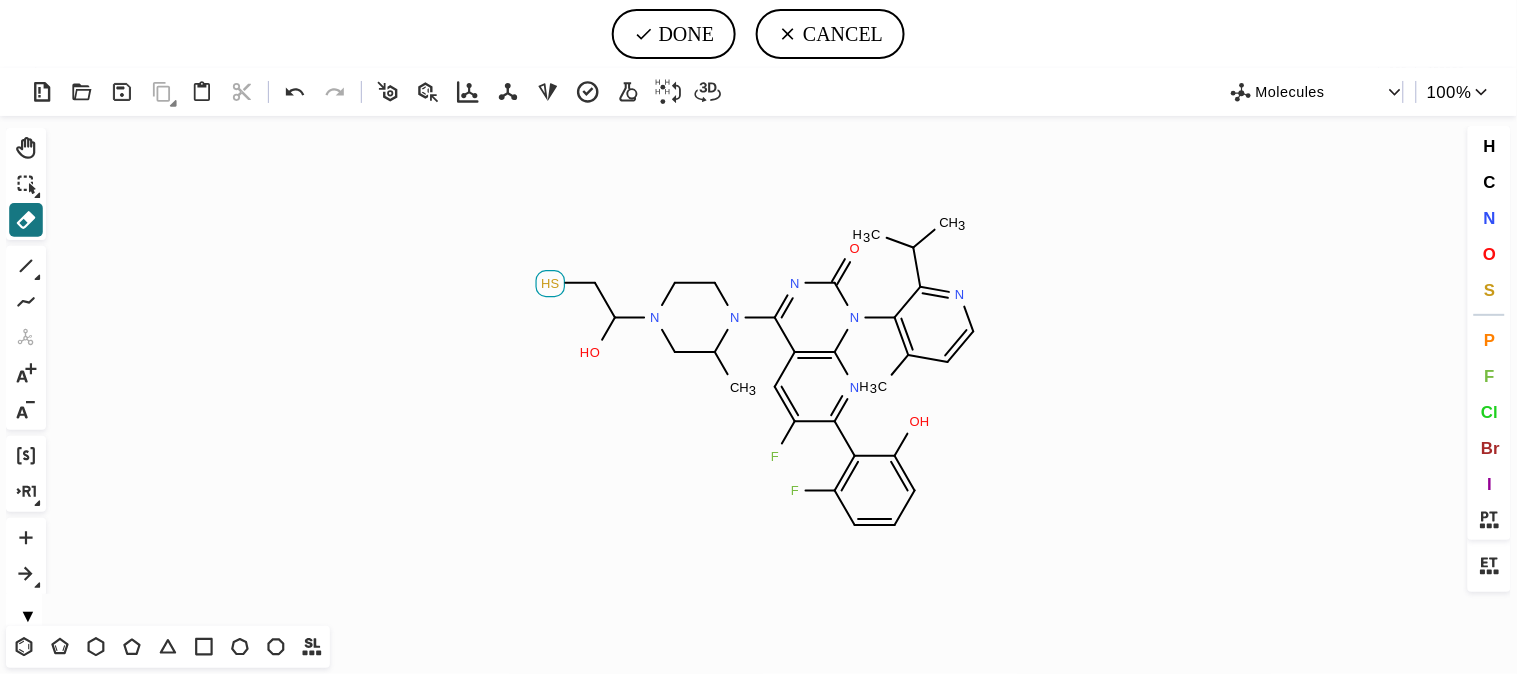 click on "S" at bounding box center (883, 386) 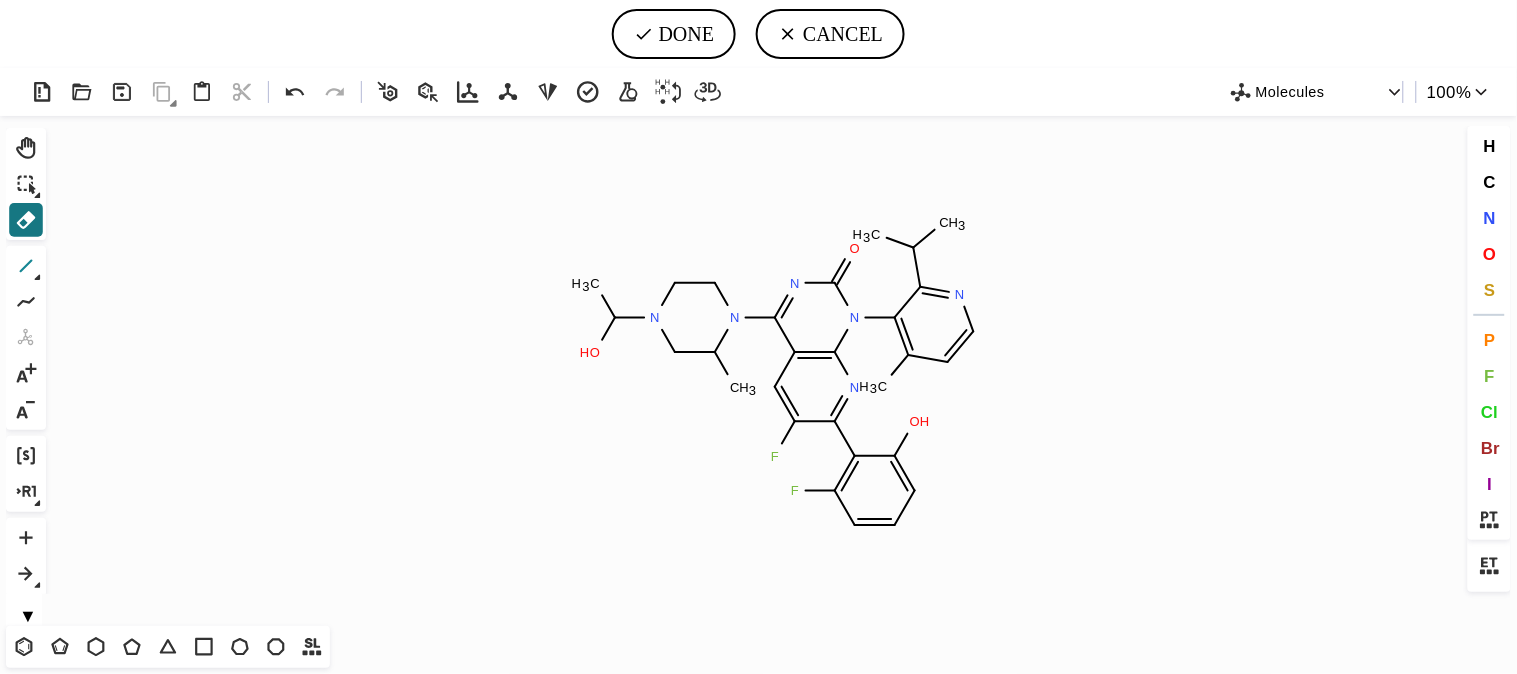 click at bounding box center [26, 266] 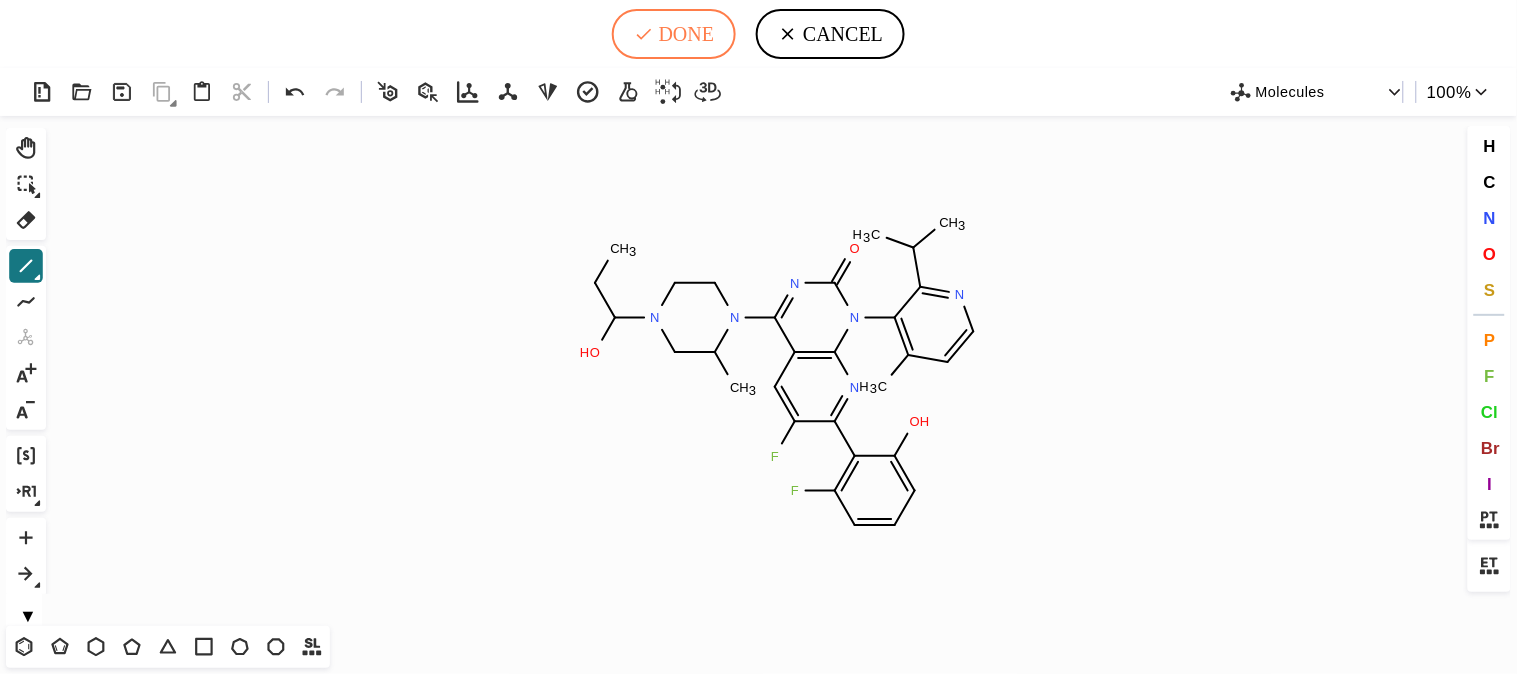 click on "DONE" at bounding box center (674, 34) 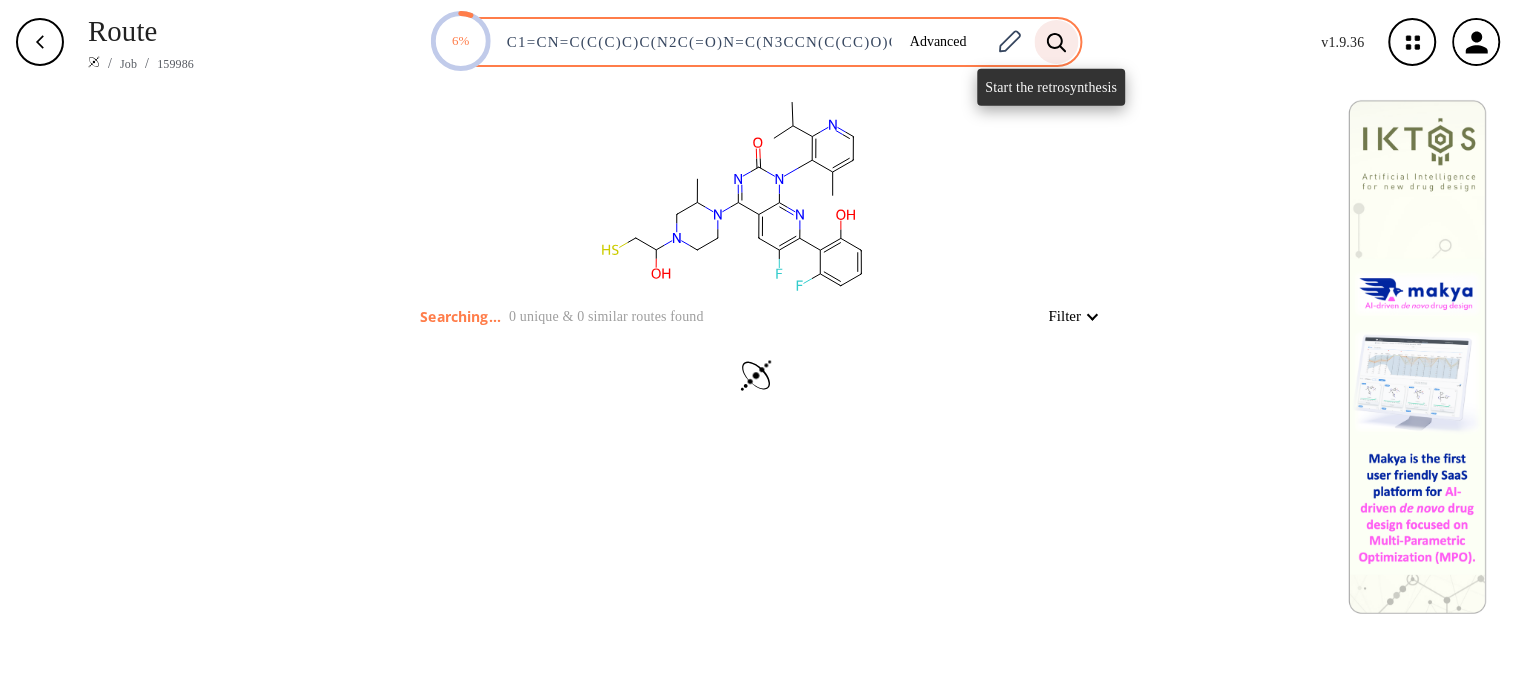 click at bounding box center (1057, 42) 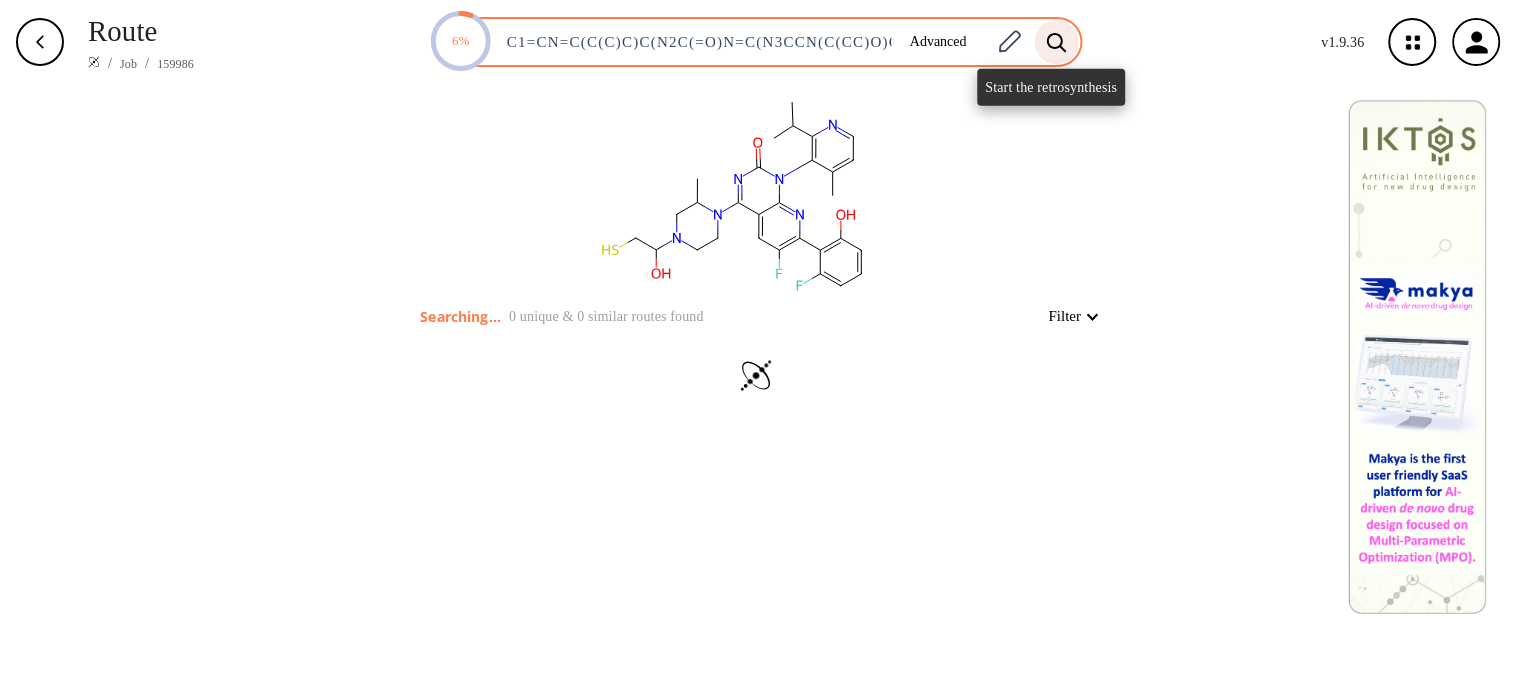 scroll, scrollTop: 0, scrollLeft: 400, axis: horizontal 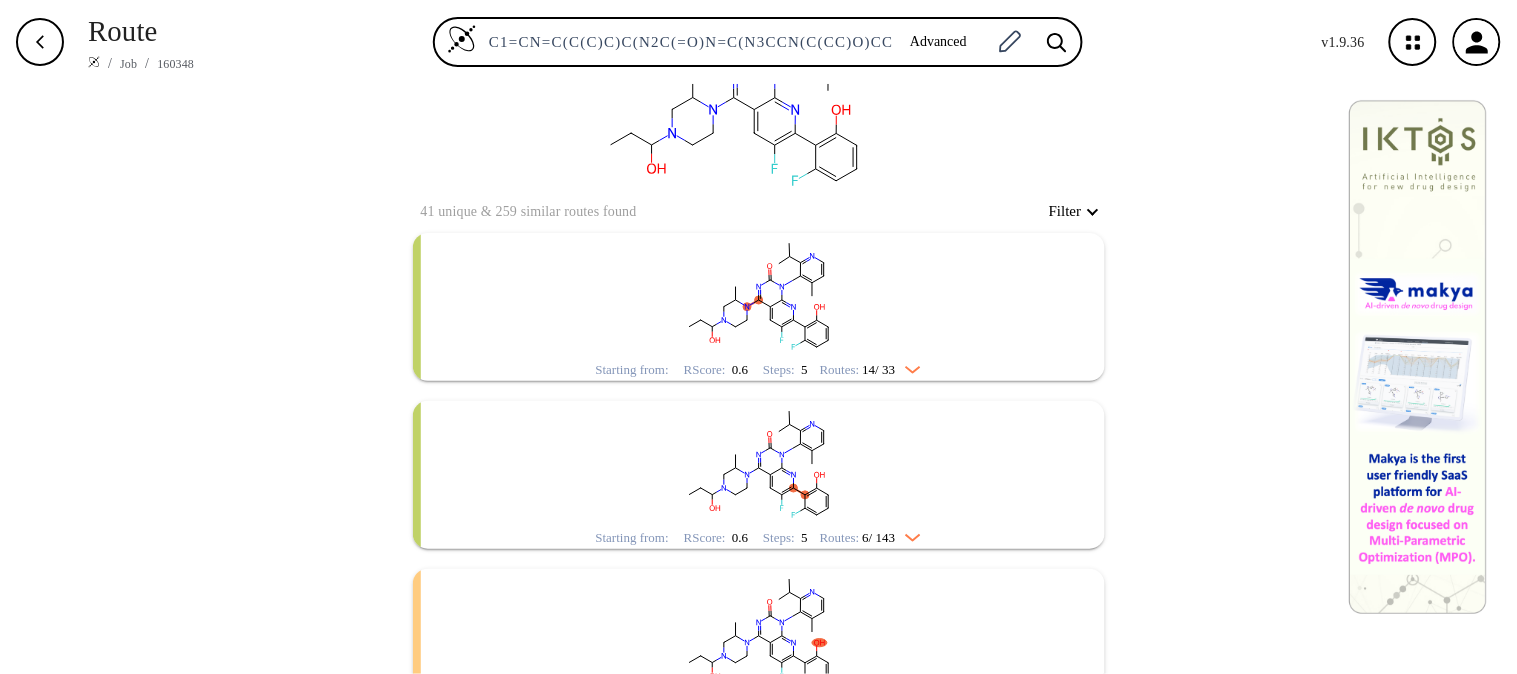click at bounding box center (759, 295) 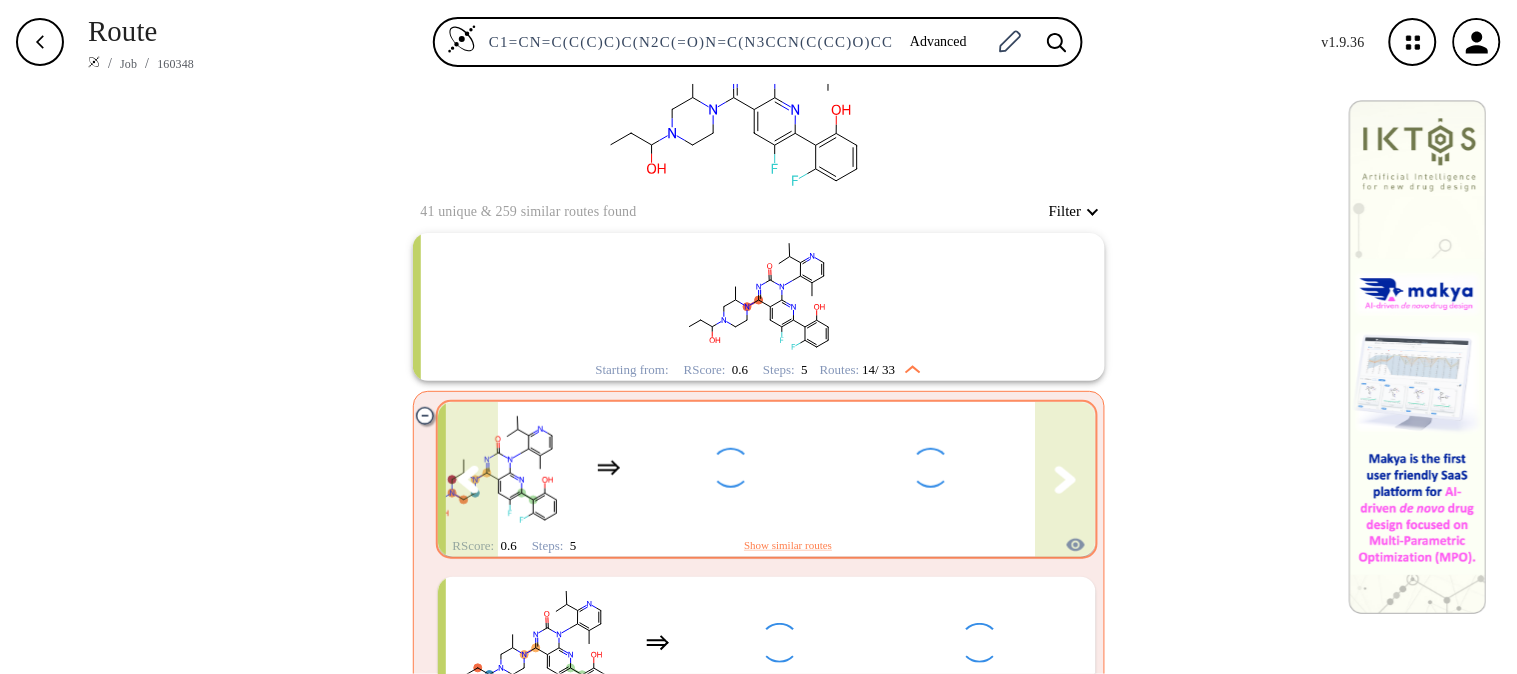 click at bounding box center [1009, 468] 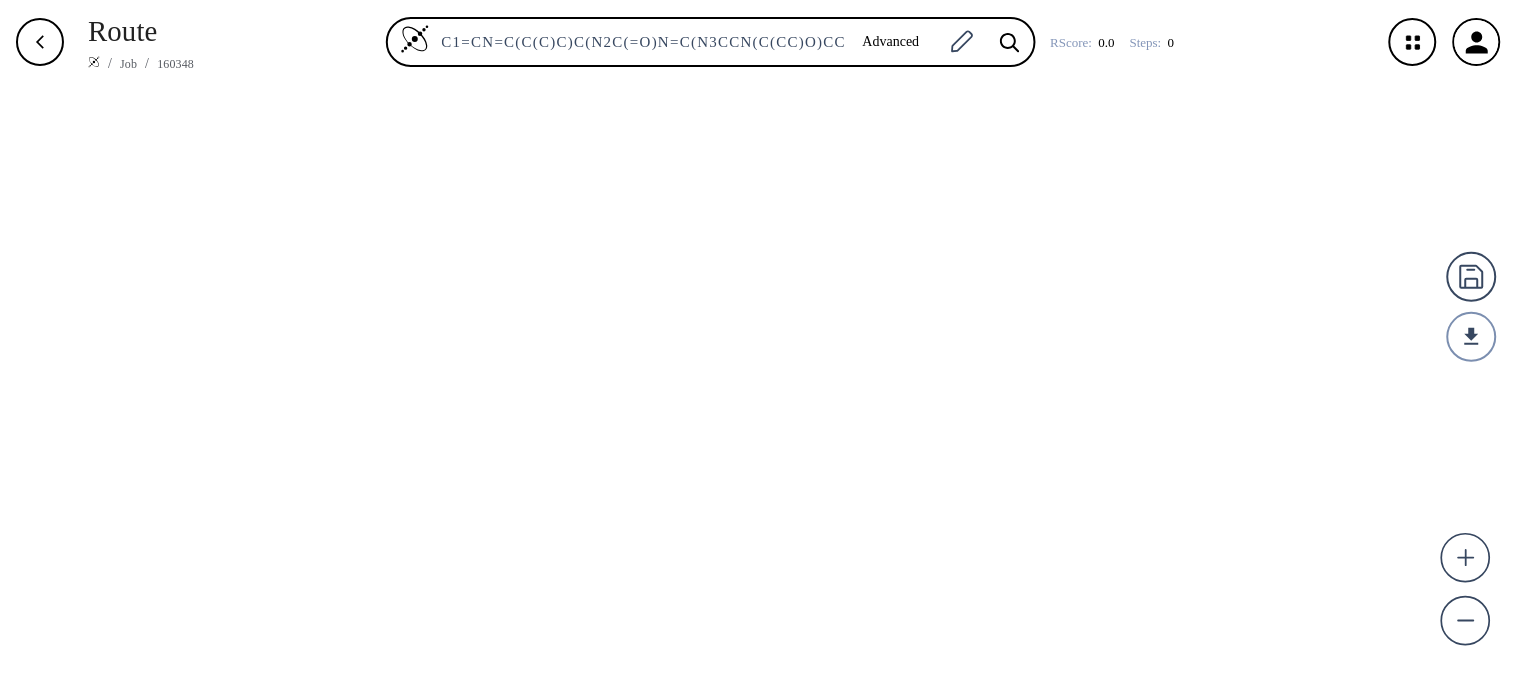 scroll, scrollTop: 0, scrollLeft: 0, axis: both 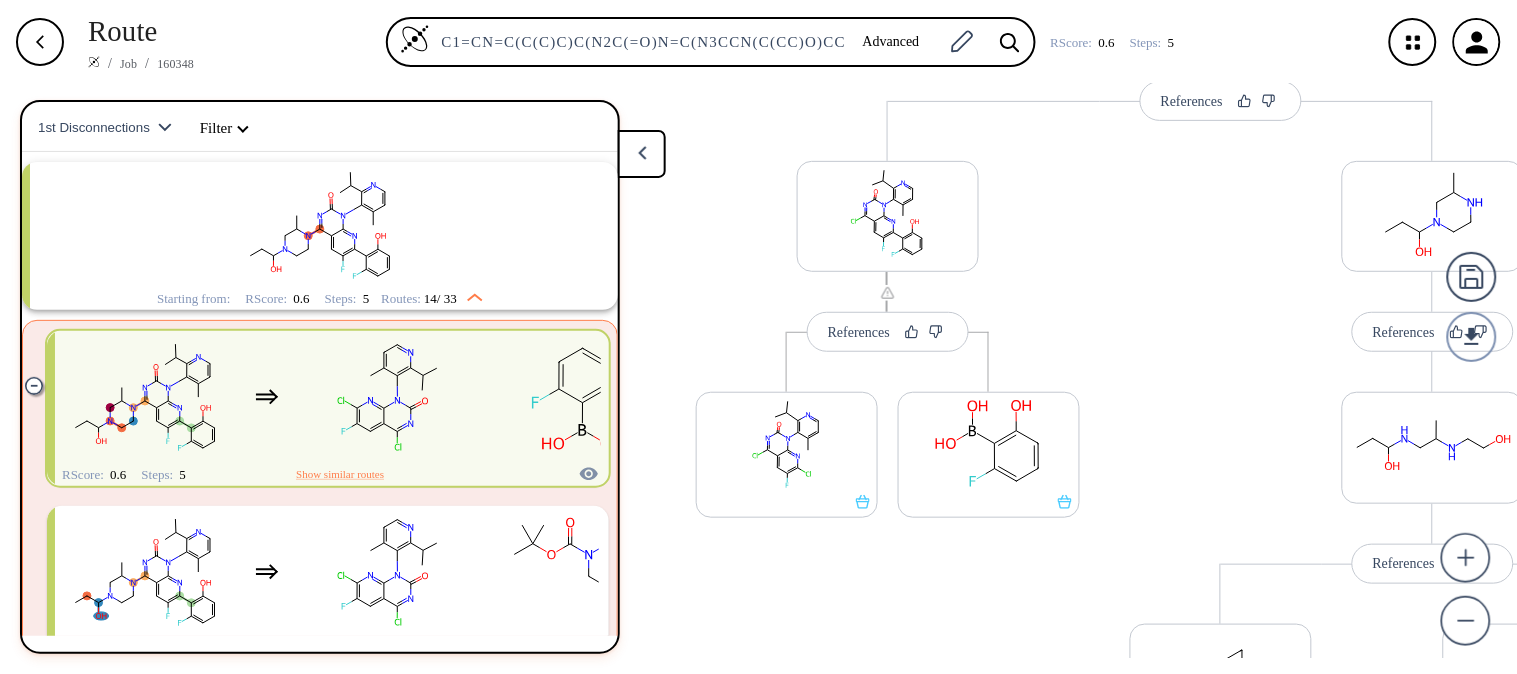 drag, startPoint x: 1111, startPoint y: 505, endPoint x: 961, endPoint y: 285, distance: 266.27054 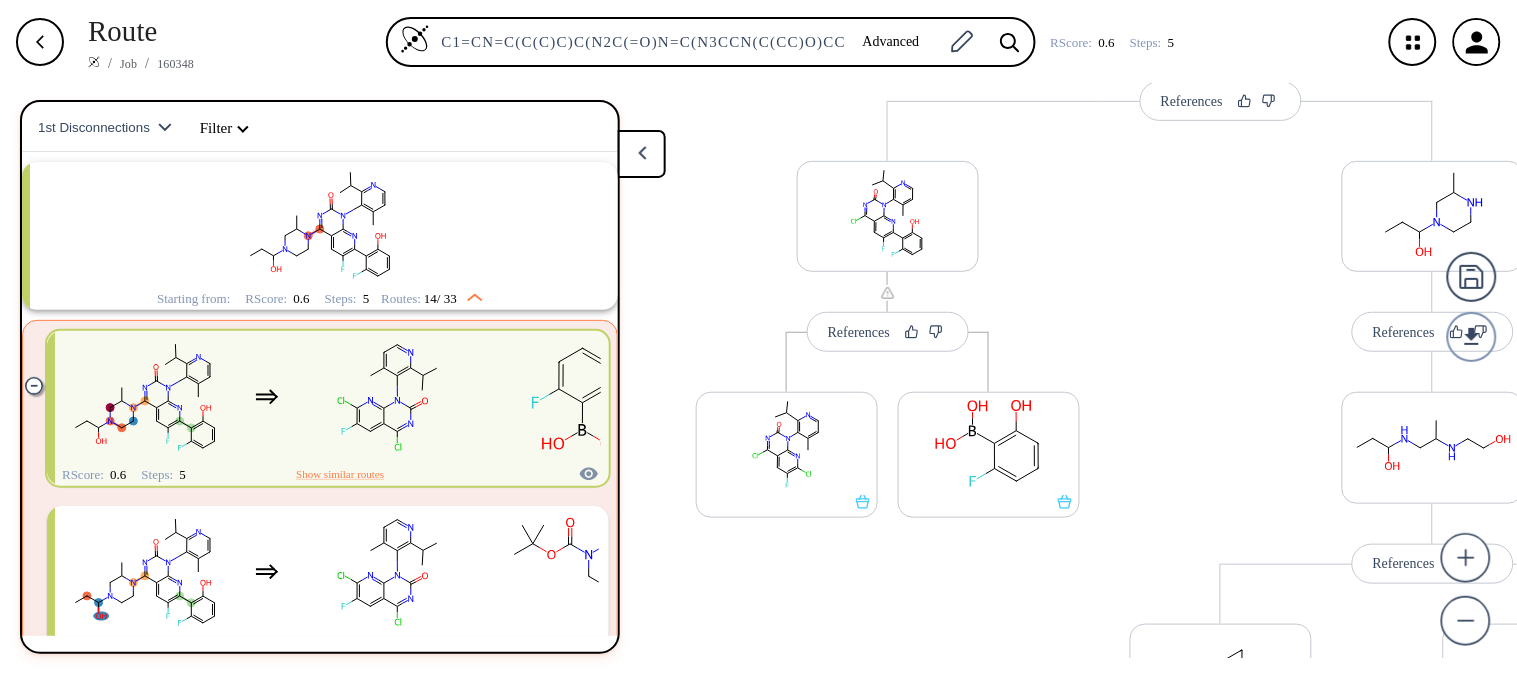 scroll, scrollTop: 225, scrollLeft: 0, axis: vertical 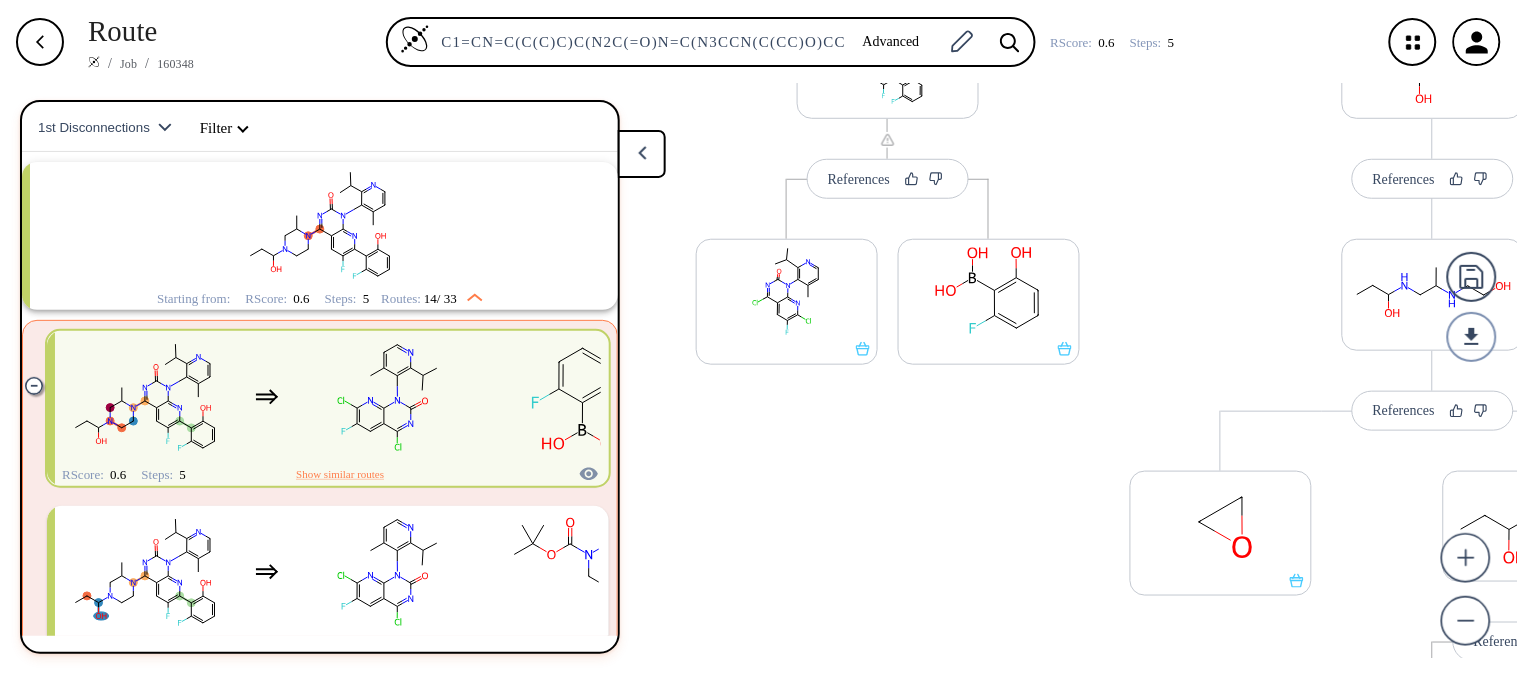 drag, startPoint x: 1128, startPoint y: 307, endPoint x: 1114, endPoint y: 150, distance: 157.62297 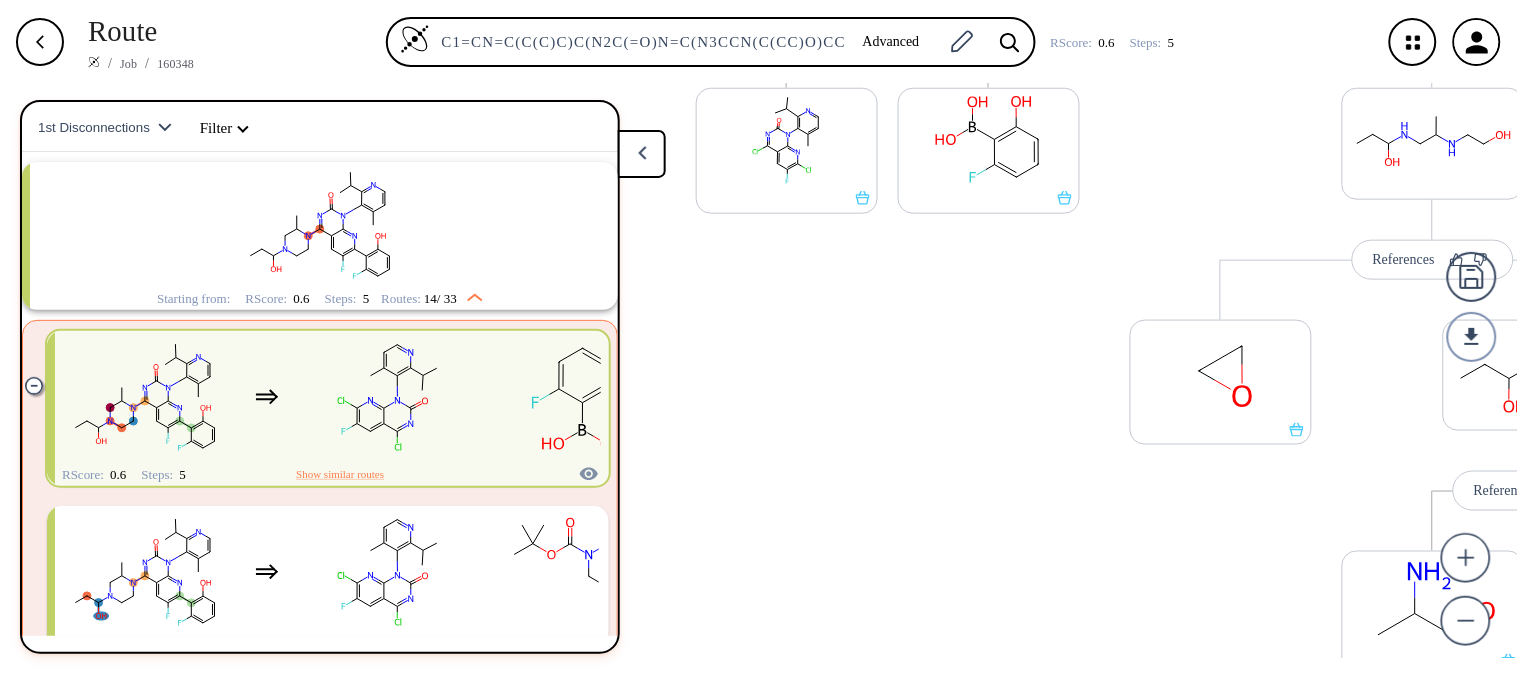 drag, startPoint x: 1150, startPoint y: 317, endPoint x: 1146, endPoint y: 164, distance: 153.05228 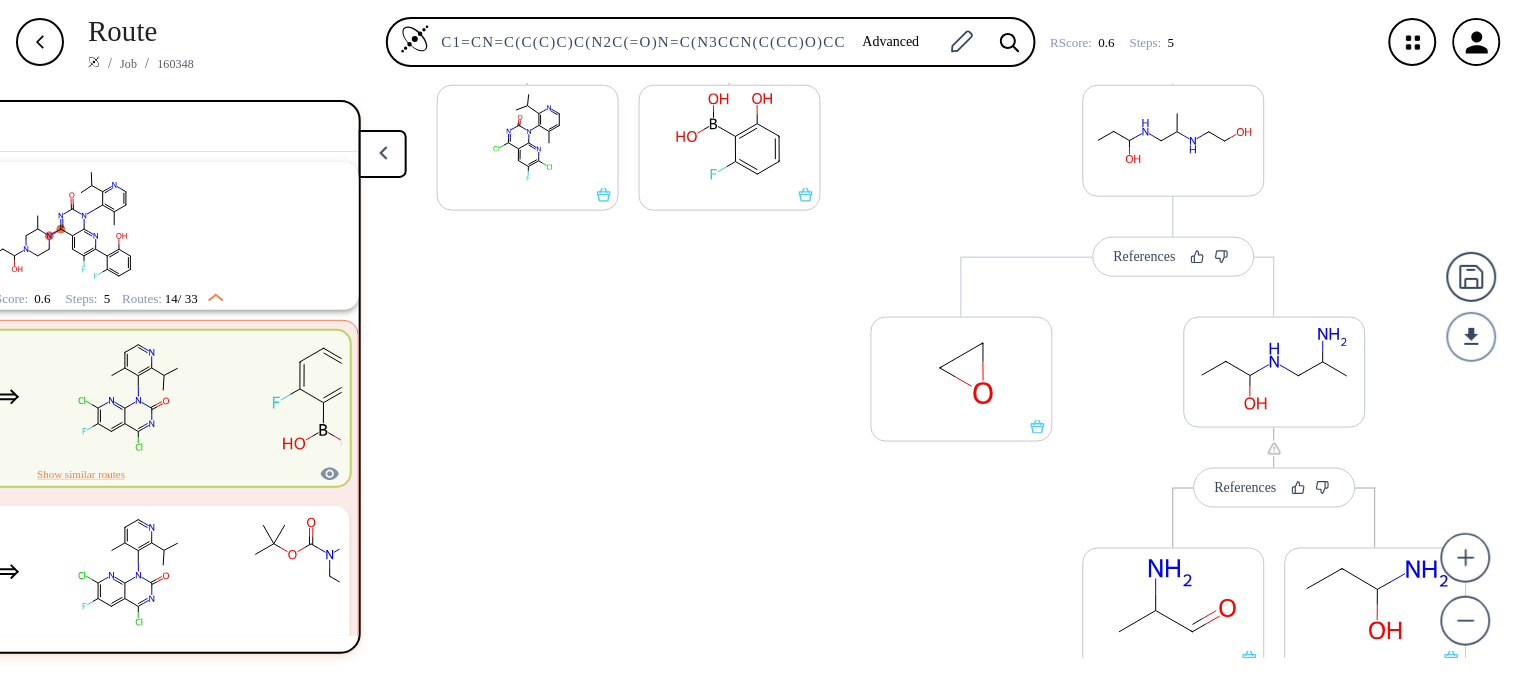 scroll, scrollTop: 1, scrollLeft: 292, axis: both 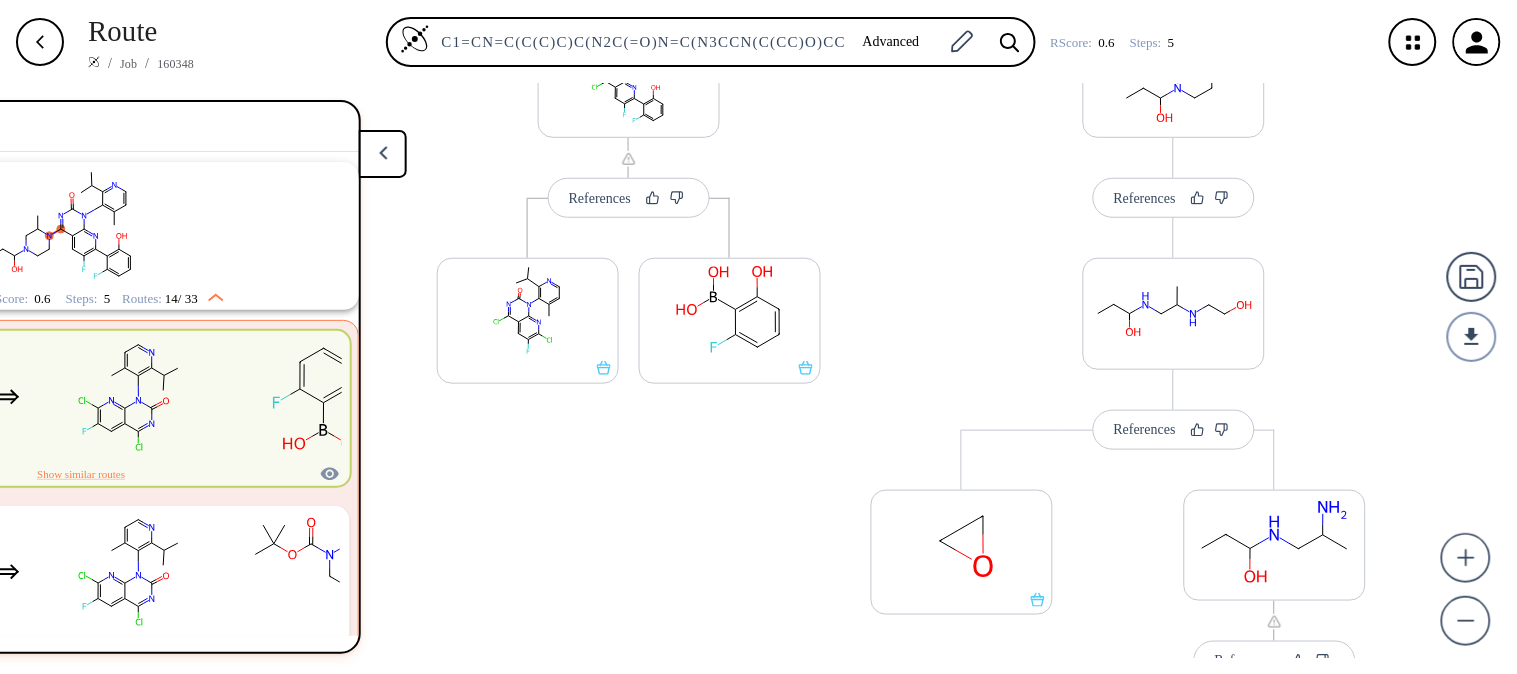 drag, startPoint x: 641, startPoint y: 392, endPoint x: 638, endPoint y: 564, distance: 172.02615 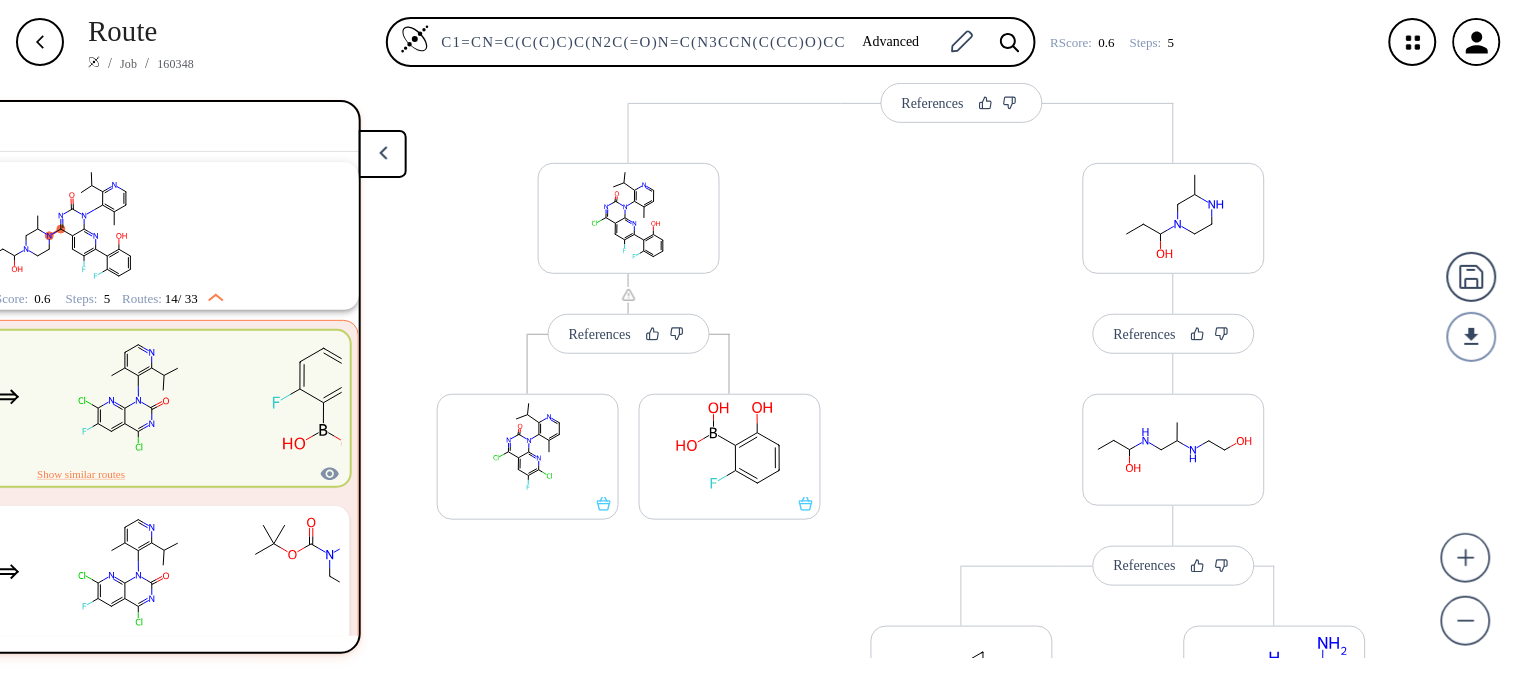 scroll, scrollTop: 136, scrollLeft: 0, axis: vertical 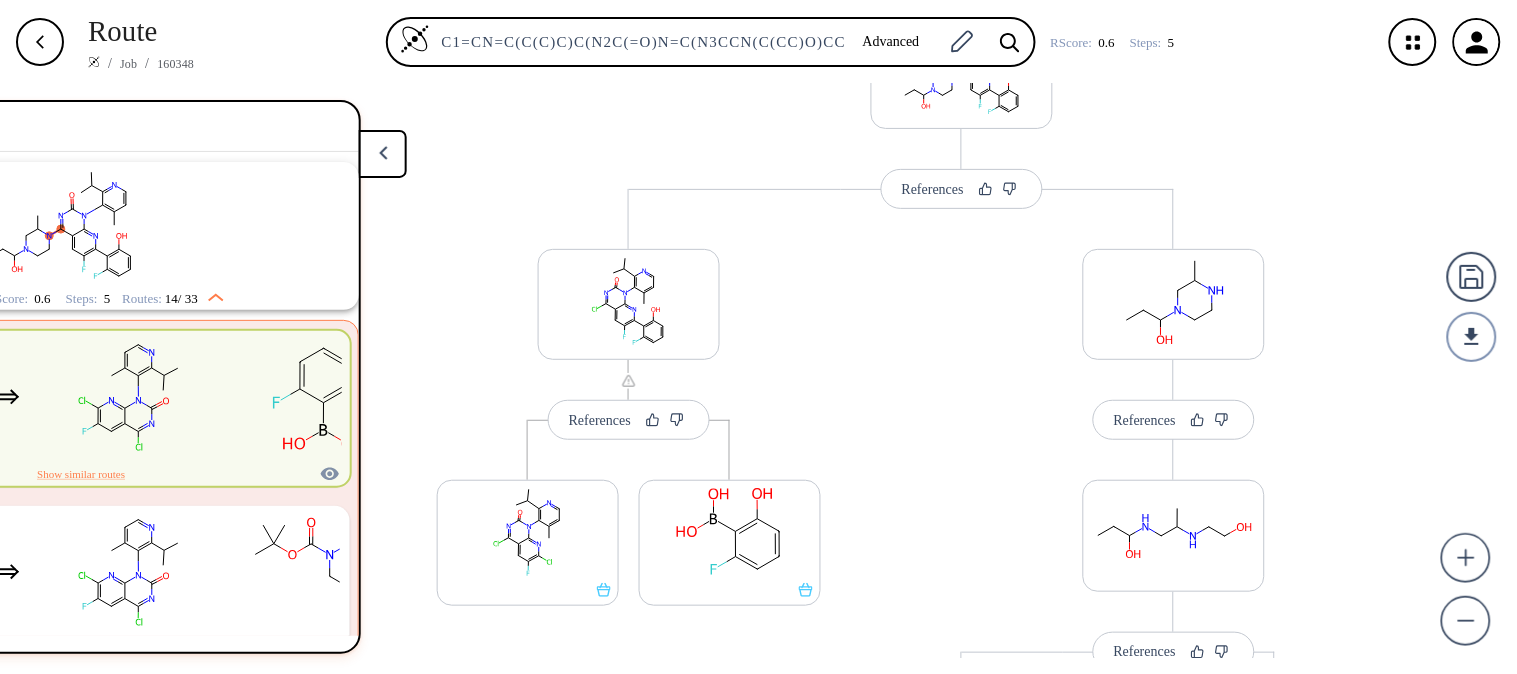 drag, startPoint x: 896, startPoint y: 258, endPoint x: 832, endPoint y: 478, distance: 229.12006 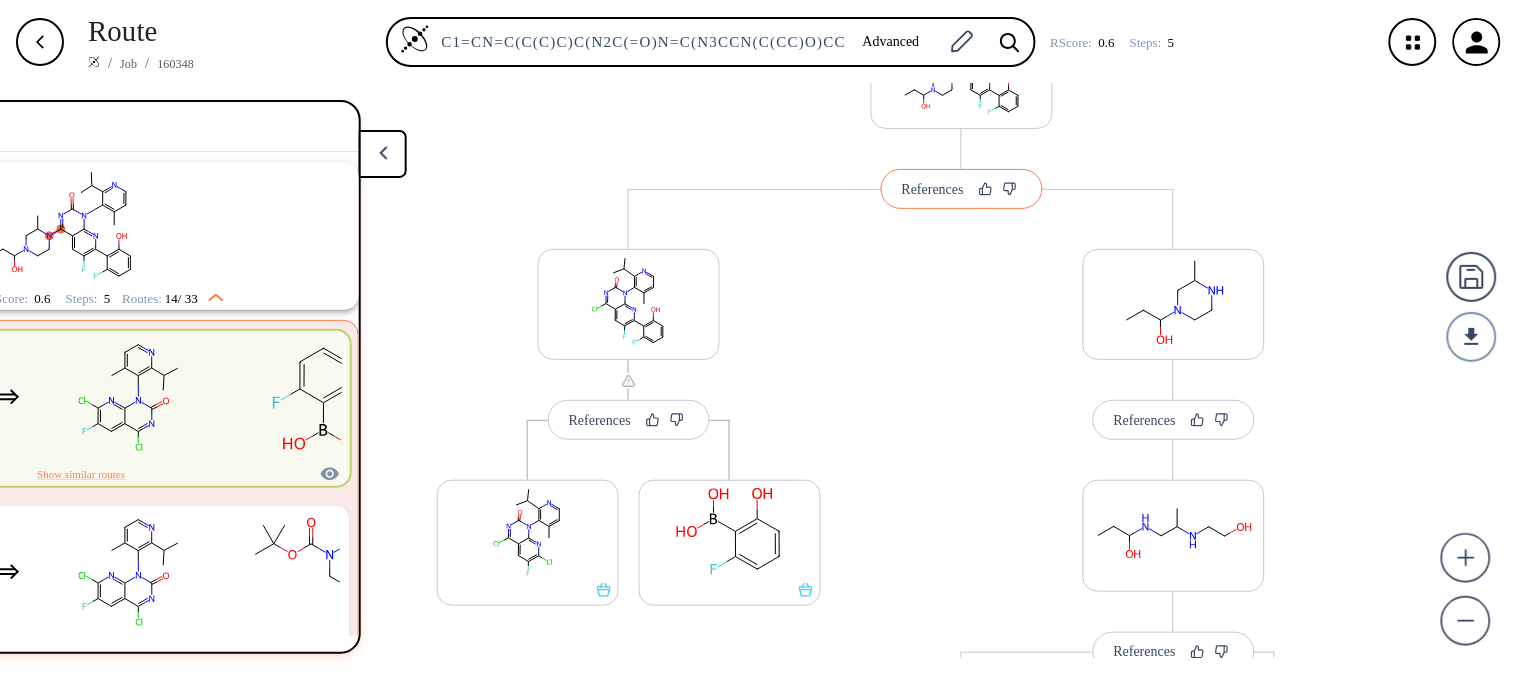 click on "References" at bounding box center (933, 189) 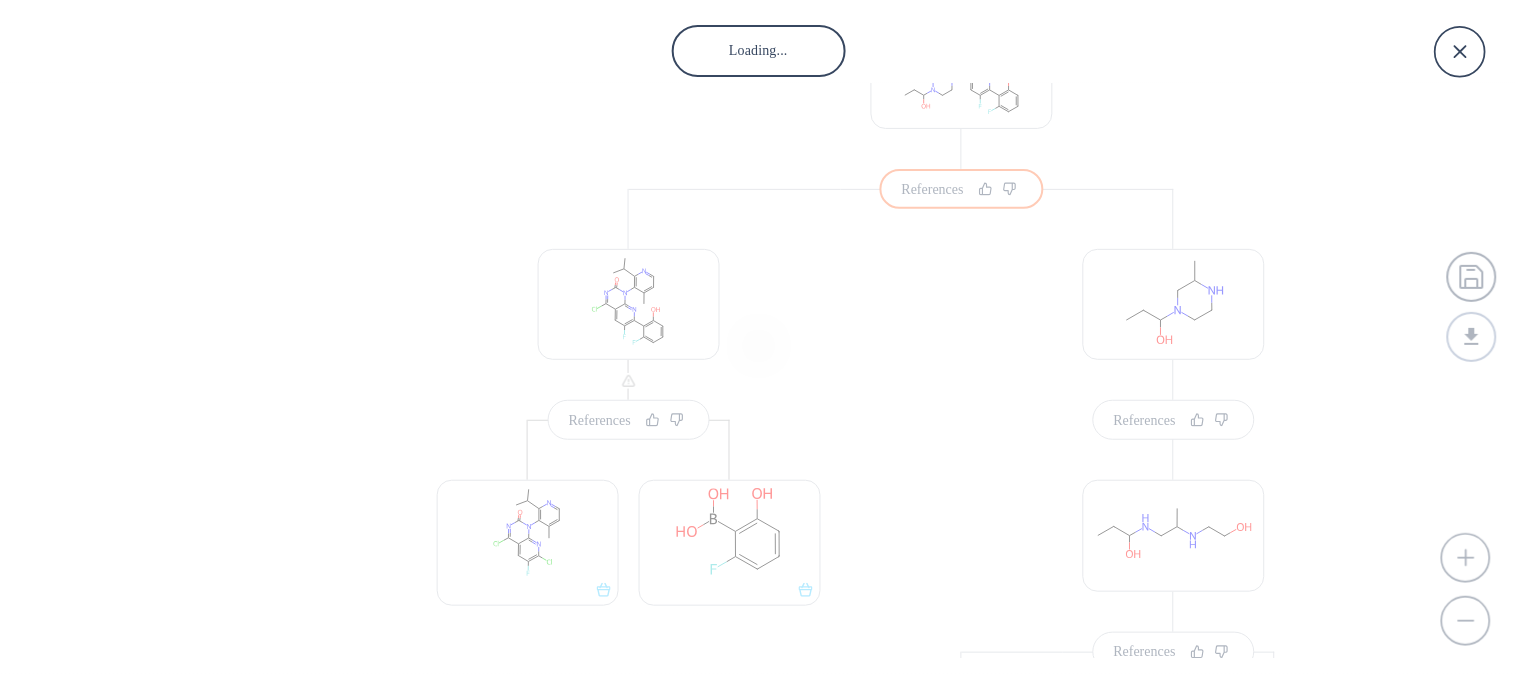 scroll, scrollTop: 0, scrollLeft: 275, axis: horizontal 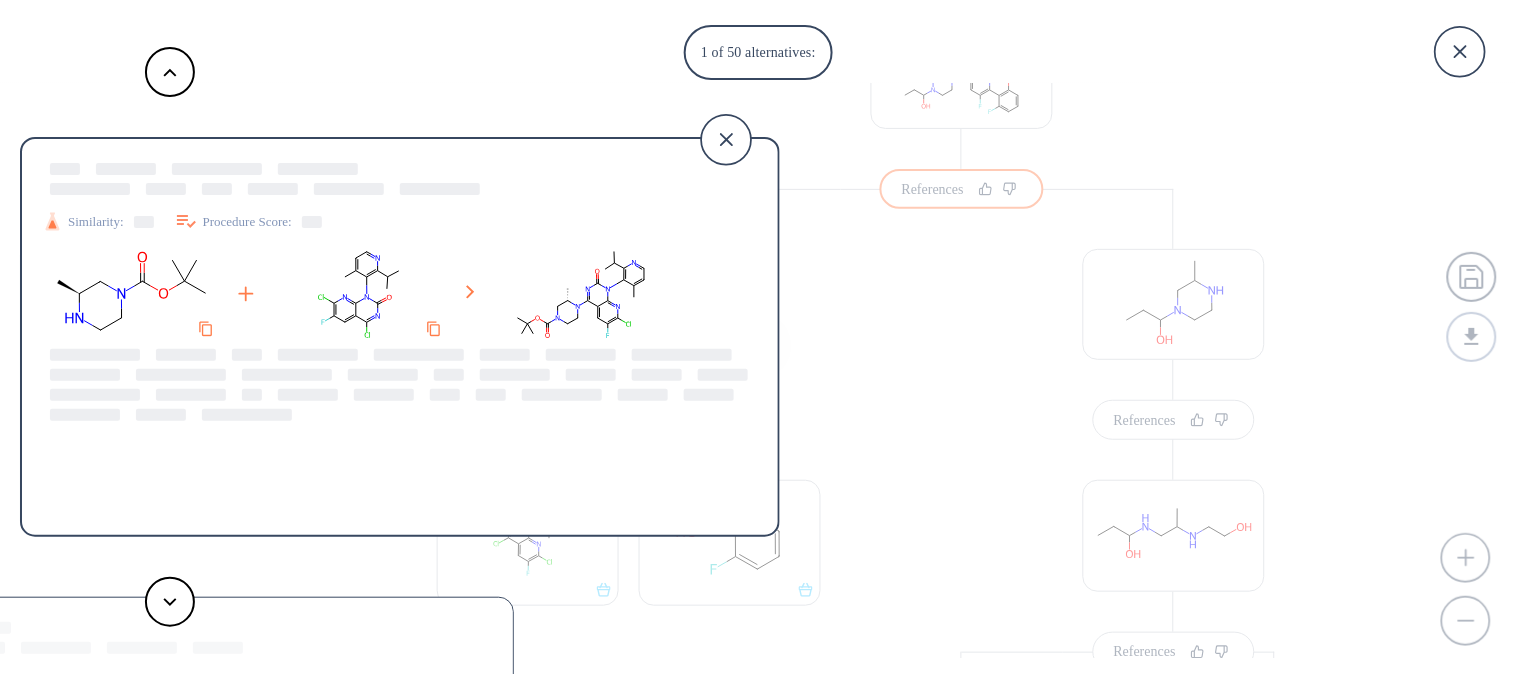 click on "1 of 50 alternatives: Similarity: Procedure Score: Similarity: Procedure Score: Similarity: Procedure Score: Similarity: Procedure Score: Similarity: Procedure Score: Similarity: Procedure Score: Similarity: Procedure Score: Similarity: Procedure Score: Similarity: Procedure Score: Similarity: Procedure Score: Similarity: Procedure Score: Similarity: Procedure Score: Similarity: Procedure Score: Similarity: Procedure Score: Similarity: Procedure Score: Similarity: Procedure Score: Similarity: Procedure Score: Similarity: Procedure Score: Similarity: Procedure Score: Similarity: Procedure Score: Similarity: Procedure Score: Similarity: Procedure Score: Similarity: Procedure Score: Similarity: Procedure Score: Similarity: Procedure Score: Similarity: Procedure Score: Similarity: Procedure Score: Similarity: Procedure Score: Similarity: Procedure Score: Similarity: Procedure Score: Similarity: Procedure Score: Similarity: Procedure Score: Similarity: Procedure Score: Similarity: Procedure Score: Similarity:" at bounding box center (758, 337) 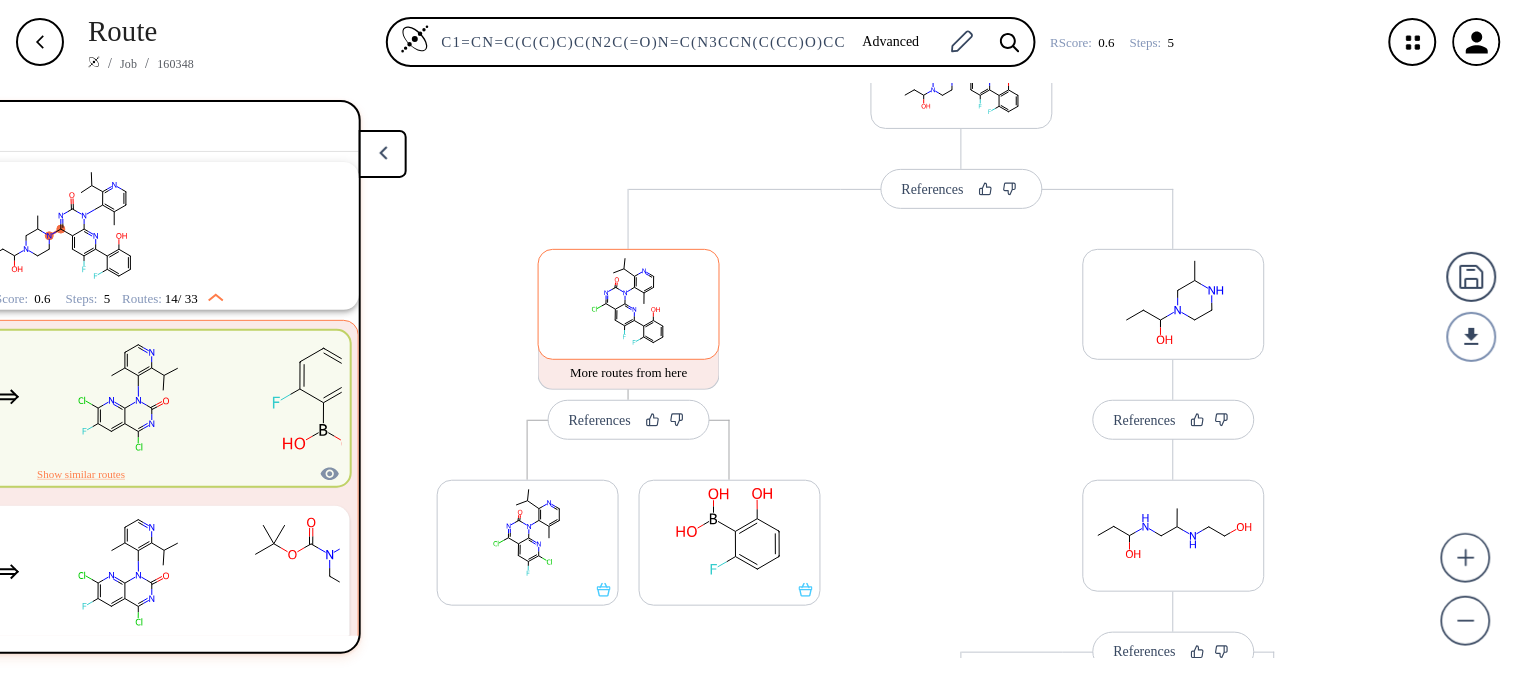 click at bounding box center (629, 301) 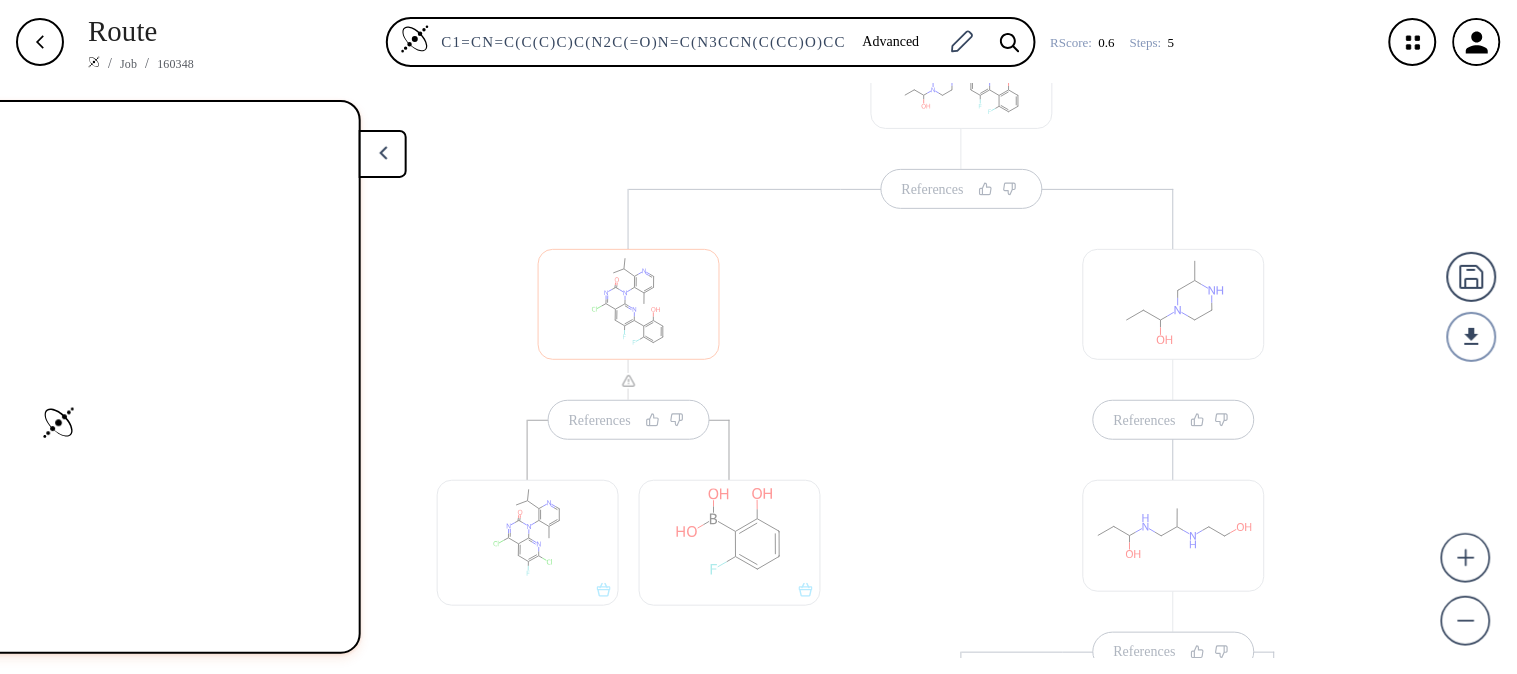 scroll, scrollTop: 0, scrollLeft: 0, axis: both 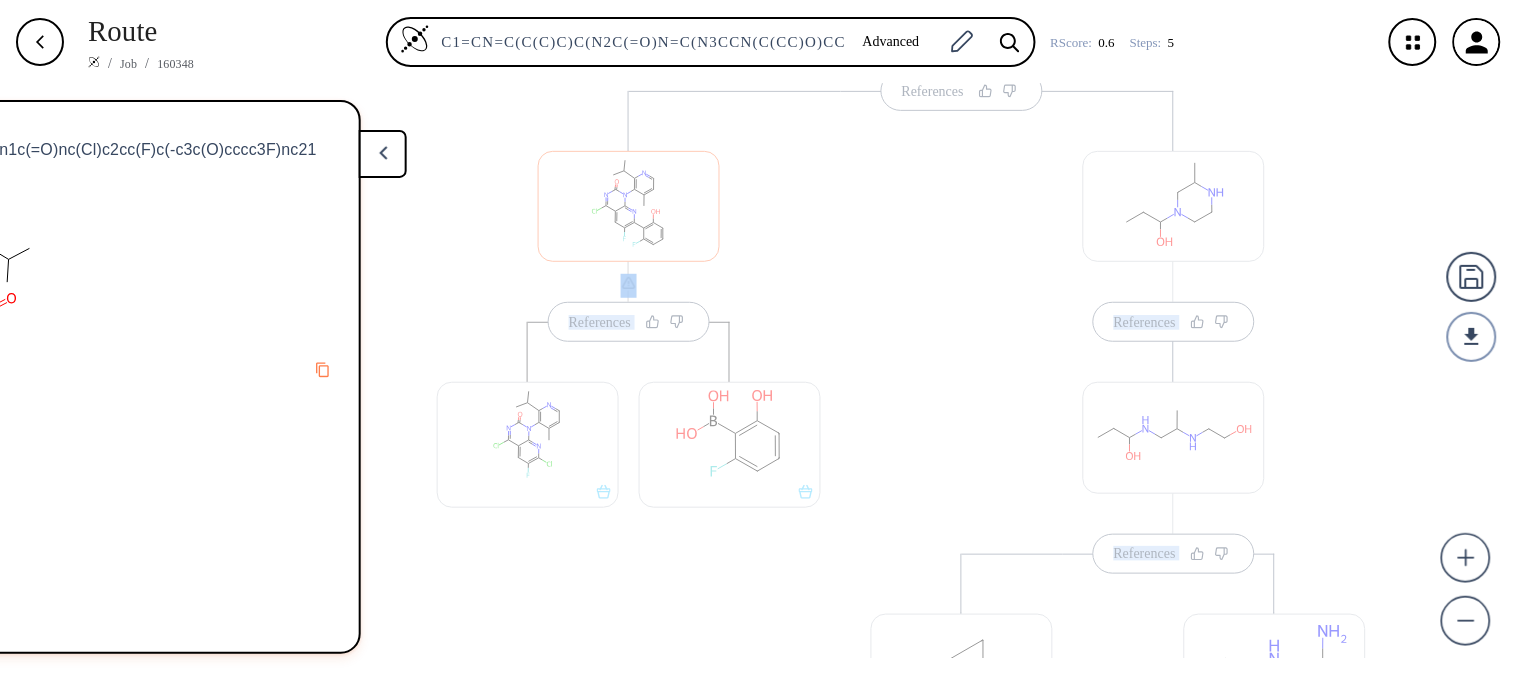 drag, startPoint x: 172, startPoint y: 112, endPoint x: 483, endPoint y: 107, distance: 311.0402 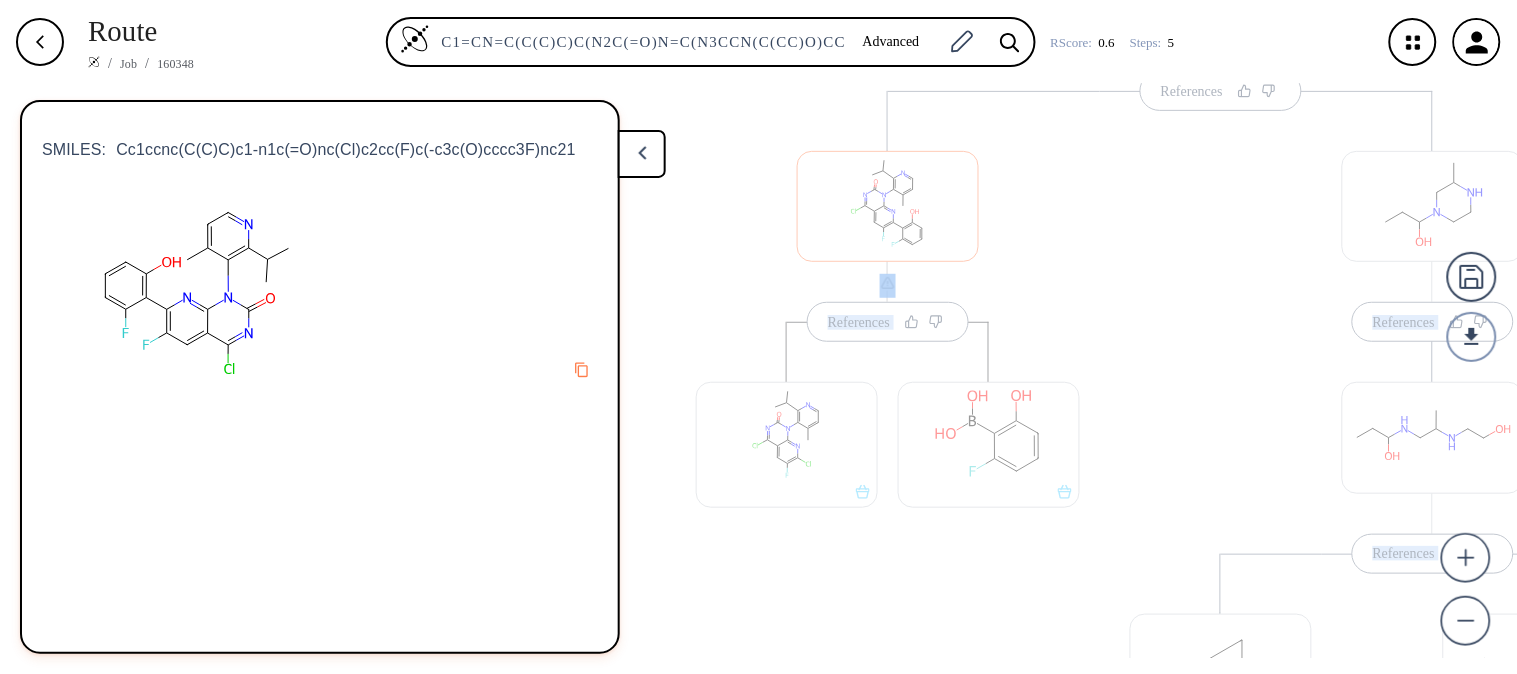 scroll, scrollTop: 0, scrollLeft: 292, axis: horizontal 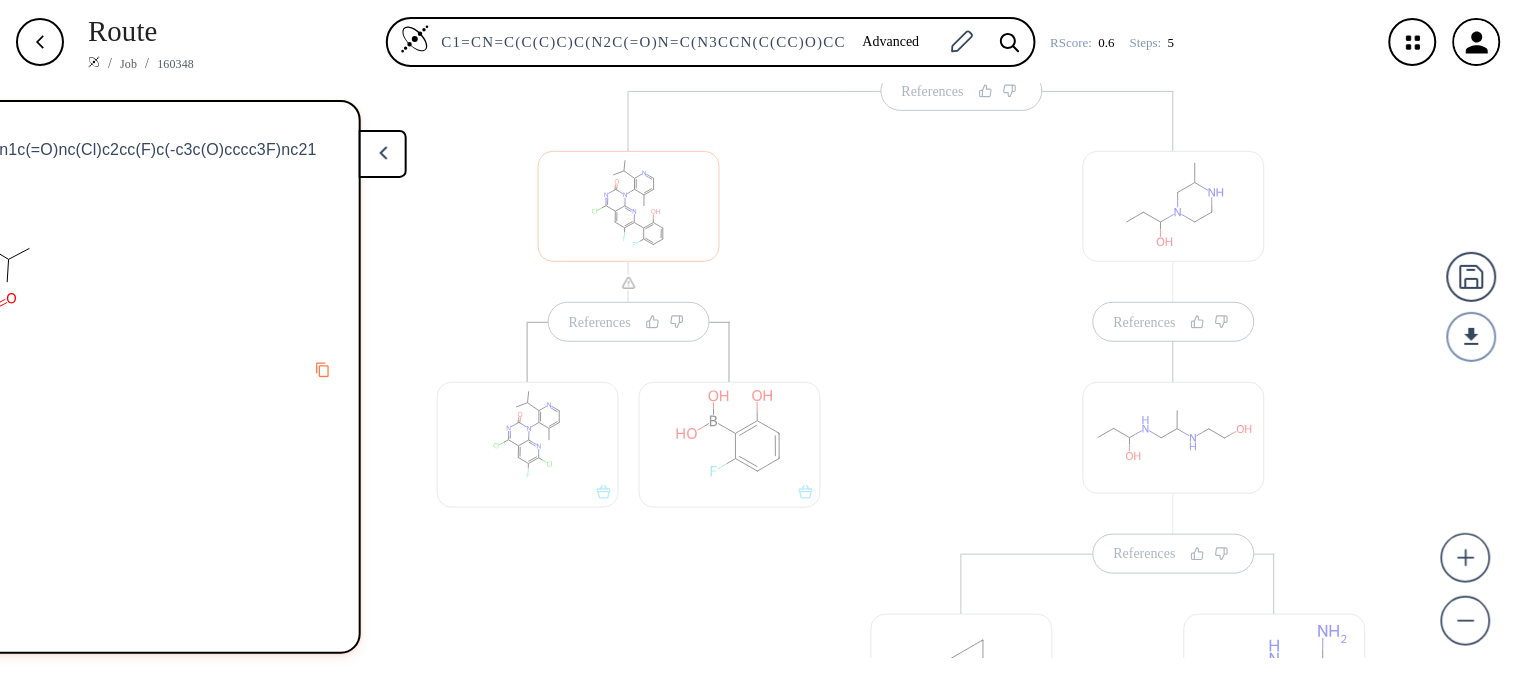click on "References References References" at bounding box center (1174, 610) 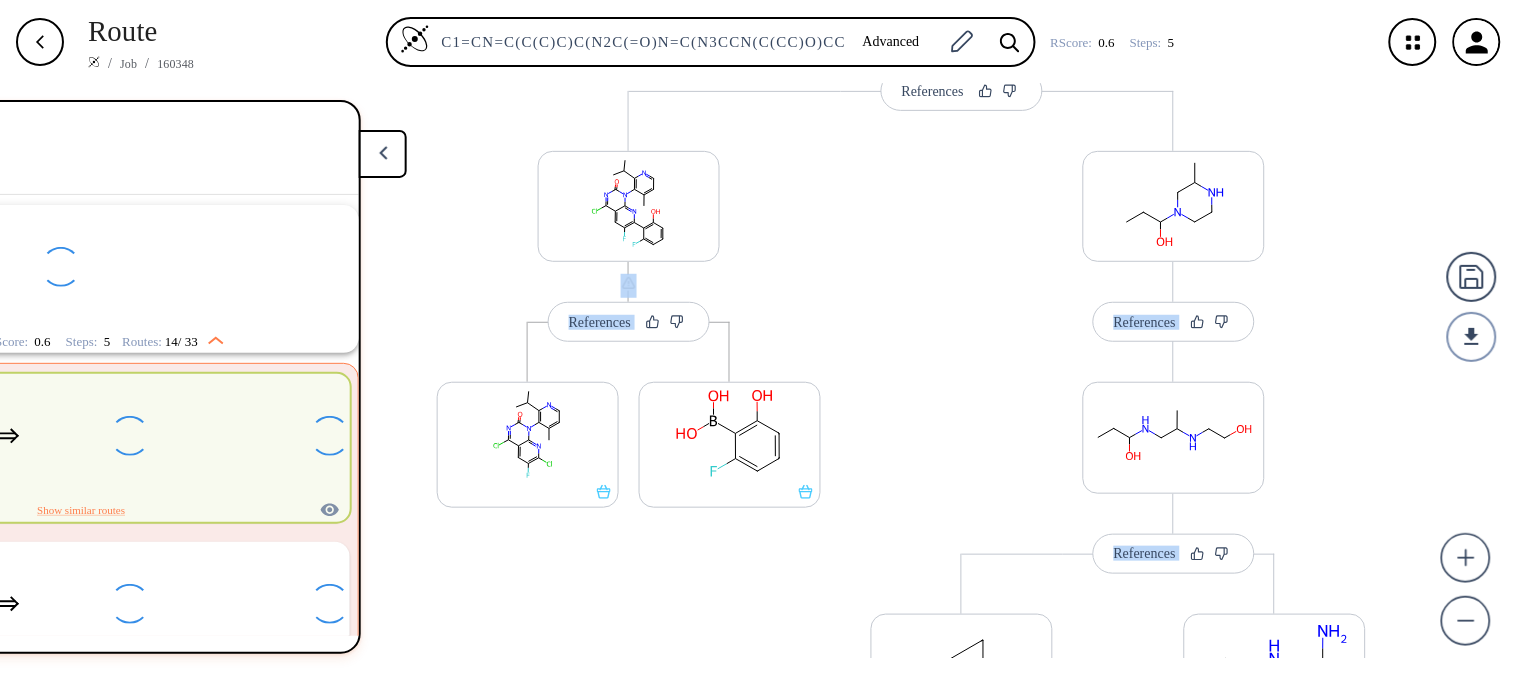 scroll, scrollTop: 43, scrollLeft: 0, axis: vertical 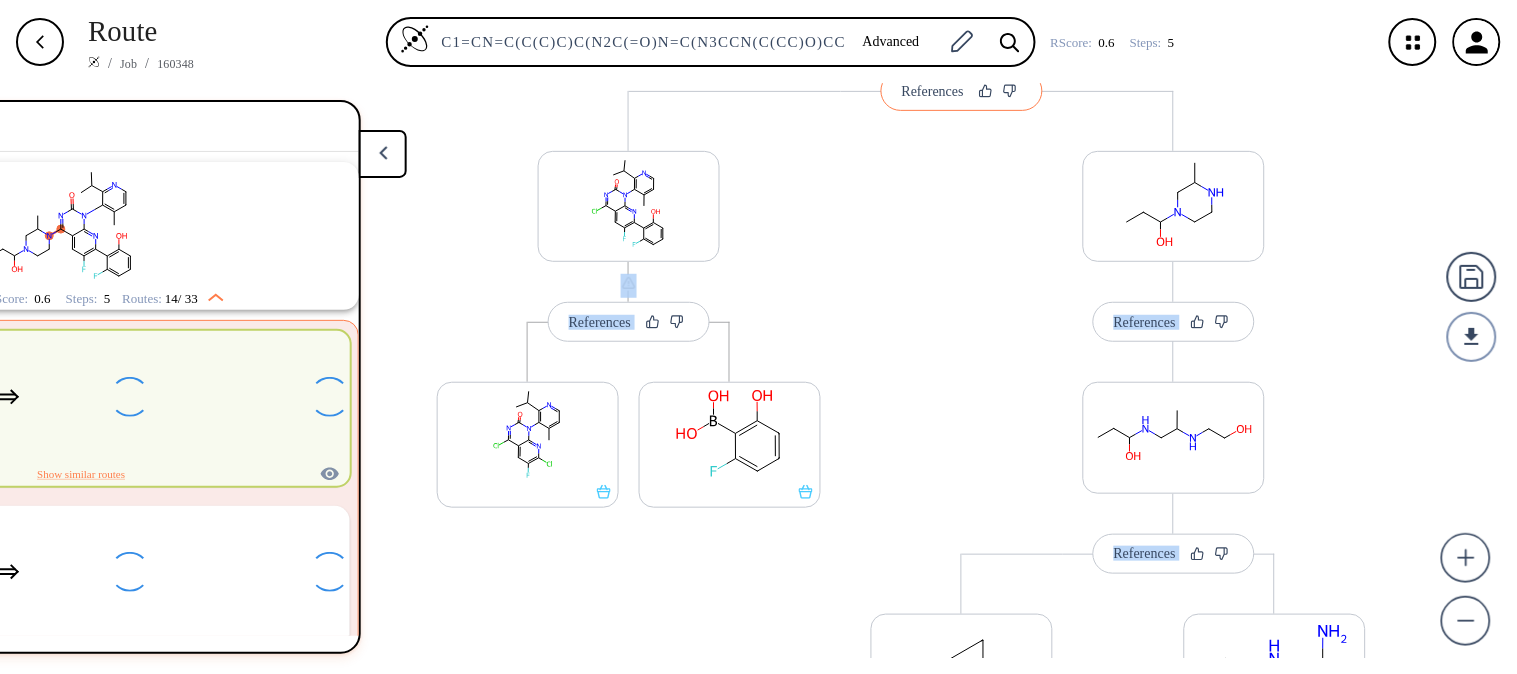 click on "References" at bounding box center [962, 91] 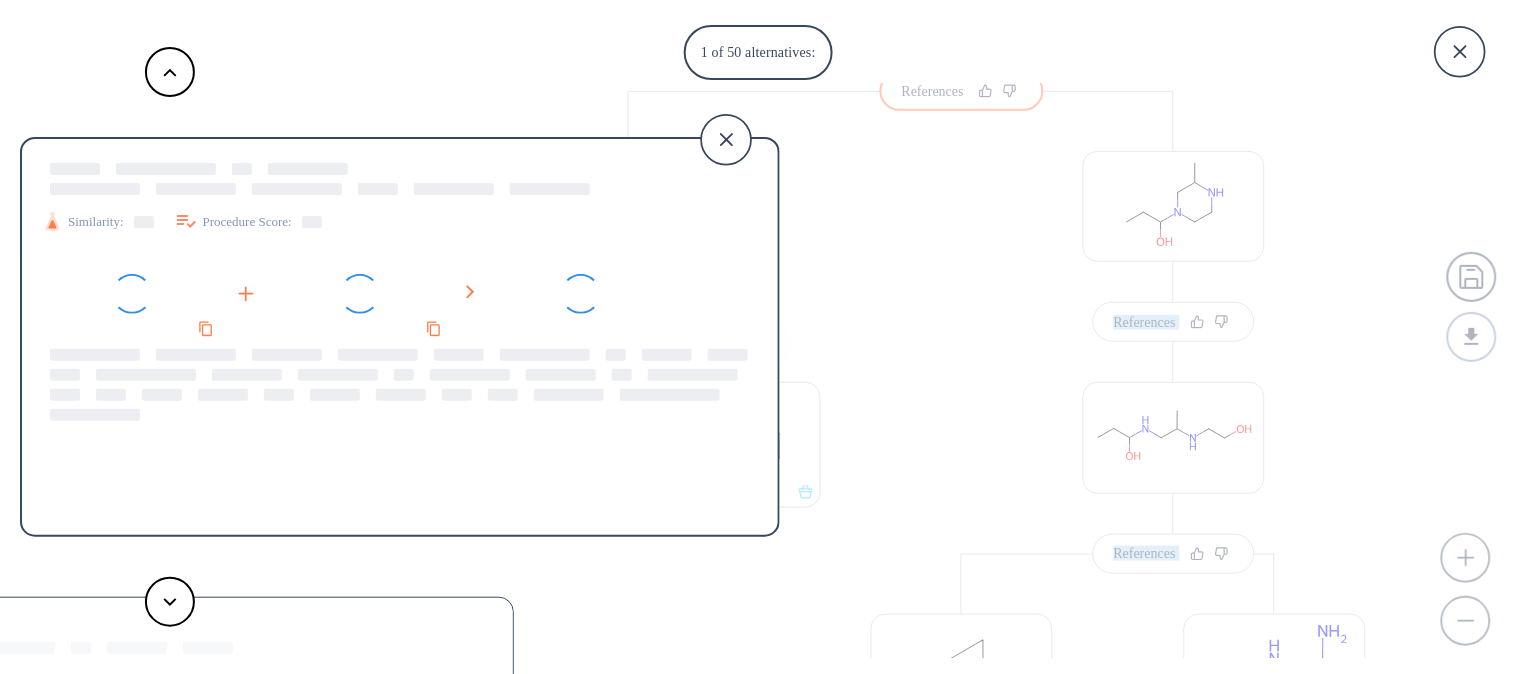 scroll, scrollTop: 0, scrollLeft: 275, axis: horizontal 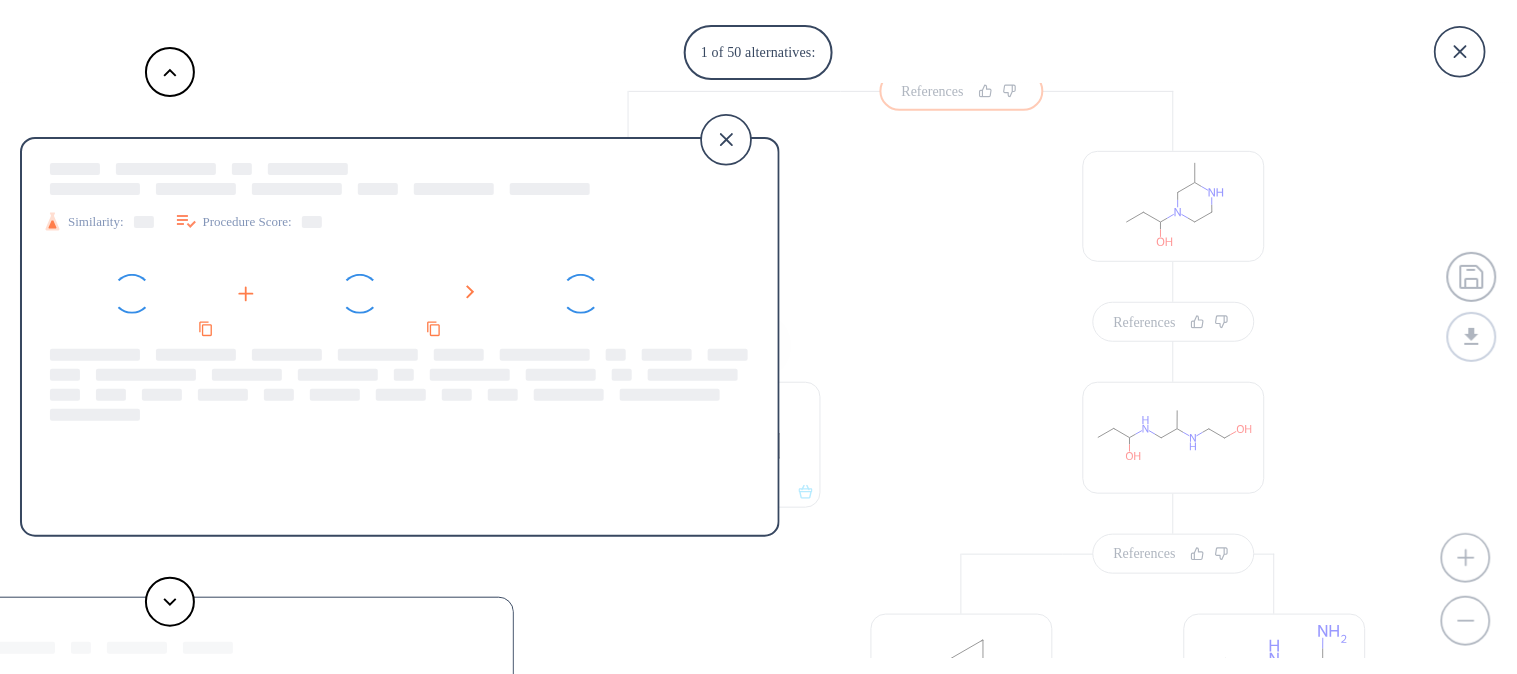 drag, startPoint x: 1510, startPoint y: 214, endPoint x: 1514, endPoint y: 235, distance: 21.377558 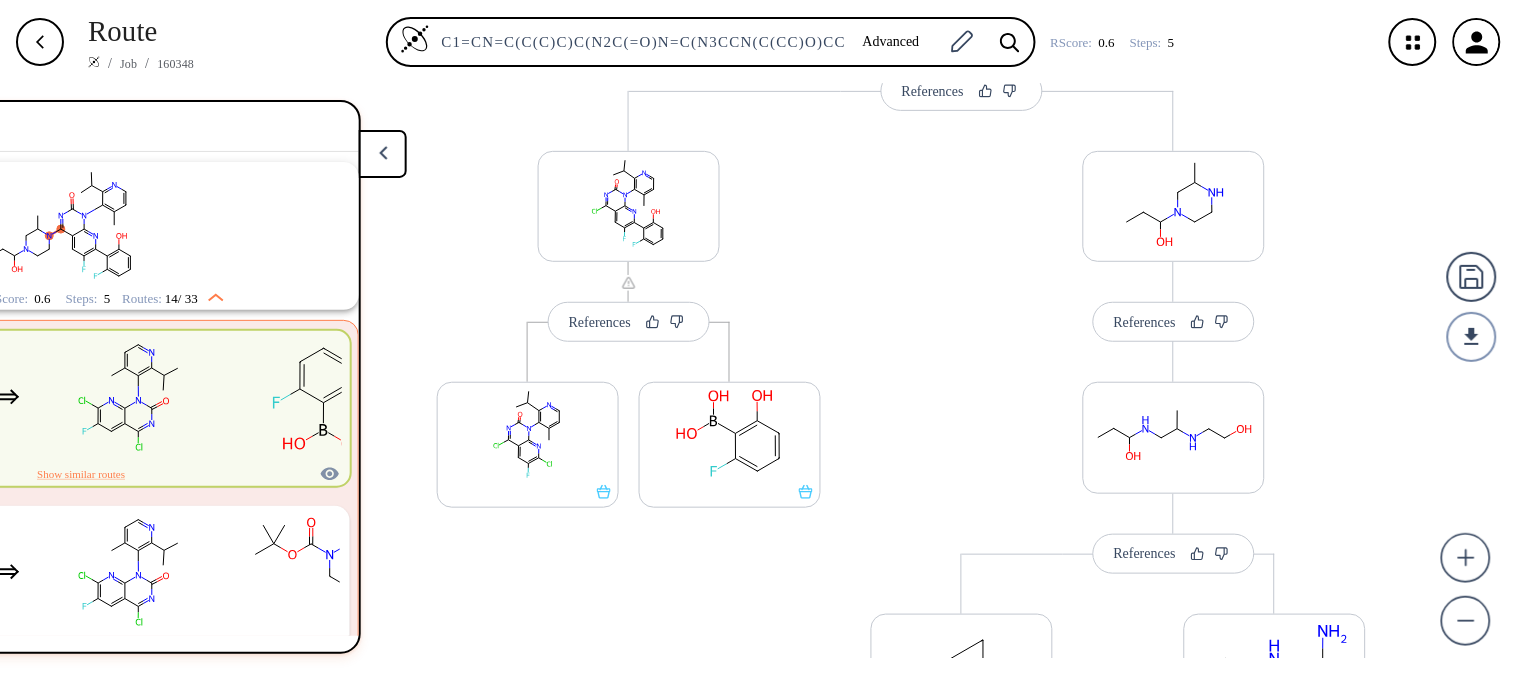 scroll, scrollTop: 221, scrollLeft: 0, axis: vertical 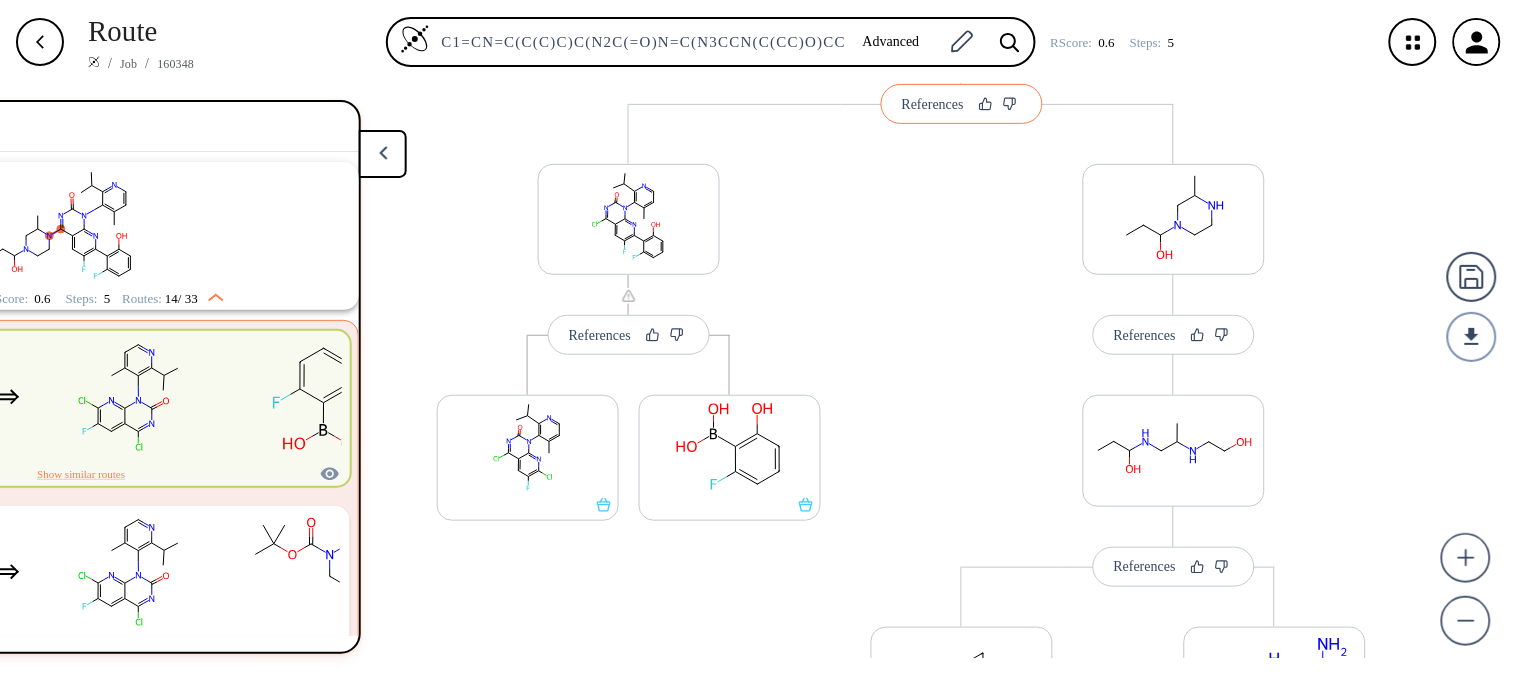 click on "References" at bounding box center [933, 104] 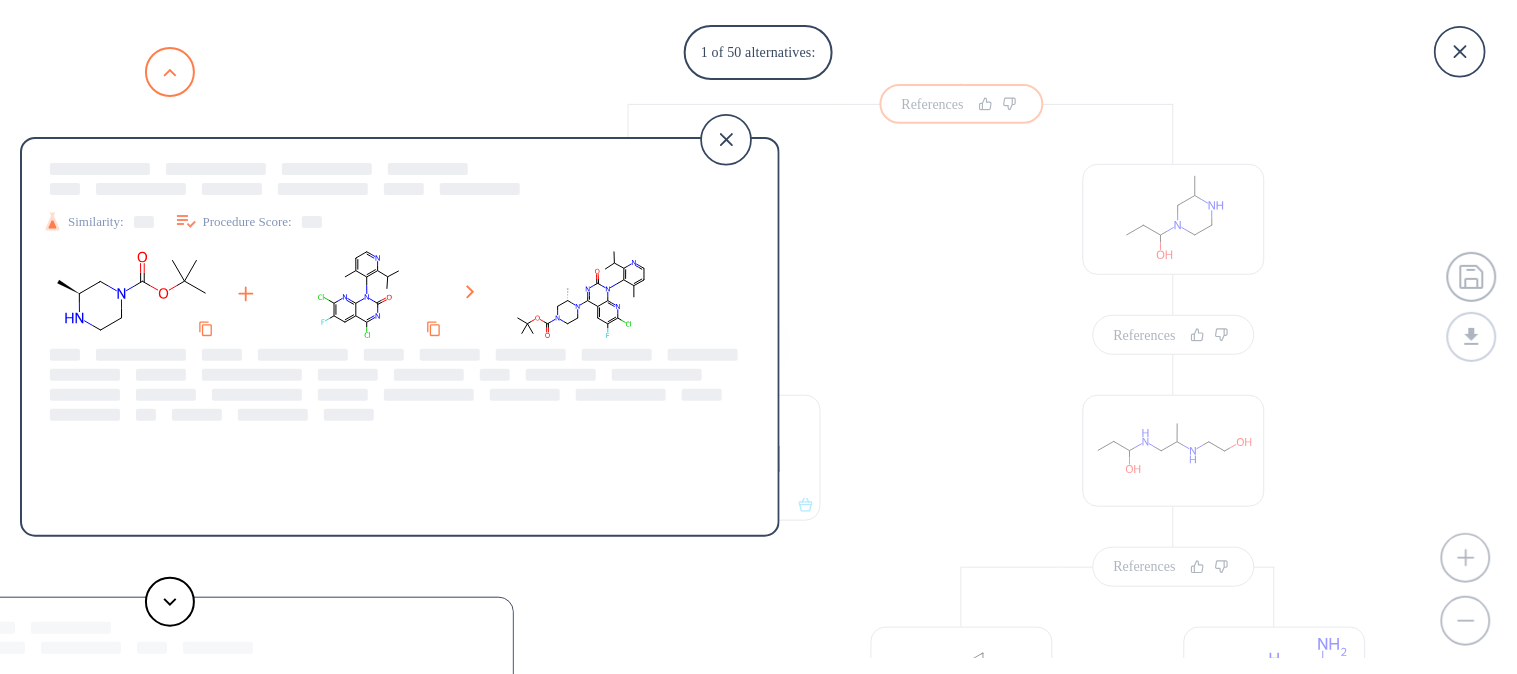click at bounding box center [170, 72] 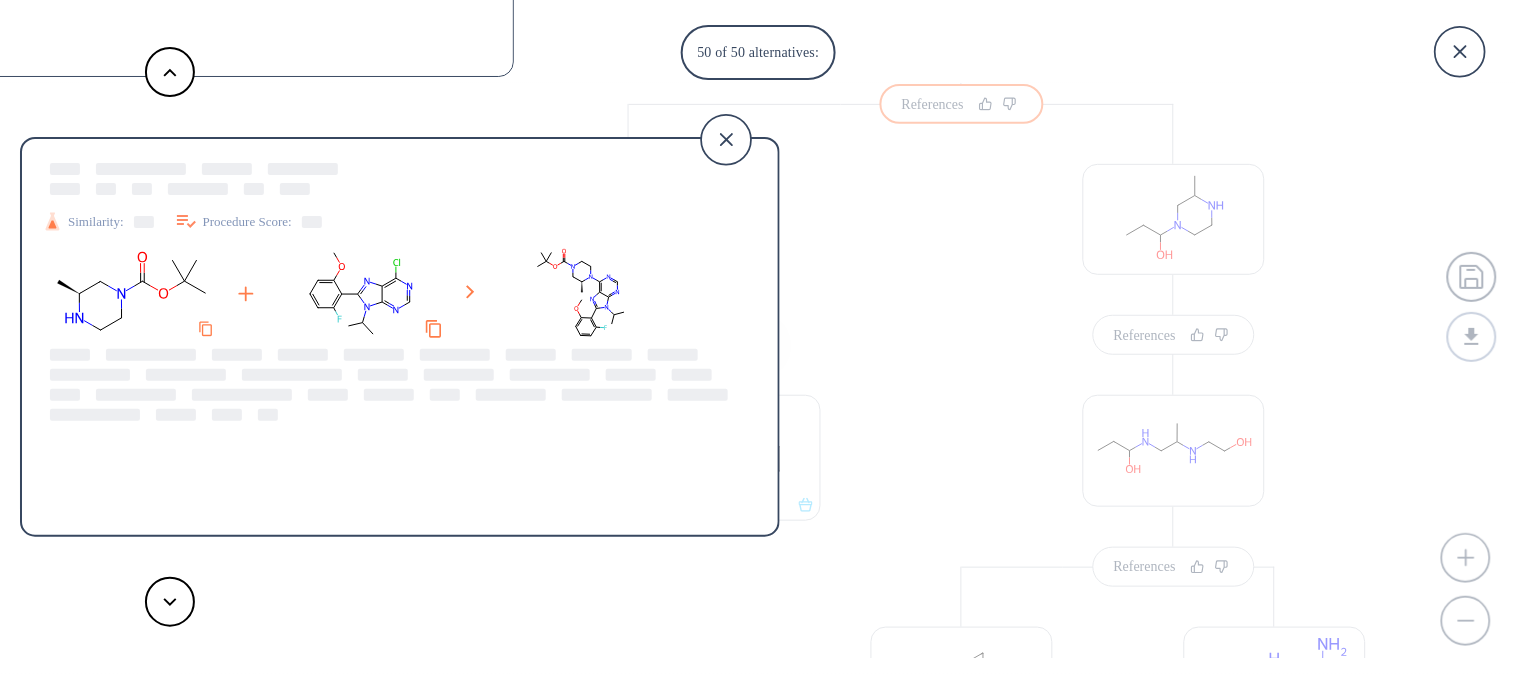 click at bounding box center (205, 329) 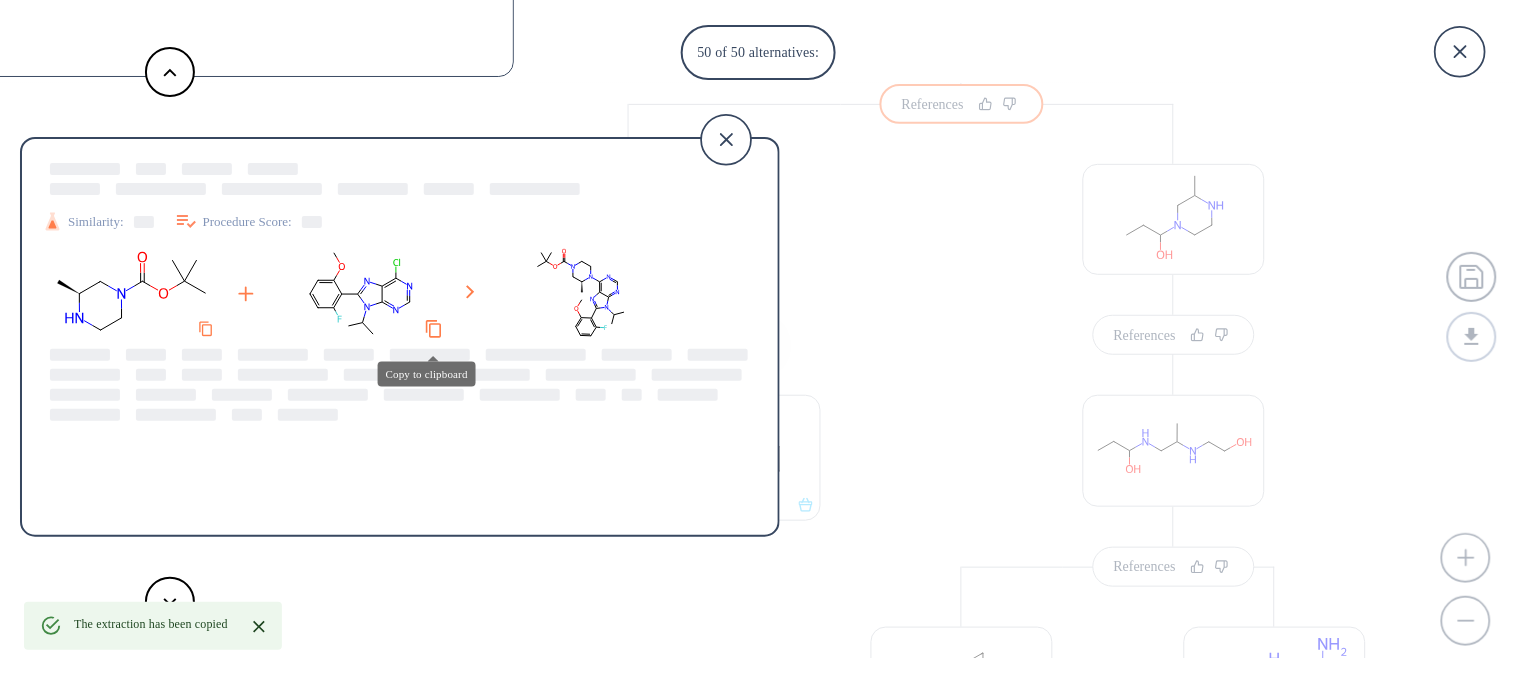 click at bounding box center (206, 329) 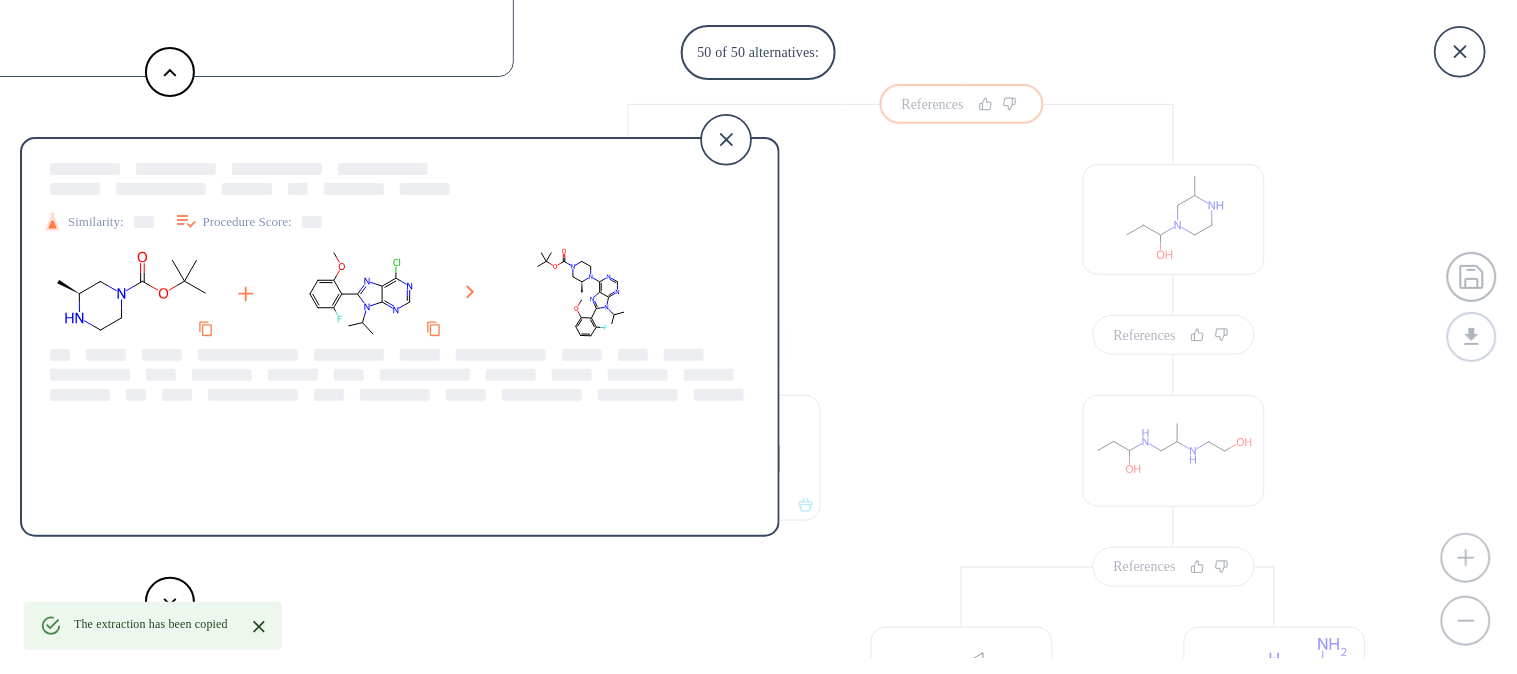 click at bounding box center (51, 626) 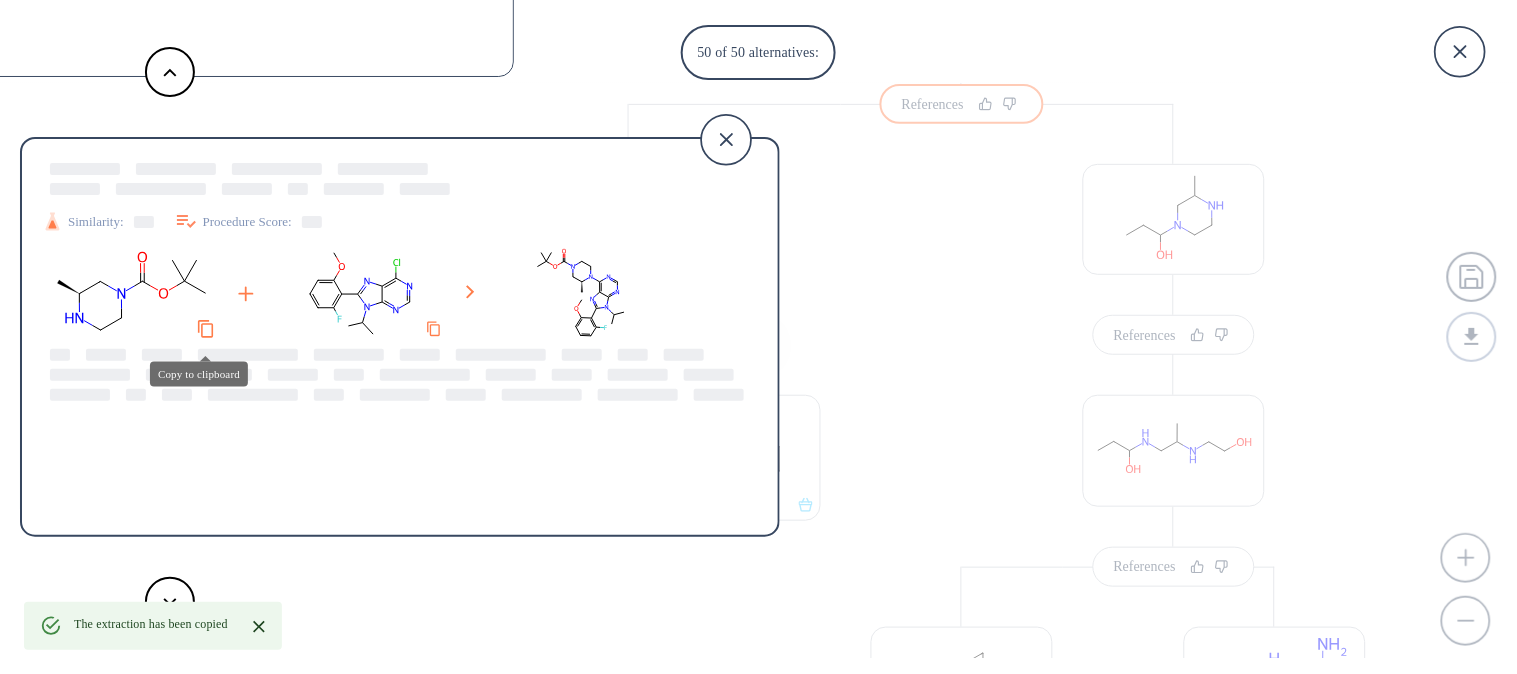 click at bounding box center [205, 328] 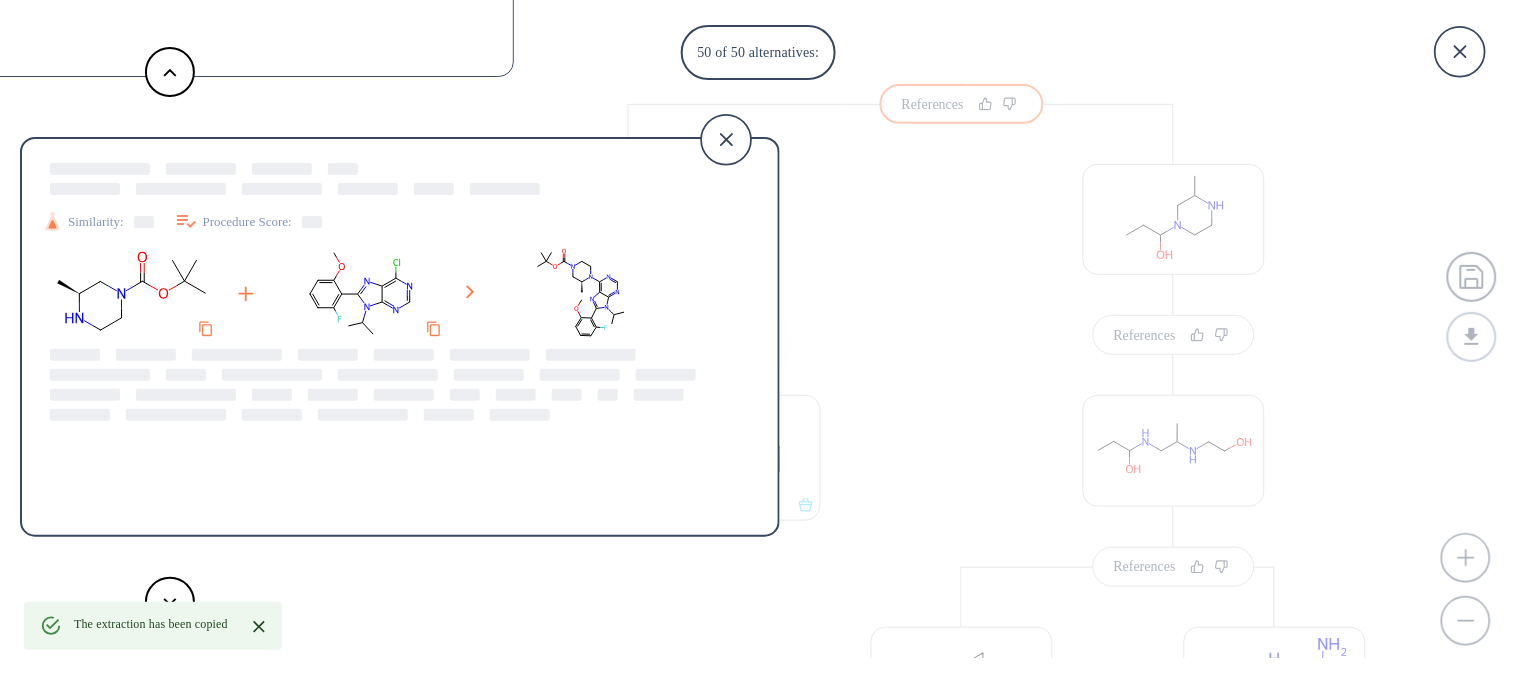 click on "Similarity: Procedure Score:" at bounding box center (400, 340) 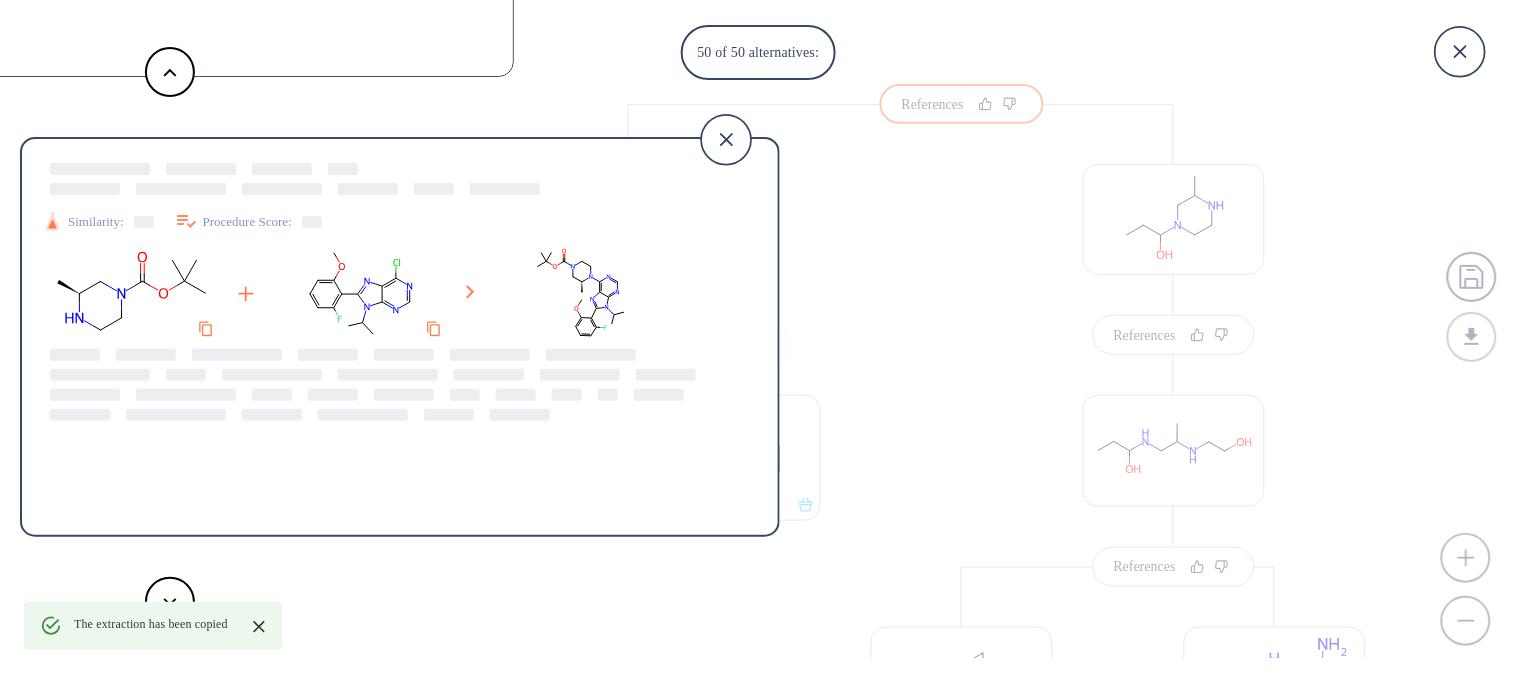 drag, startPoint x: 195, startPoint y: 225, endPoint x: 917, endPoint y: 357, distance: 733.9673 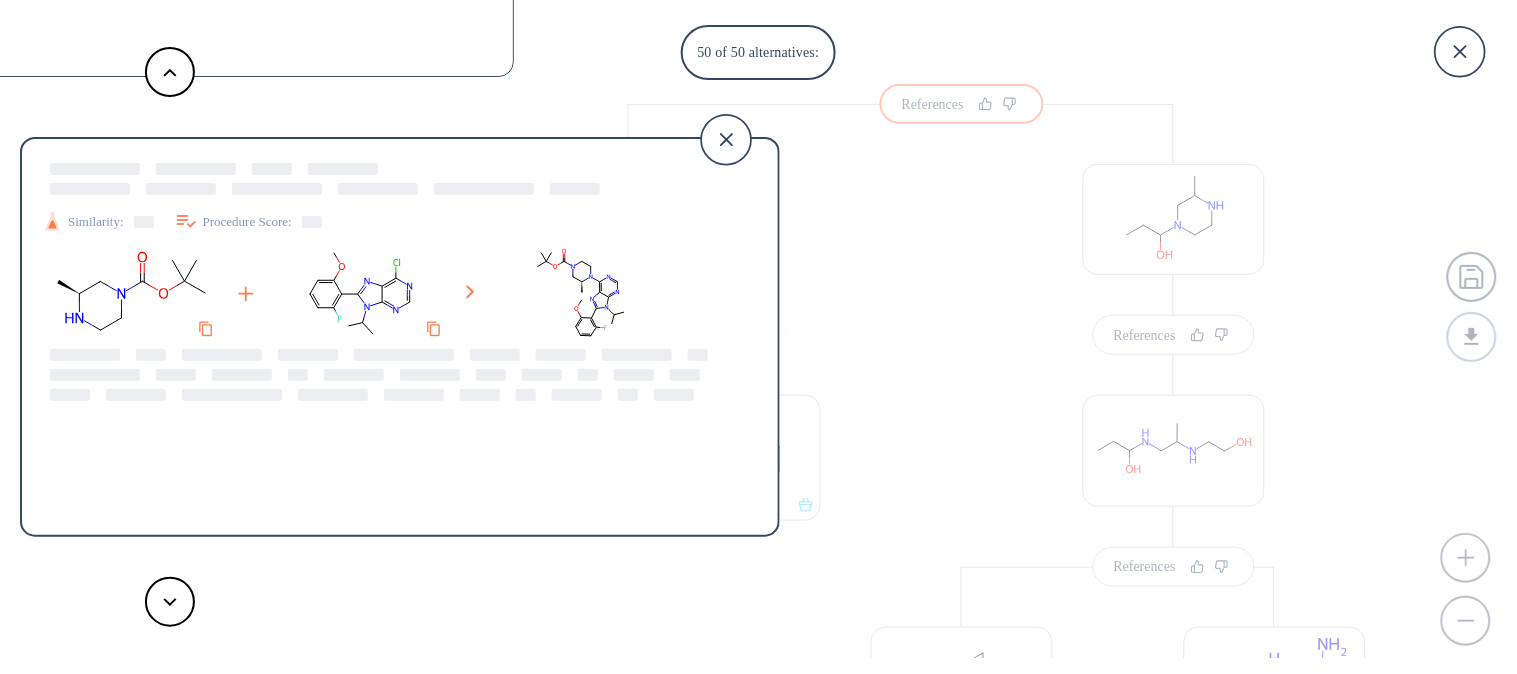 click on "50 of 50 alternatives: Similarity: Procedure Score: Similarity: Procedure Score: Similarity: Procedure Score: Similarity: Procedure Score: Similarity: Procedure Score: Similarity: Procedure Score: Similarity: Procedure Score: Similarity: Procedure Score: Similarity: Procedure Score: Similarity: Procedure Score: Similarity: Procedure Score: Similarity: Procedure Score: Similarity: Procedure Score: Similarity: Procedure Score: Similarity: Procedure Score: Similarity: Procedure Score: Similarity: Procedure Score: Similarity: Procedure Score: Similarity: Procedure Score: Similarity: Procedure Score: Similarity: Procedure Score: Similarity: Procedure Score: Similarity: Procedure Score: Similarity: Procedure Score: Similarity: Procedure Score: Similarity: Procedure Score: Similarity: Procedure Score: Similarity: Procedure Score: Similarity: Procedure Score: Similarity: Procedure Score: Similarity: Procedure Score: Similarity: Procedure Score: Similarity: Procedure Score: Similarity: Procedure Score: Similarity:" at bounding box center [758, 337] 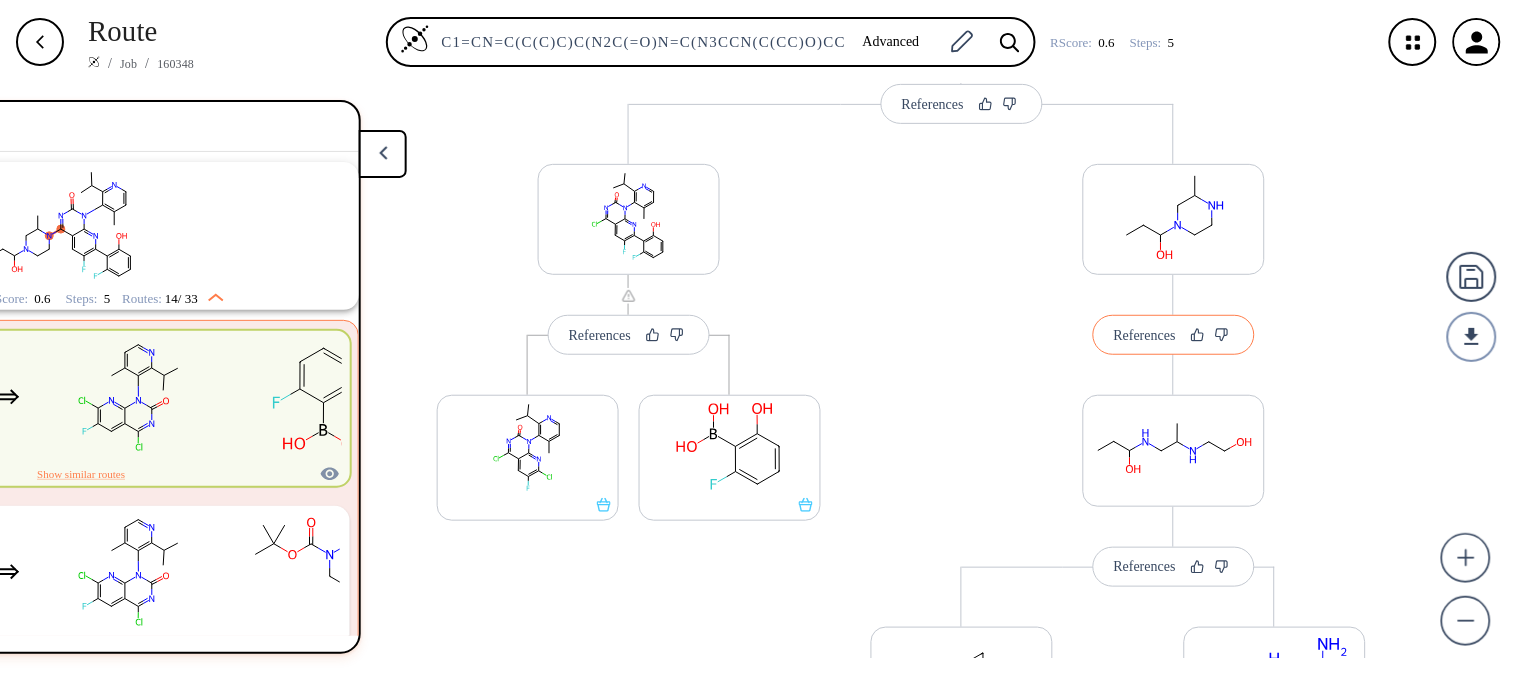 click on "References" at bounding box center (1145, 335) 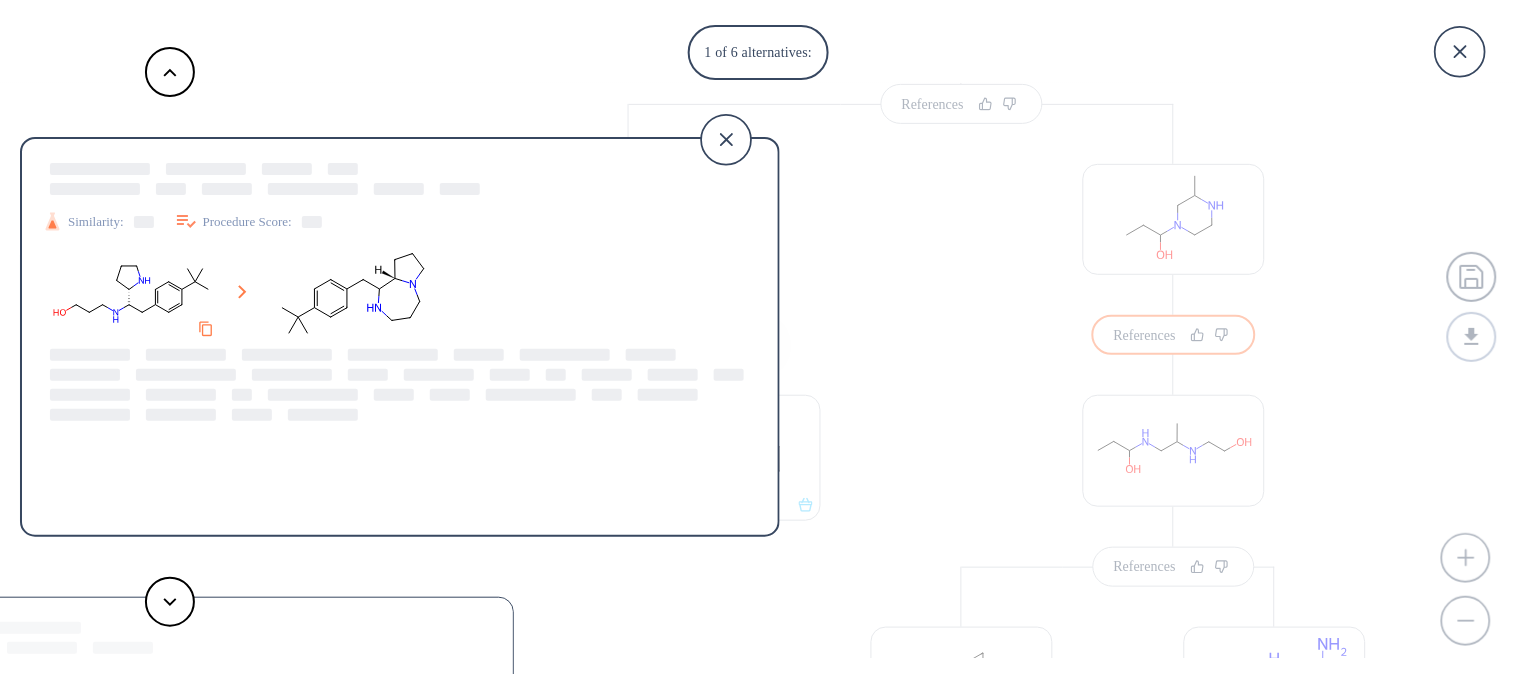 drag, startPoint x: 1511, startPoint y: 245, endPoint x: 1516, endPoint y: 452, distance: 207.06038 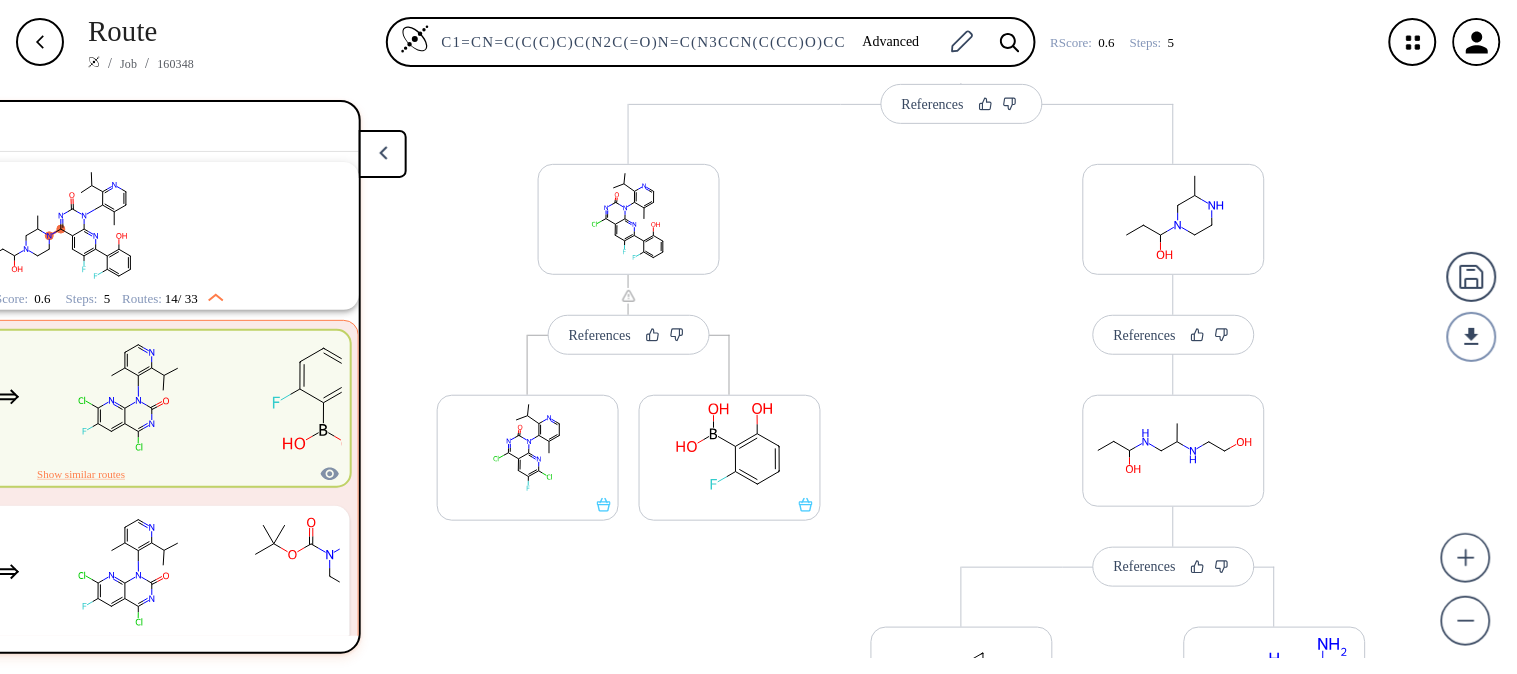 scroll, scrollTop: 1, scrollLeft: 275, axis: both 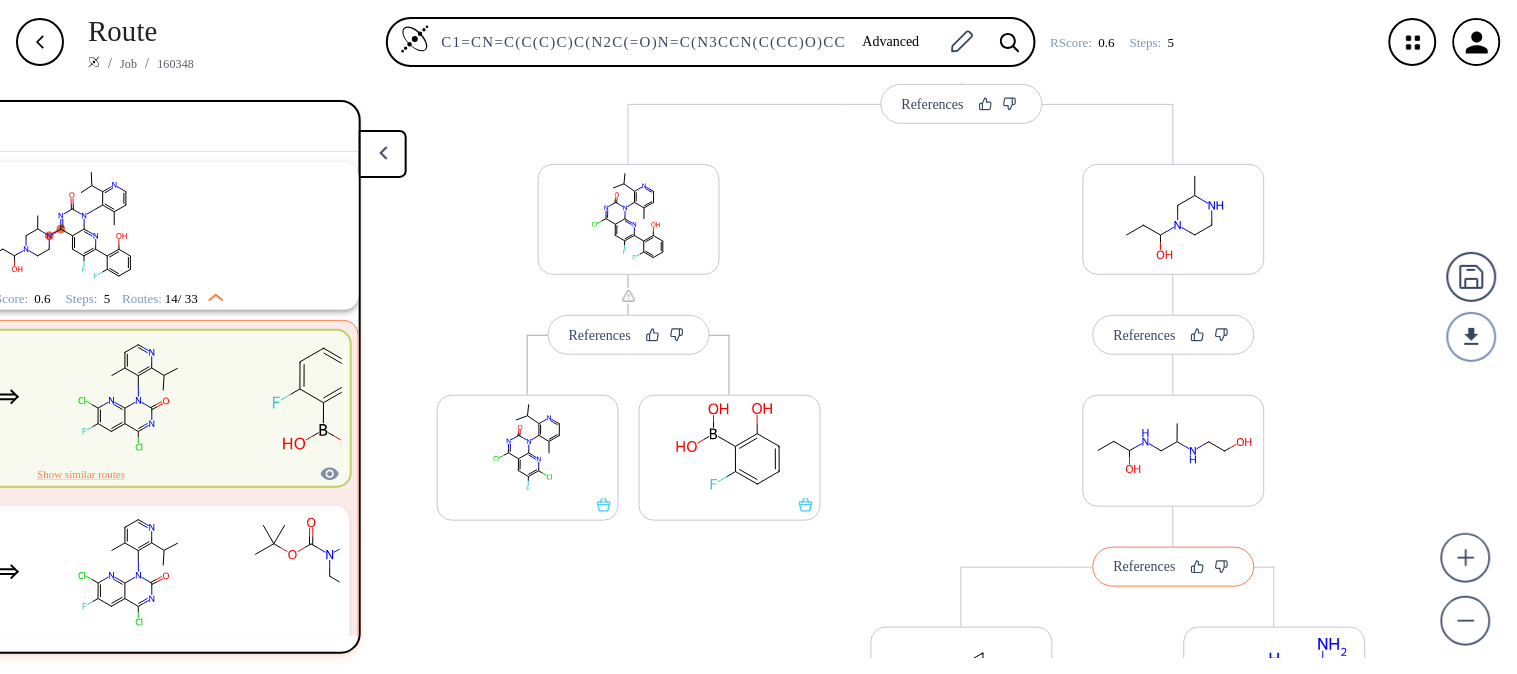 click on "References" at bounding box center [1174, 567] 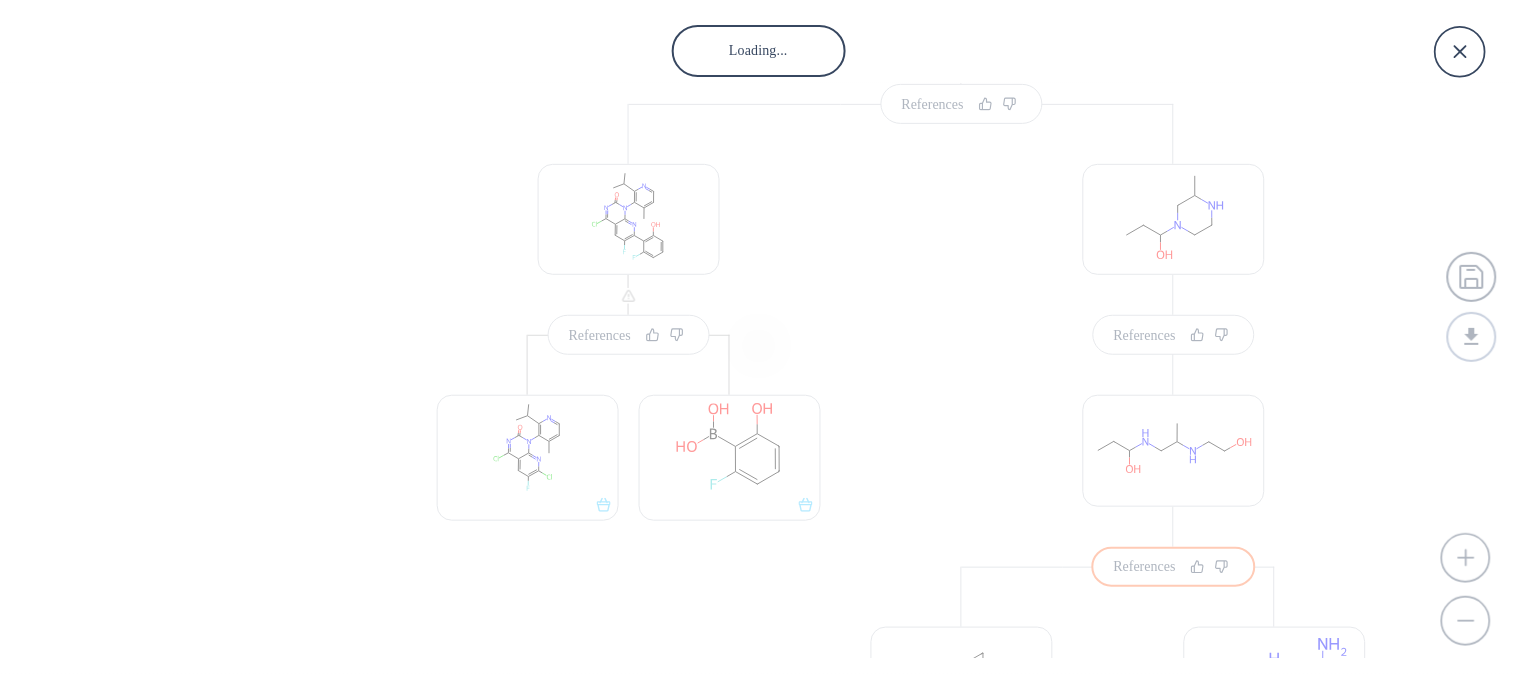 scroll, scrollTop: 0, scrollLeft: 275, axis: horizontal 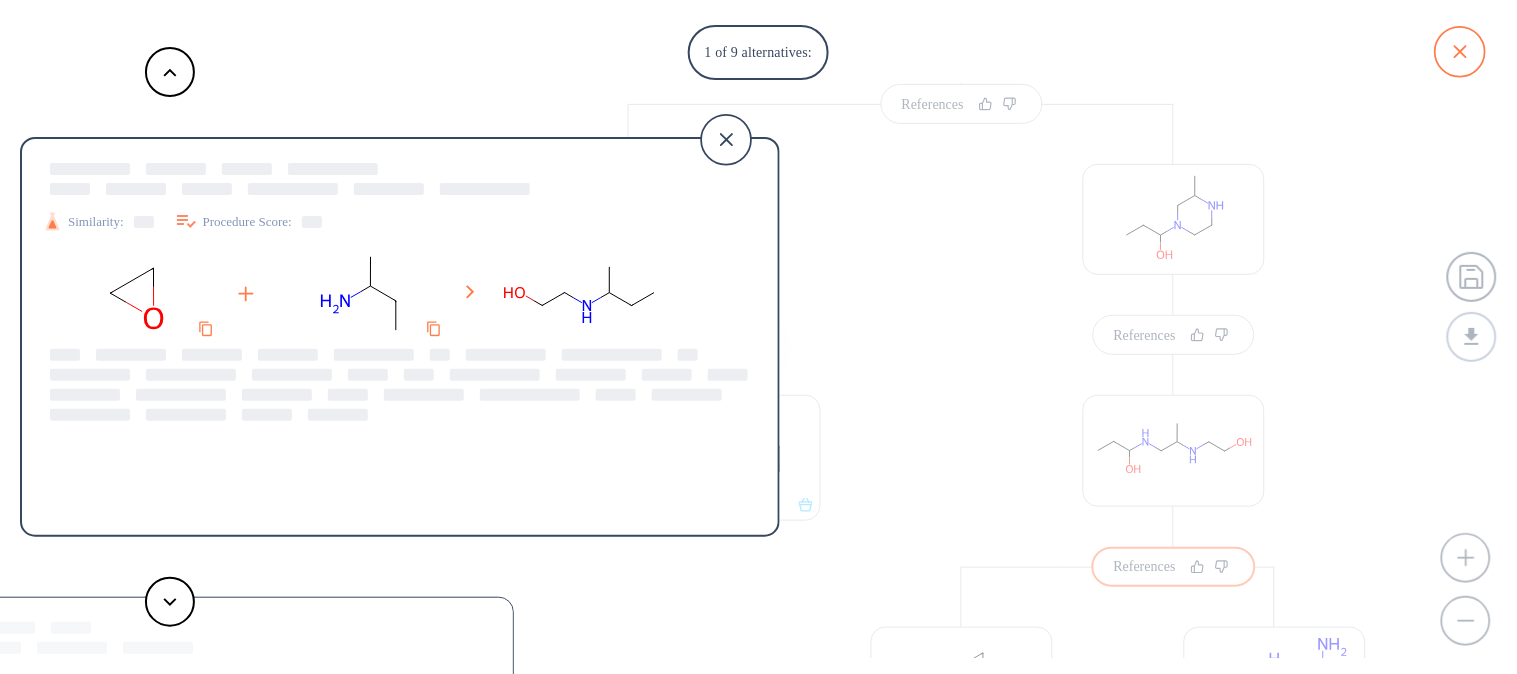 click at bounding box center (1460, 52) 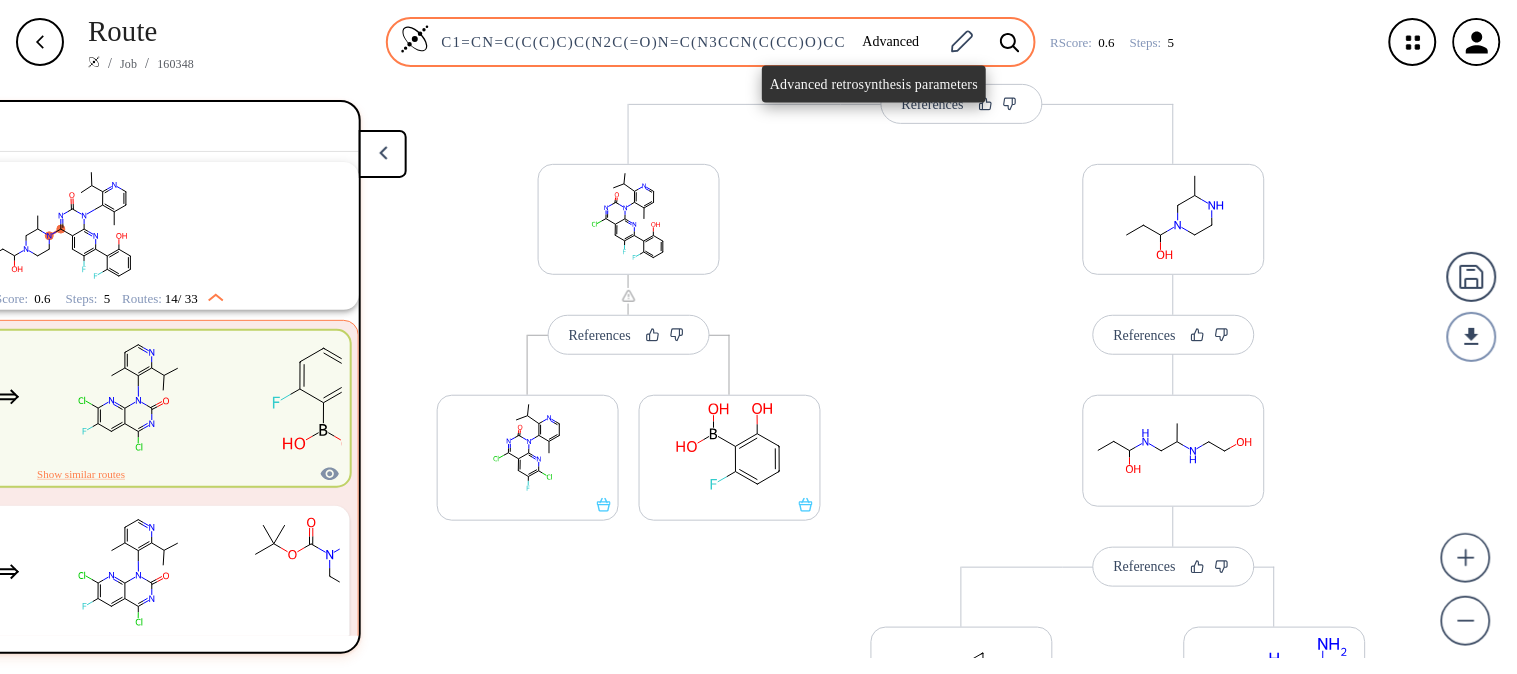 click on "Advanced" at bounding box center [891, 42] 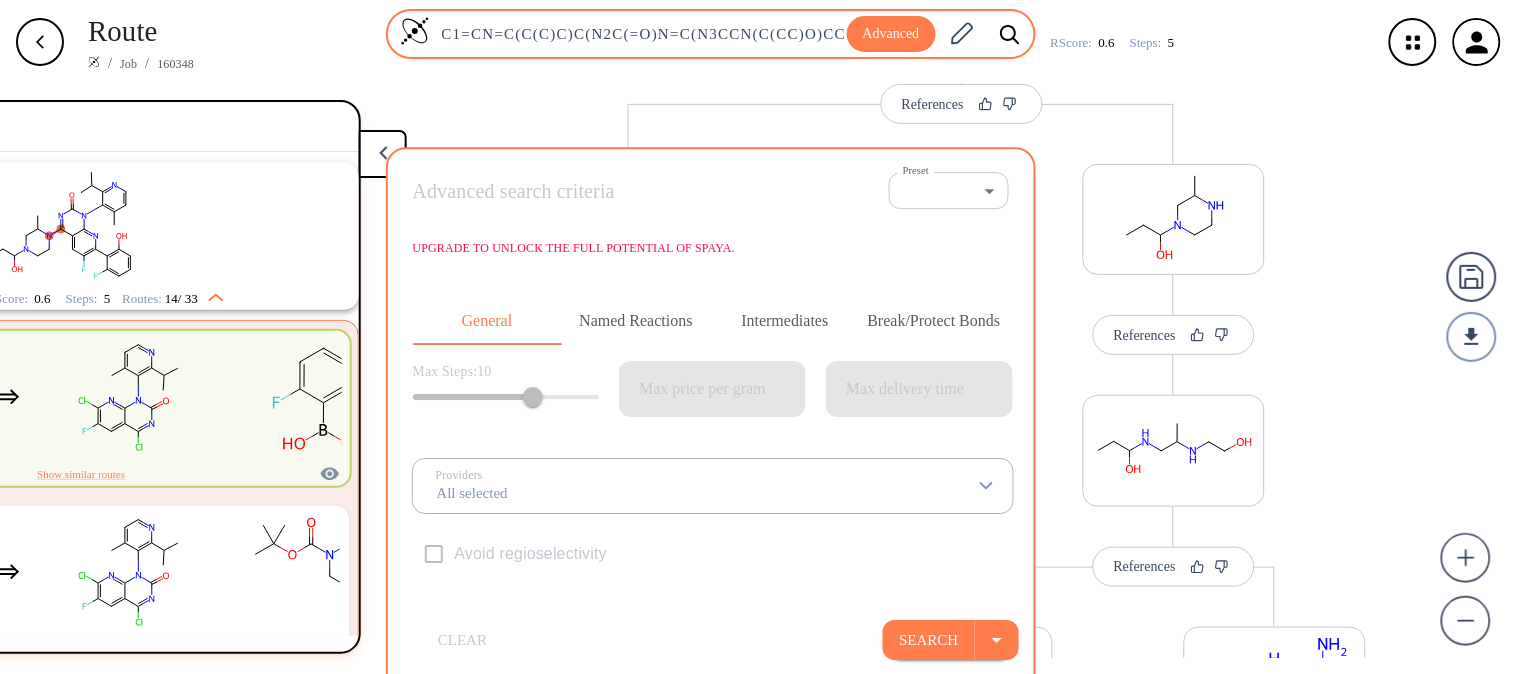 scroll, scrollTop: 0, scrollLeft: 382, axis: horizontal 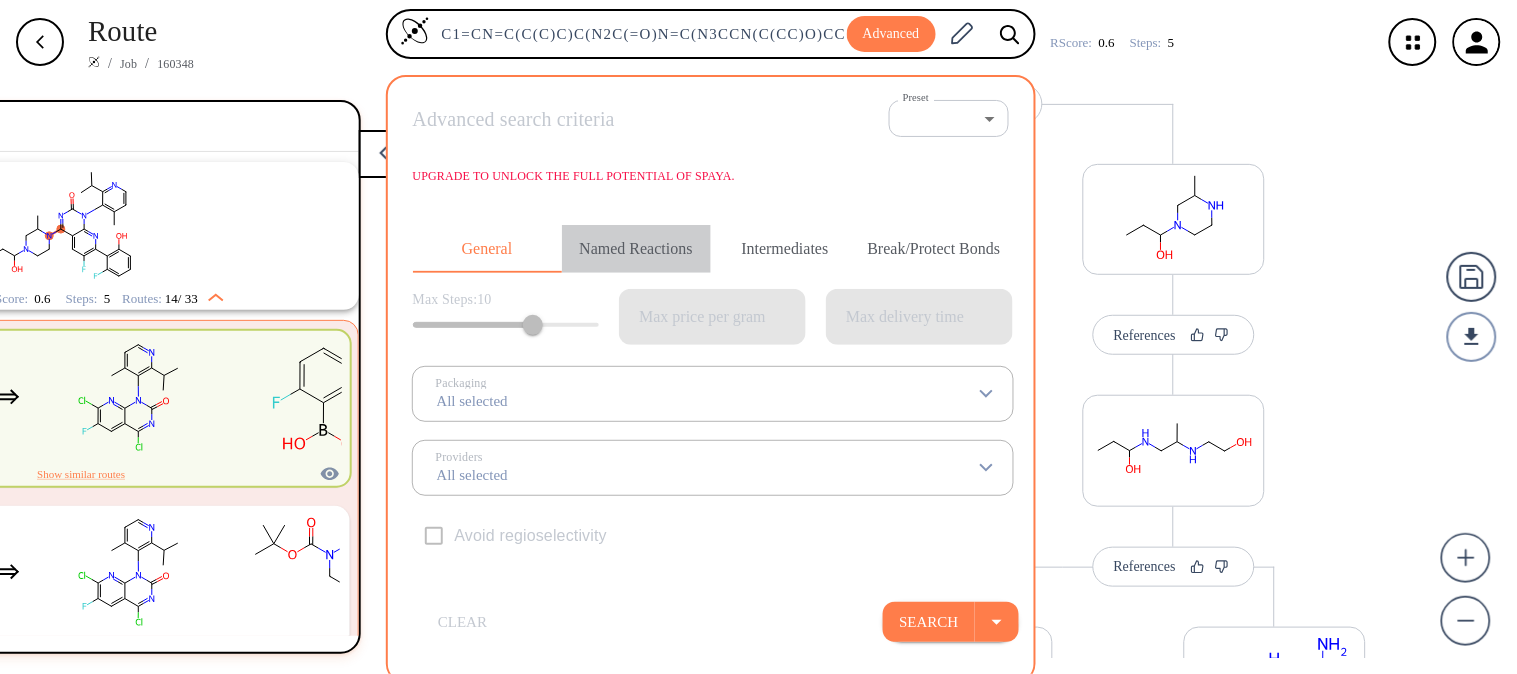 click on "Named Reactions" at bounding box center [636, 249] 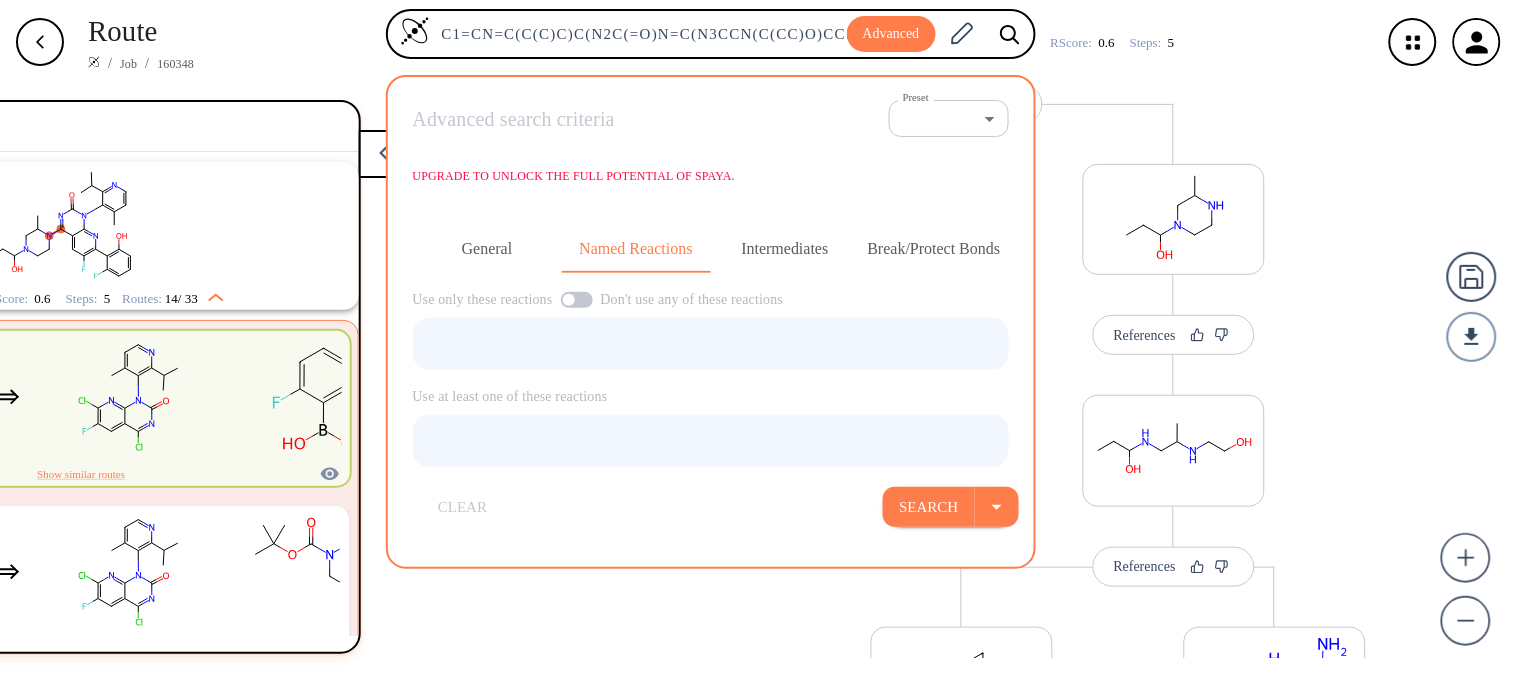 click on "Intermediates" at bounding box center (785, 249) 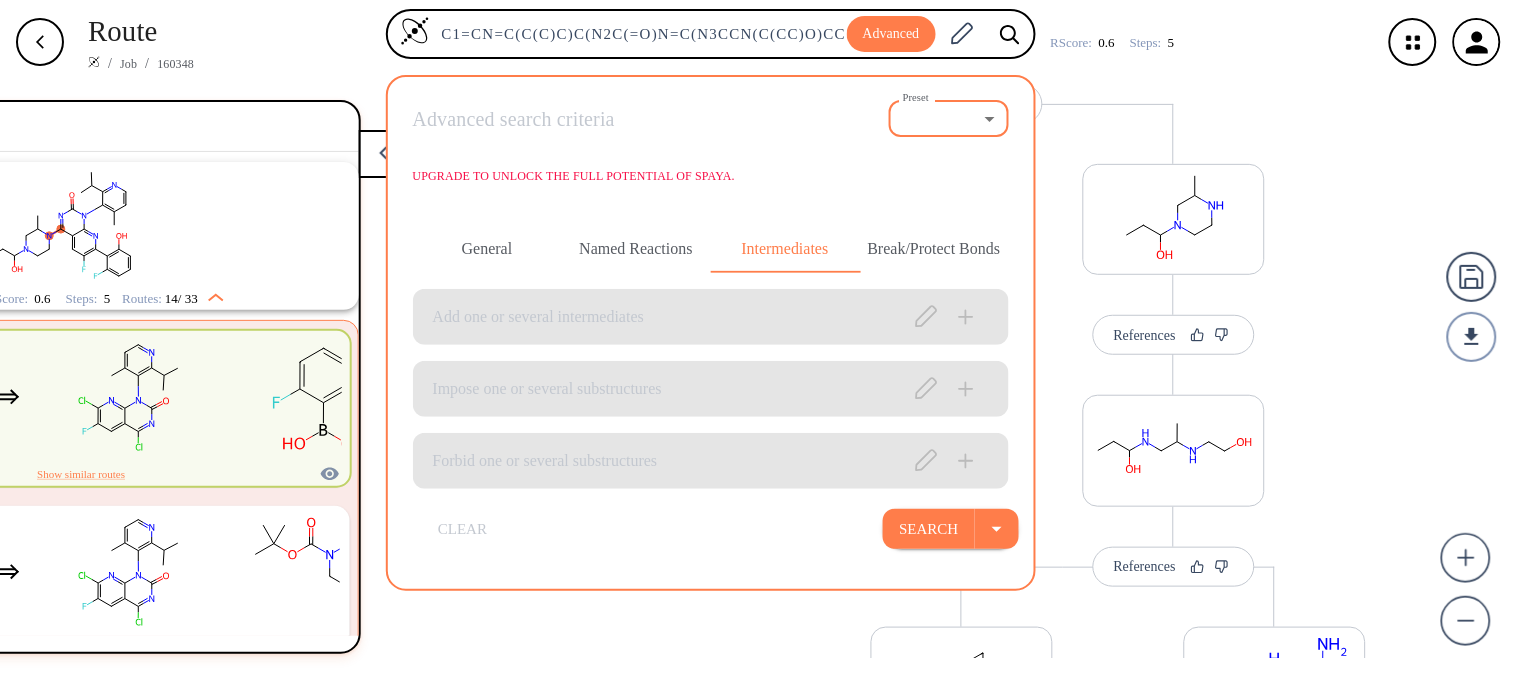 click on "Route / Job / 160348 C1=CN=C(C(C)C)C(N2C(=O)N=C(N3CCN(C(CC)O)CC3C)C3=C2N=C(C(=C3)F)C2=C(F)C=CC=C2O)=C1C Advanced Advanced search criteria Preset ​ -1 Preset Upgrade to unlock the full potential of Spaya. General Named Reactions Intermediates Break/Protect Bonds Add one or several intermediates Impose one or several substructures Forbid one or several substructures clear Search RScore :   0.6   Steps :   5   References More routes from here References More routes from here More routes from here More routes from here References More routes from here References More routes from here More routes from here References More routes from here More routes from here 41 unique & 259 similar routes found 1st Disconnections Filter clear Starting from: RScore :   0.6   Steps :   5   Routes:   14  / 33 RScore :   0.6   Steps :   5   Show similar routes RScore :   0.6   Steps :   5   Show similar routes RScore :   0.5   Steps :   5   Show similar routes RScore :   0.5   Steps :   5   RScore :   0.5" at bounding box center [758, 337] 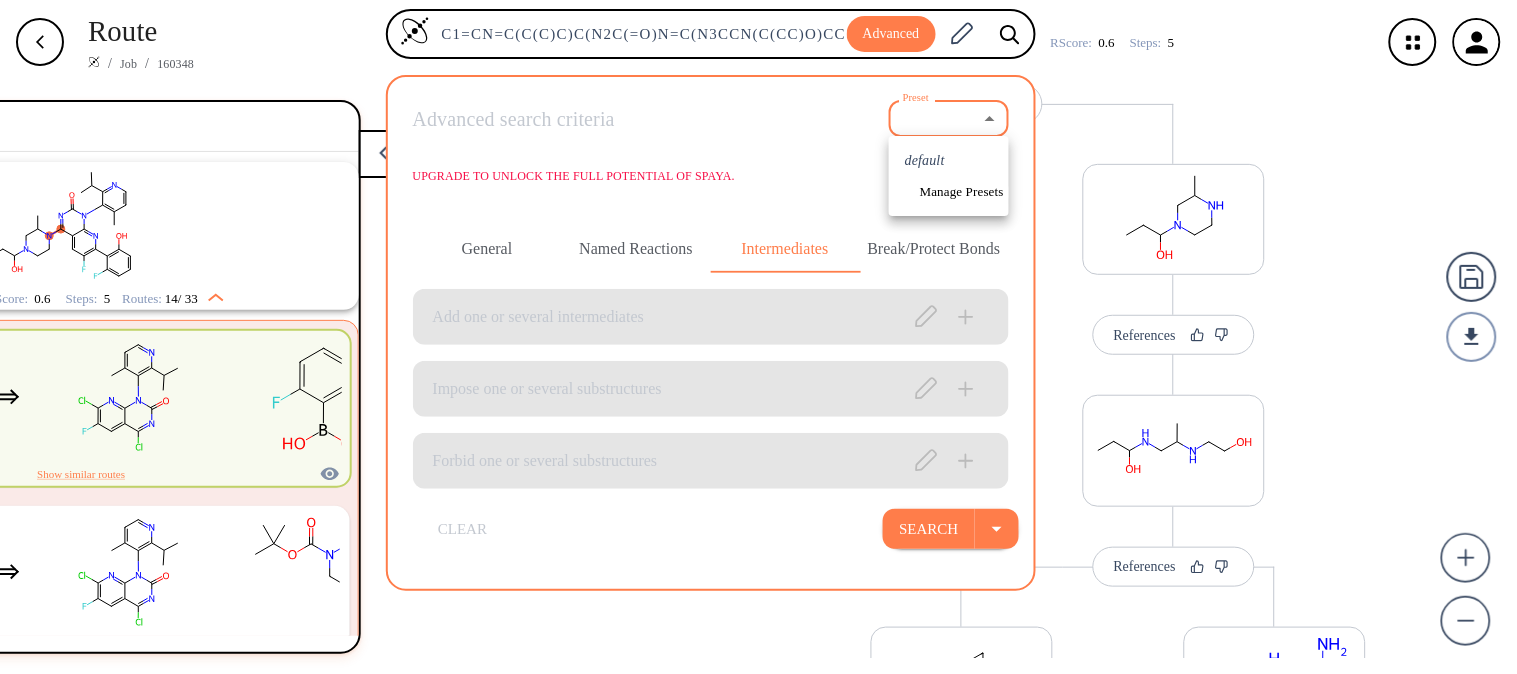 scroll, scrollTop: 0, scrollLeft: 275, axis: horizontal 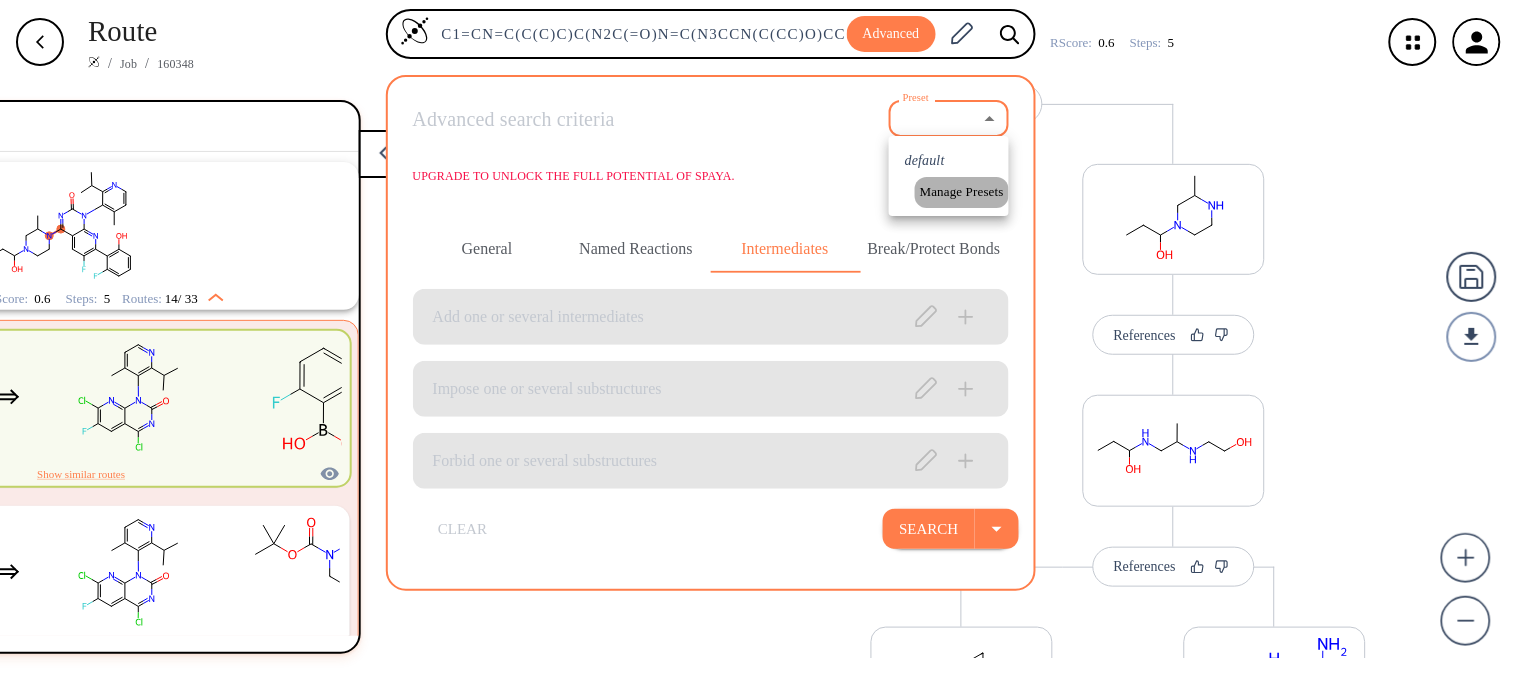 click on "Manage Presets" at bounding box center (962, 192) 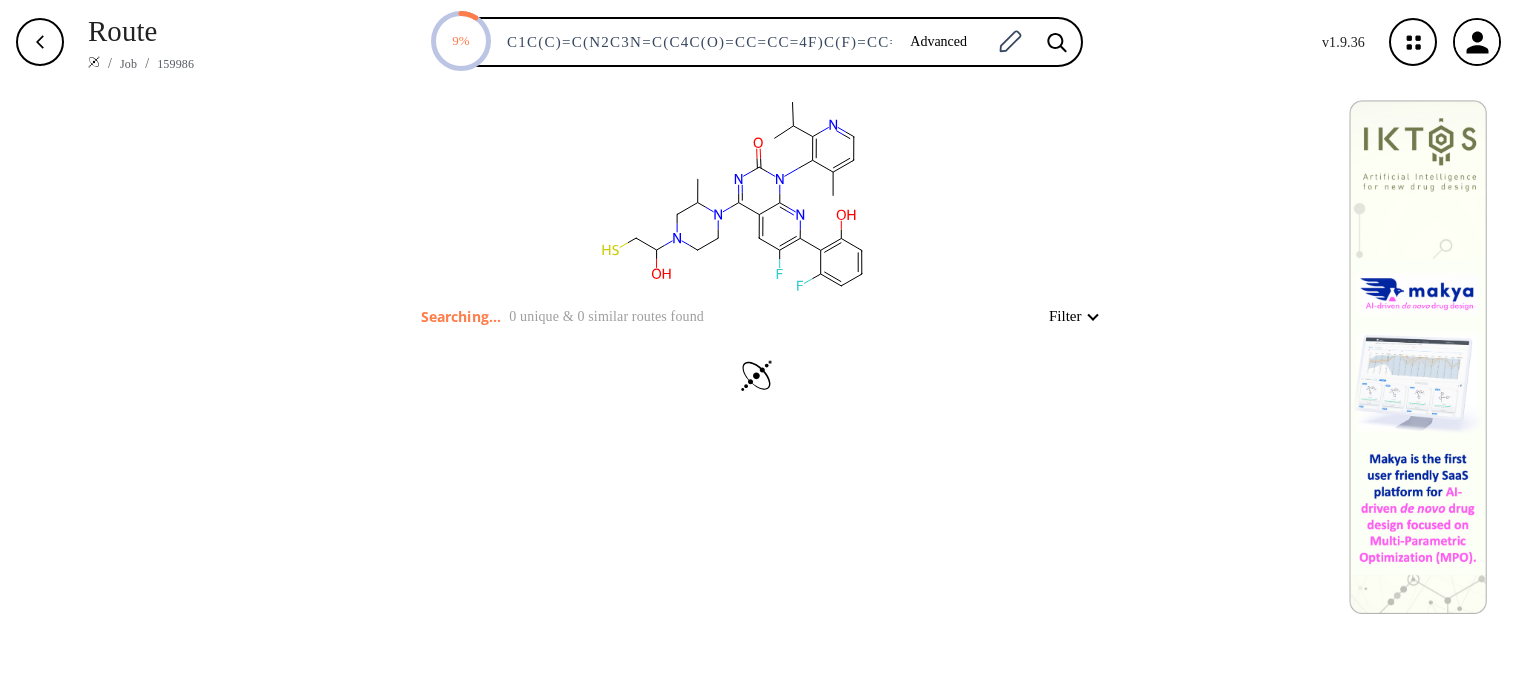 scroll, scrollTop: 0, scrollLeft: 0, axis: both 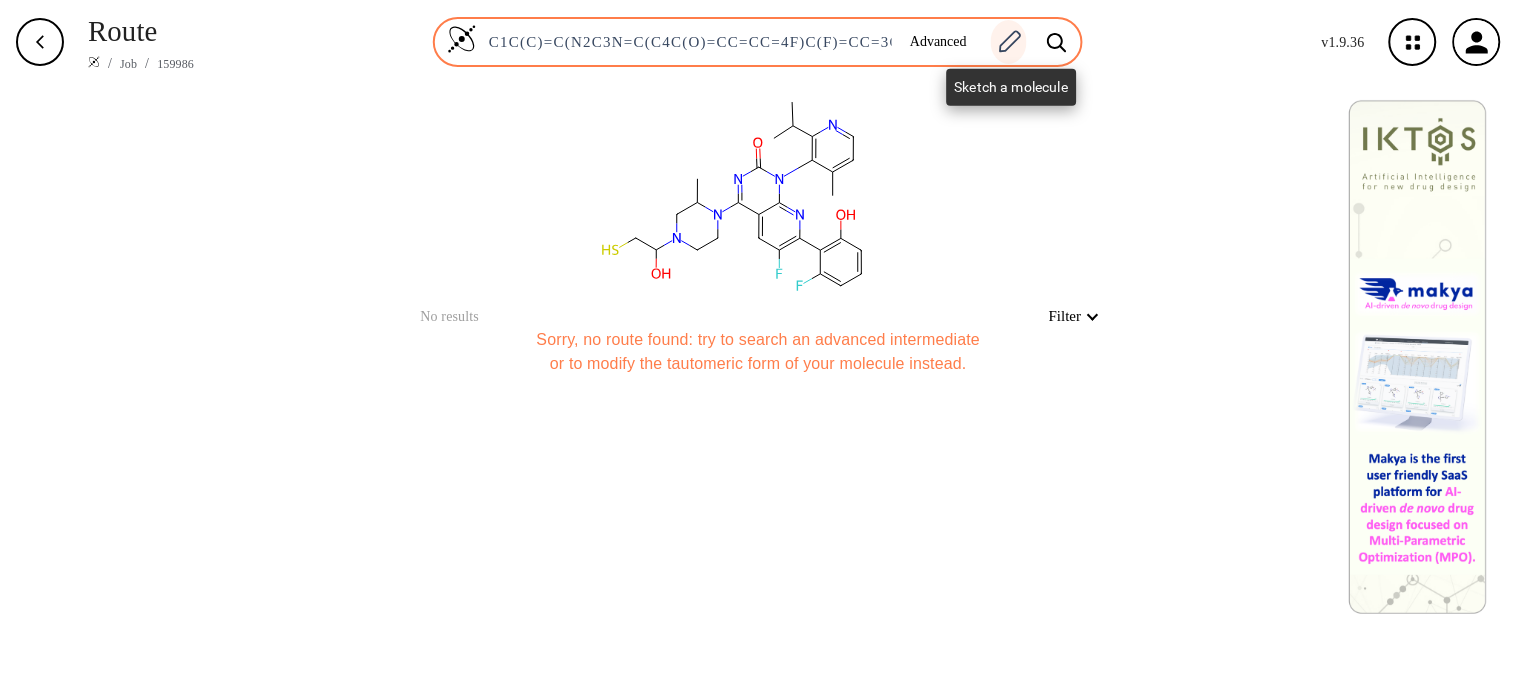 click at bounding box center [1009, 42] 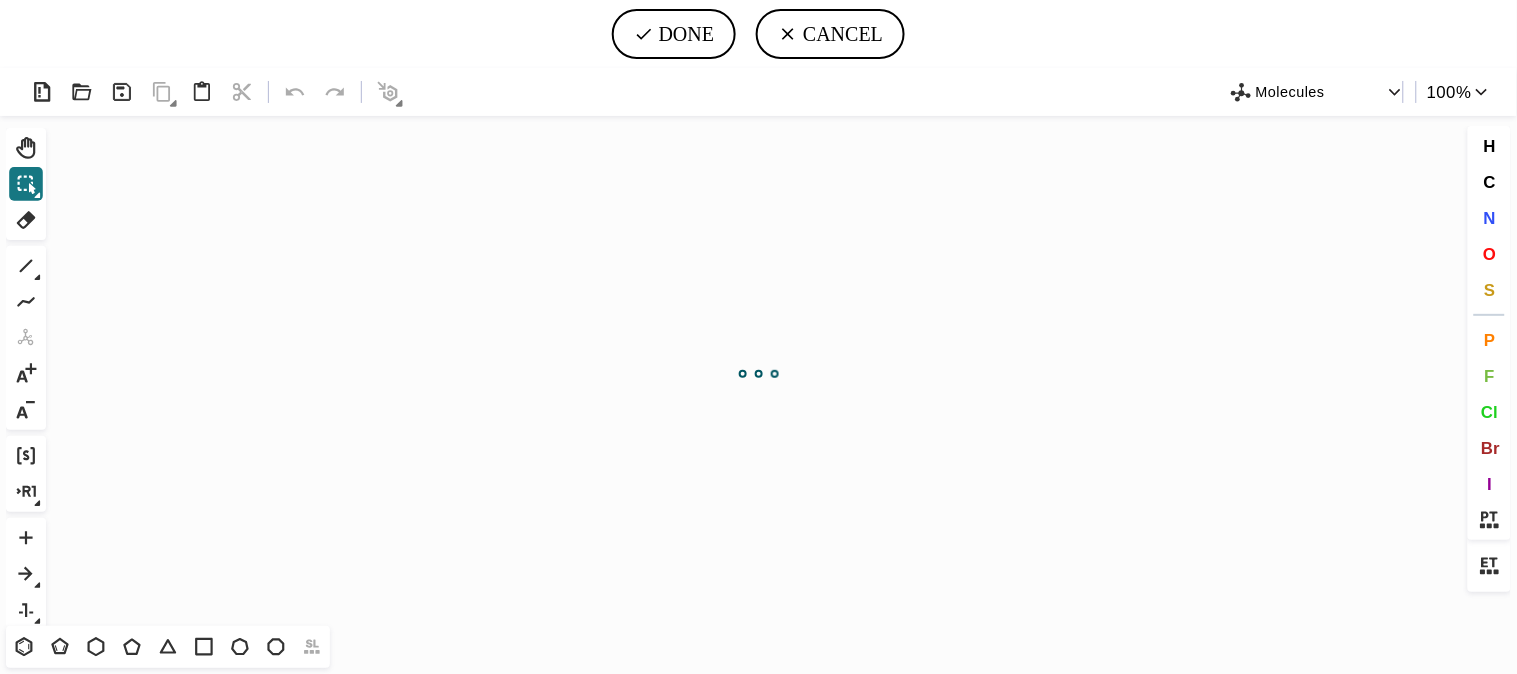 scroll, scrollTop: 0, scrollLeft: 0, axis: both 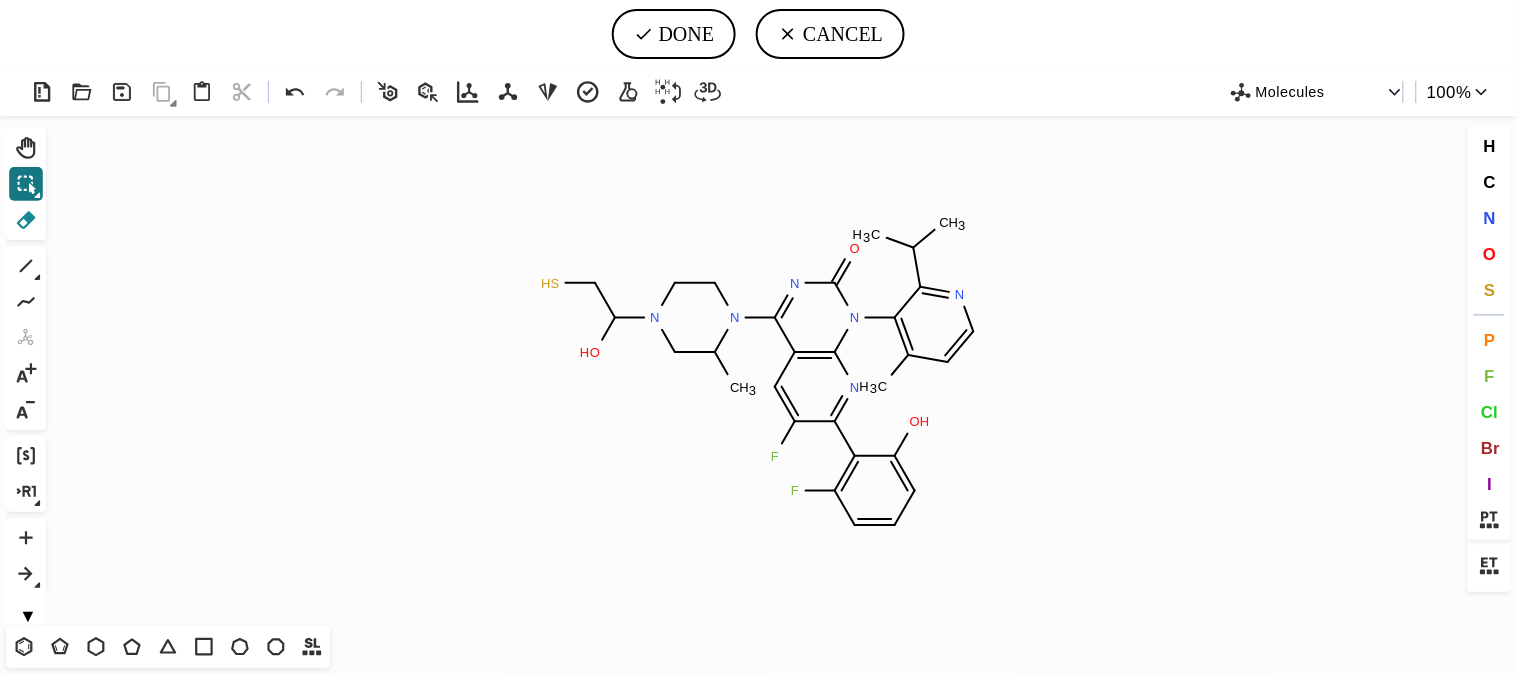 click at bounding box center [26, 220] 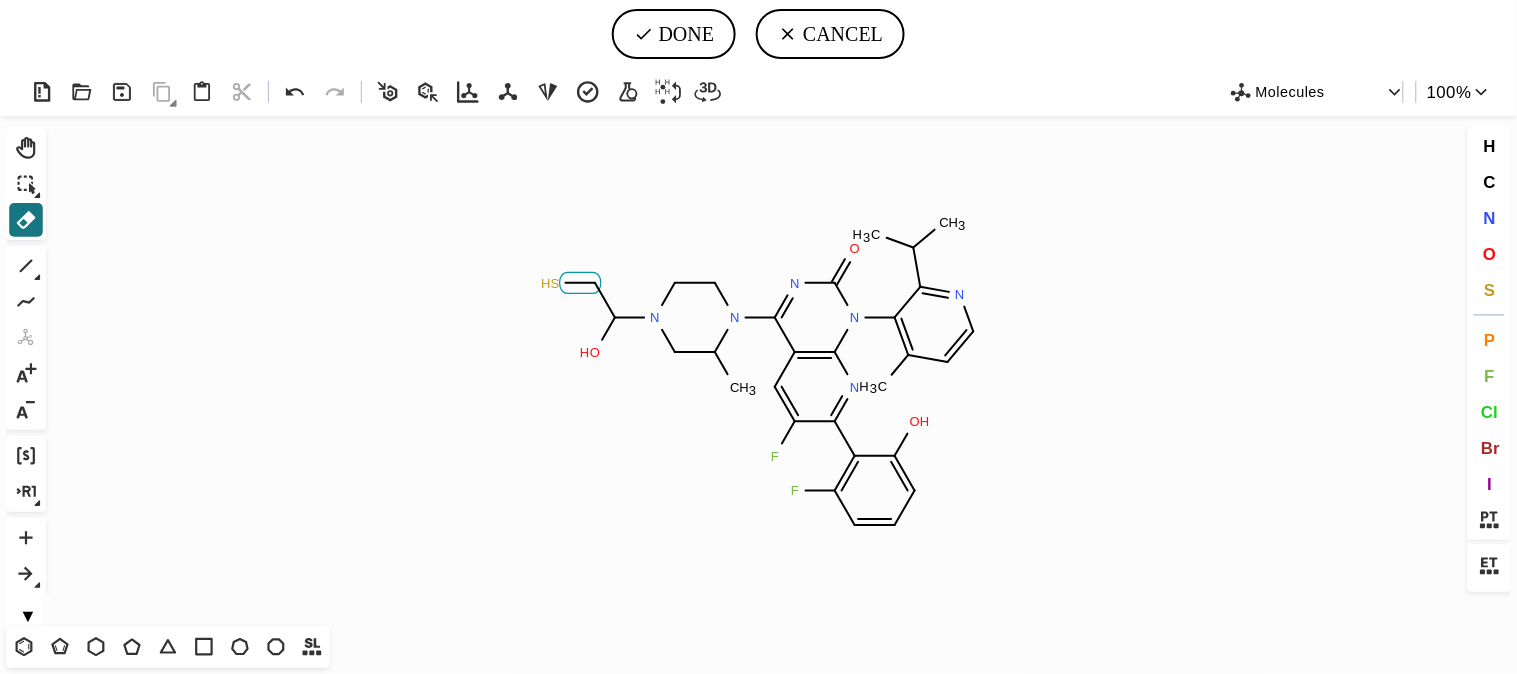 click at bounding box center [580, 283] 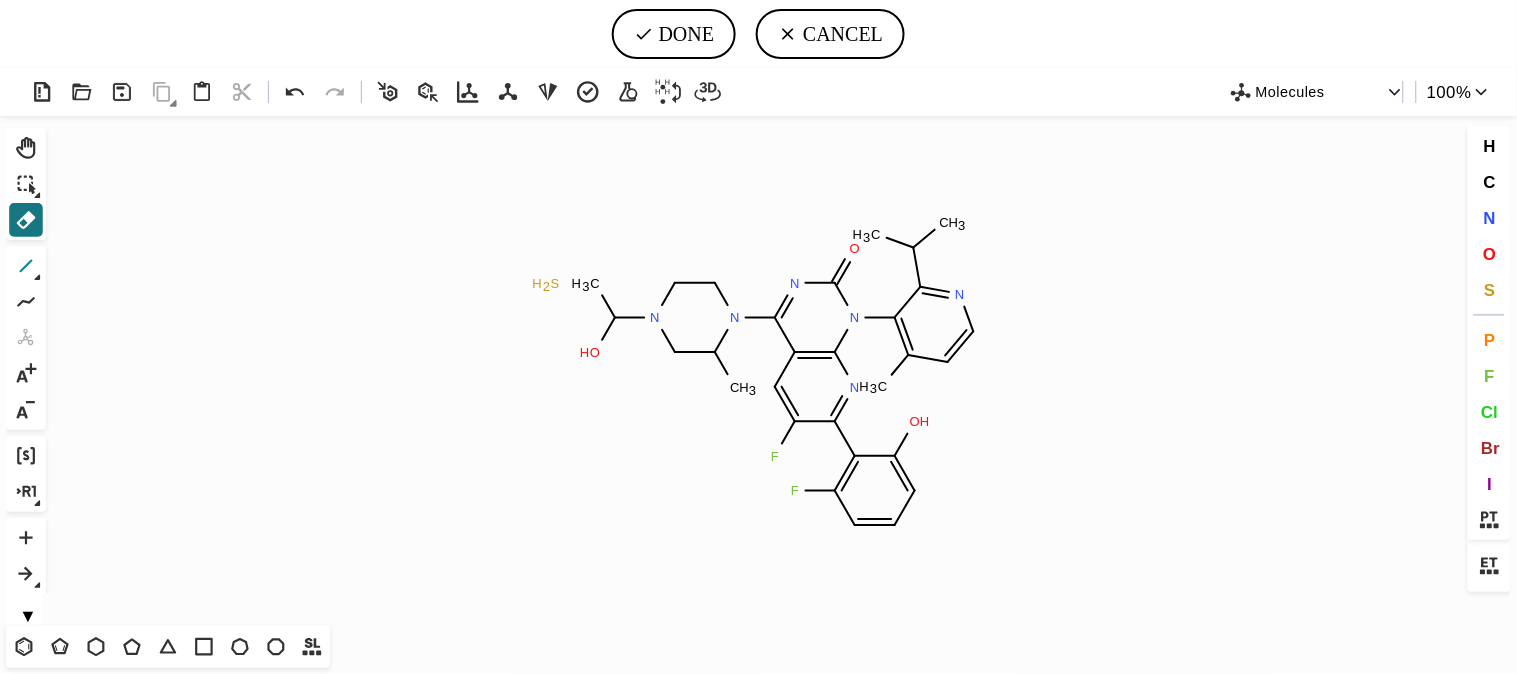 click at bounding box center [26, 266] 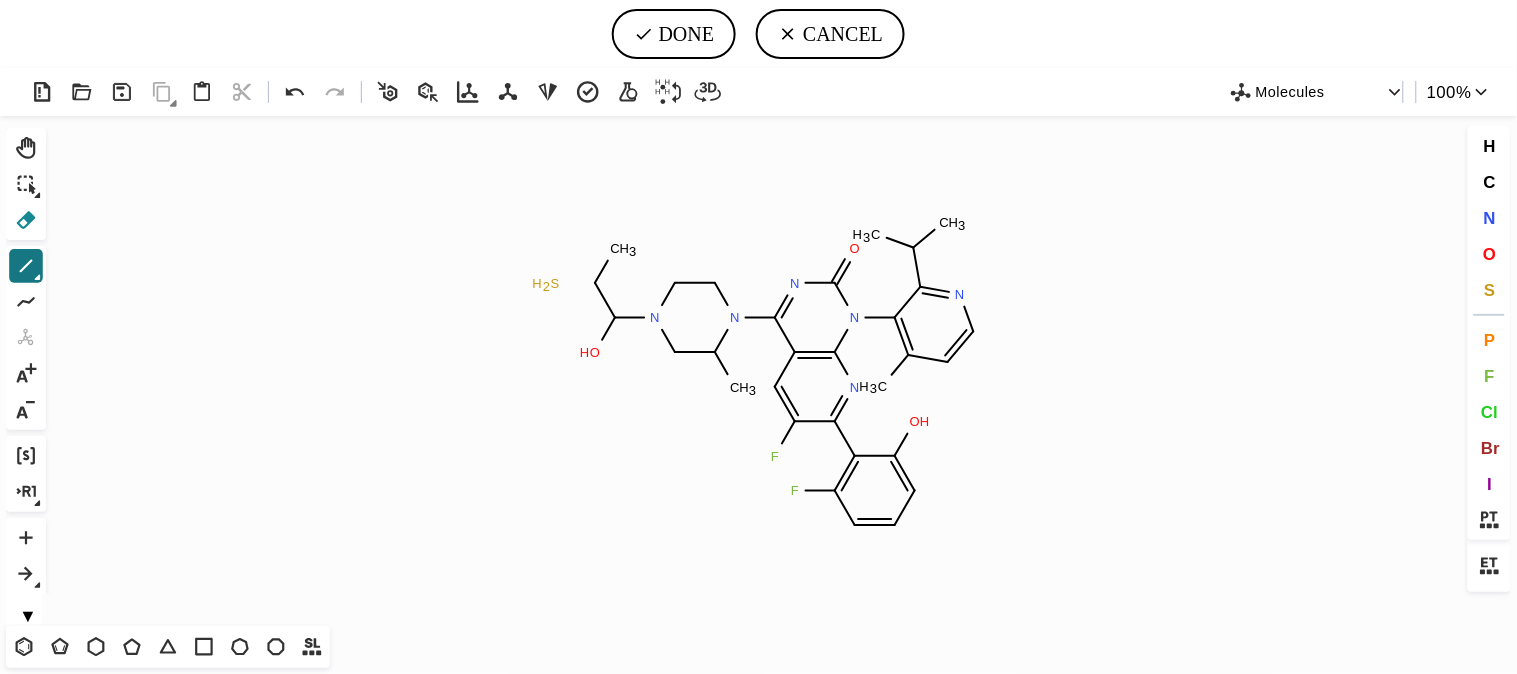 click at bounding box center (26, 220) 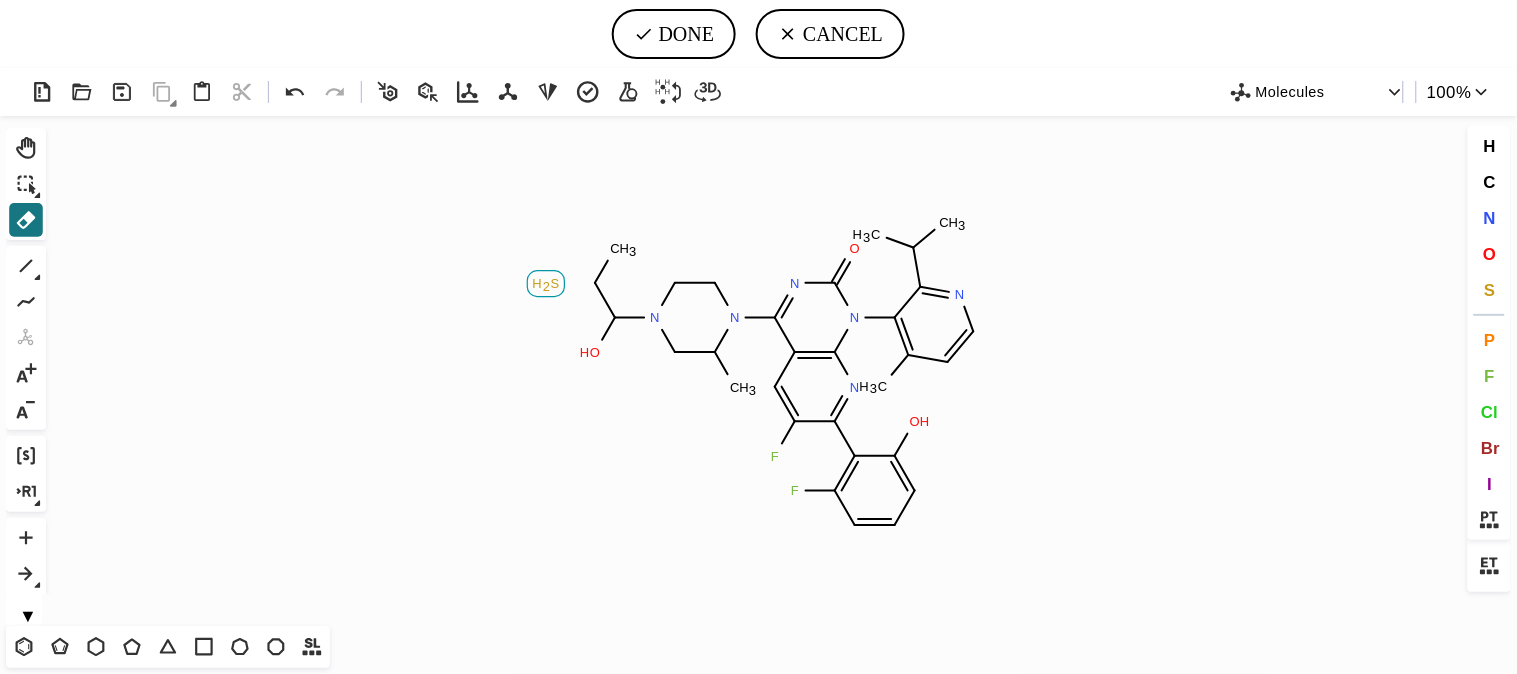 click at bounding box center [546, 284] 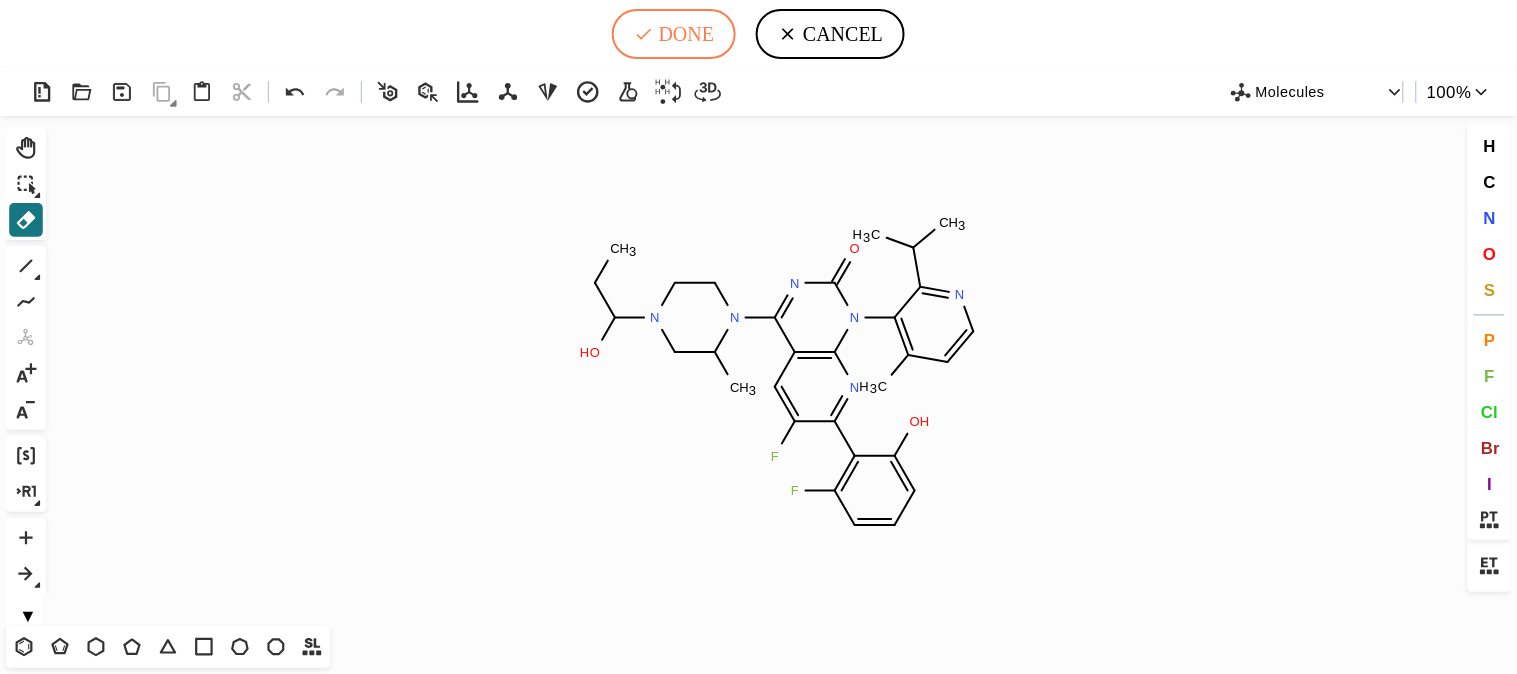 click on "DONE" at bounding box center (674, 34) 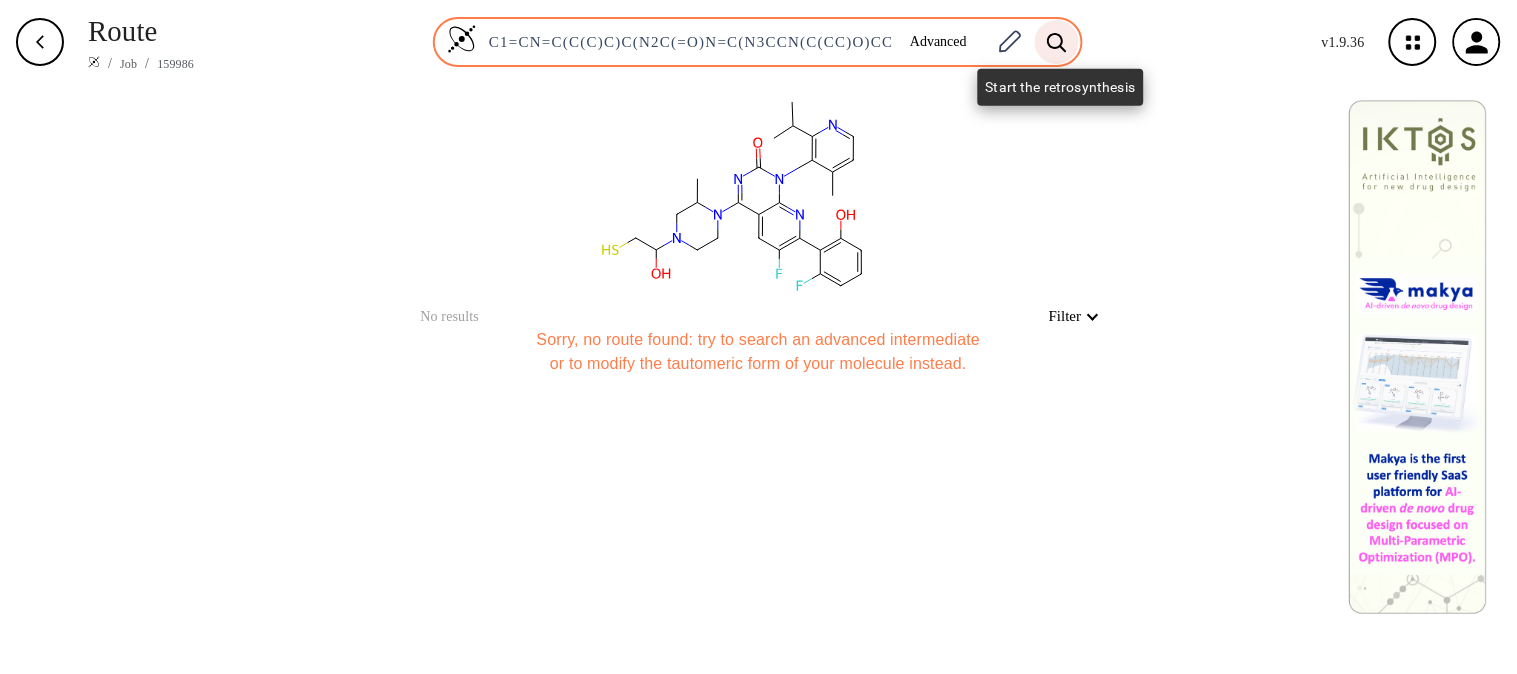 click at bounding box center [1057, 42] 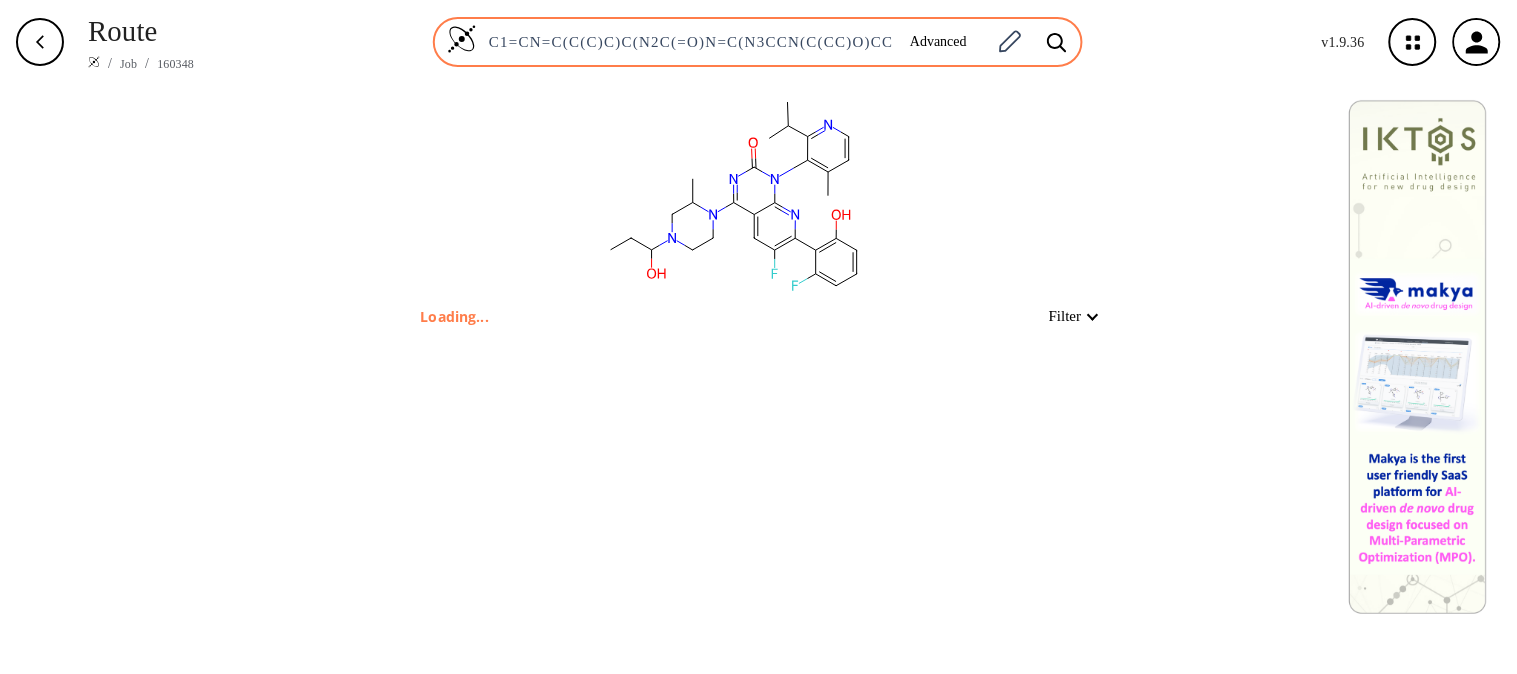 click on "C1=CN=C(C(C)C)C(N2C(=O)N=C(N3CCN(C(CC)O)CC3C)C3=C2N=C(C(=C3)F)C2=C(F)C=CC=C2O)=C1C" at bounding box center [685, 42] 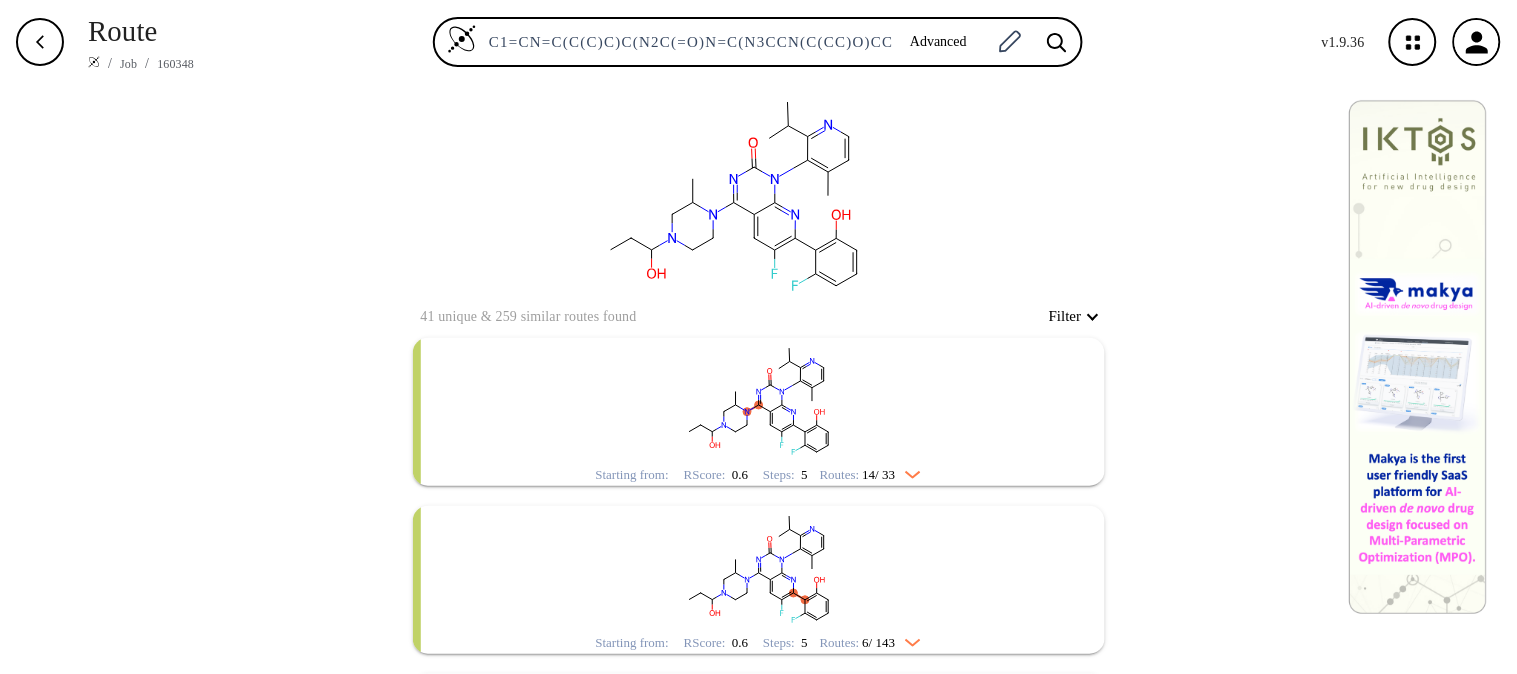 click on "Routes:   14  / 33" at bounding box center [871, 474] 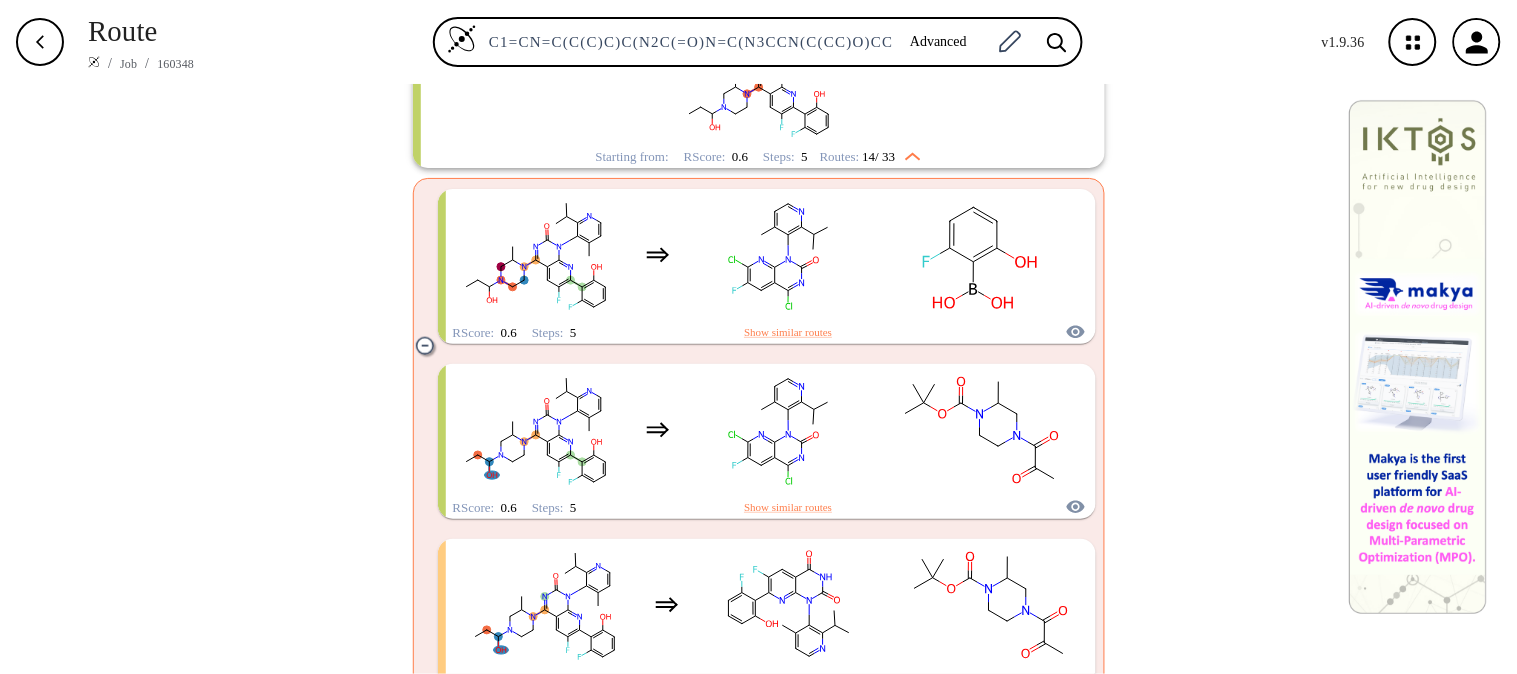 scroll, scrollTop: 404, scrollLeft: 0, axis: vertical 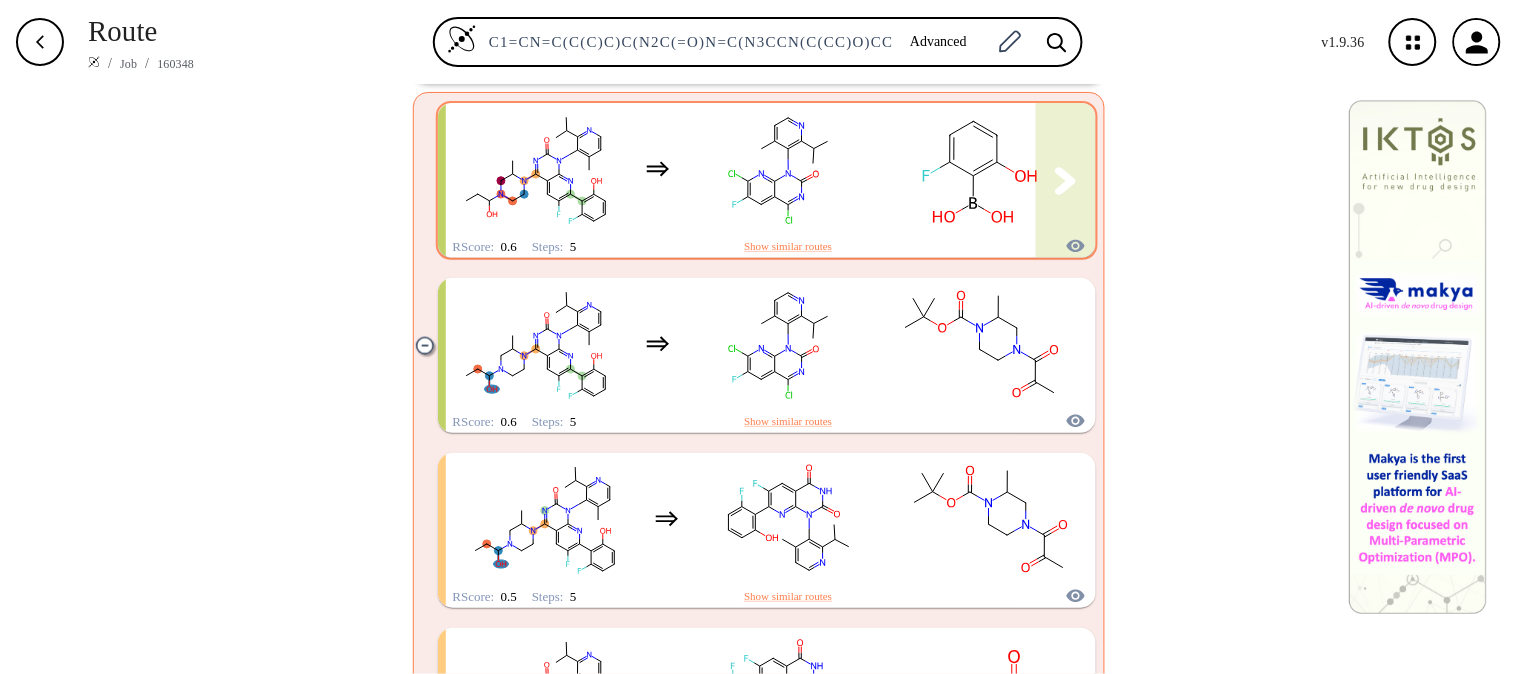 click at bounding box center (780, 169) 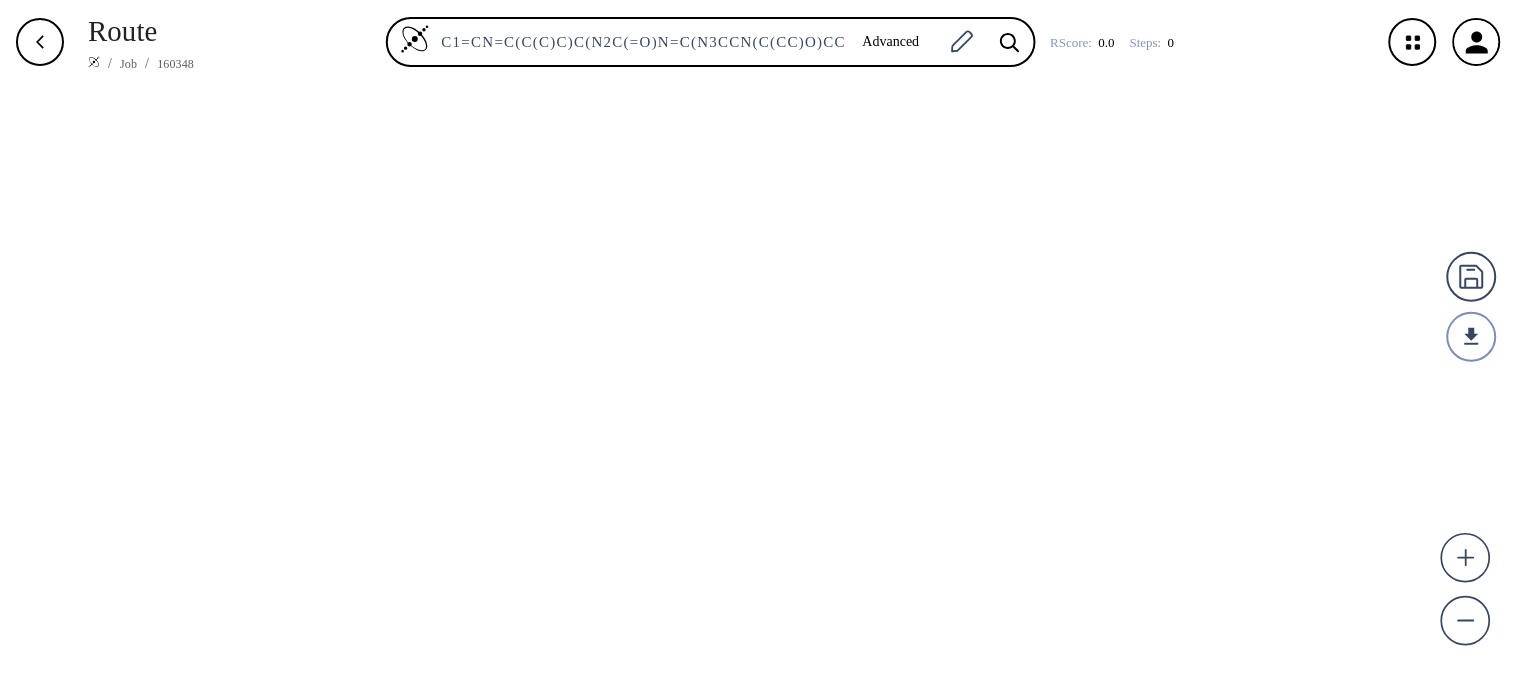scroll, scrollTop: 0, scrollLeft: 0, axis: both 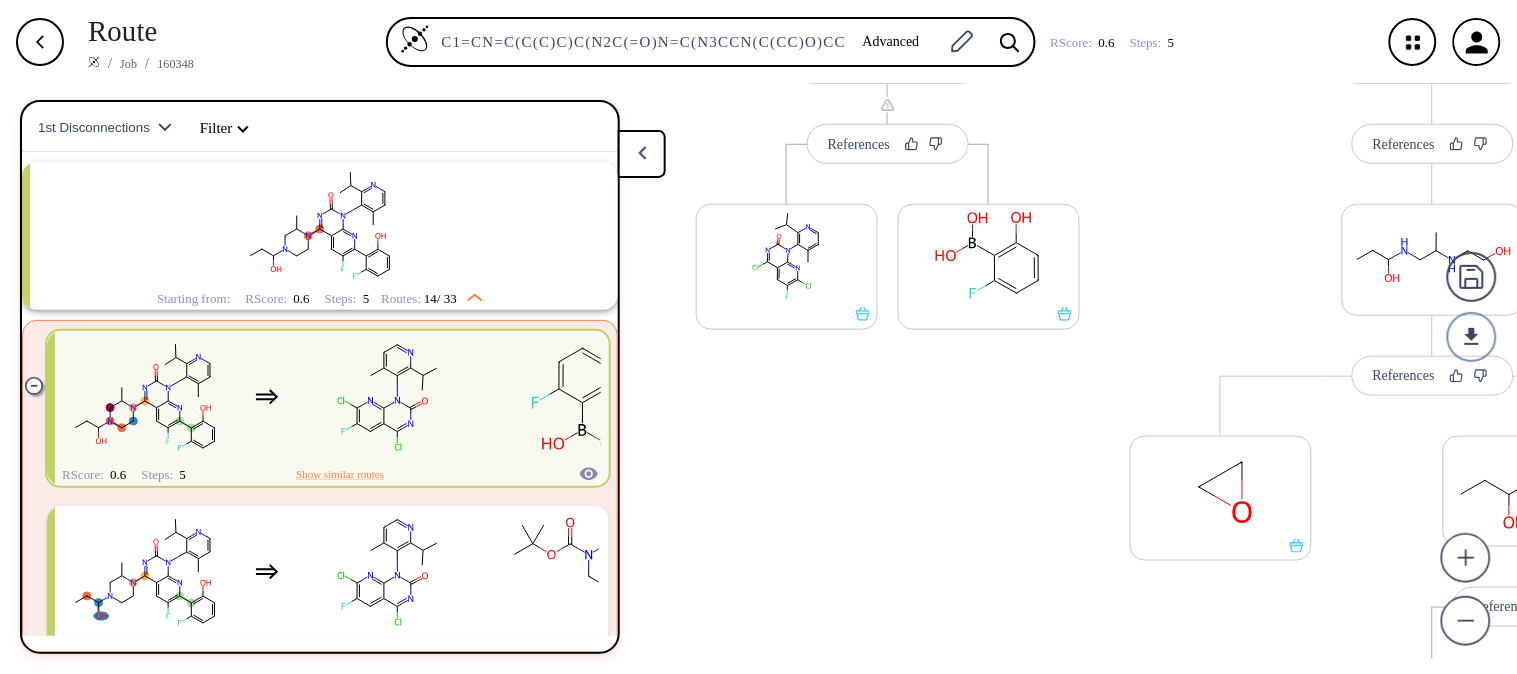 drag, startPoint x: 777, startPoint y: 411, endPoint x: 878, endPoint y: -2, distance: 425.17056 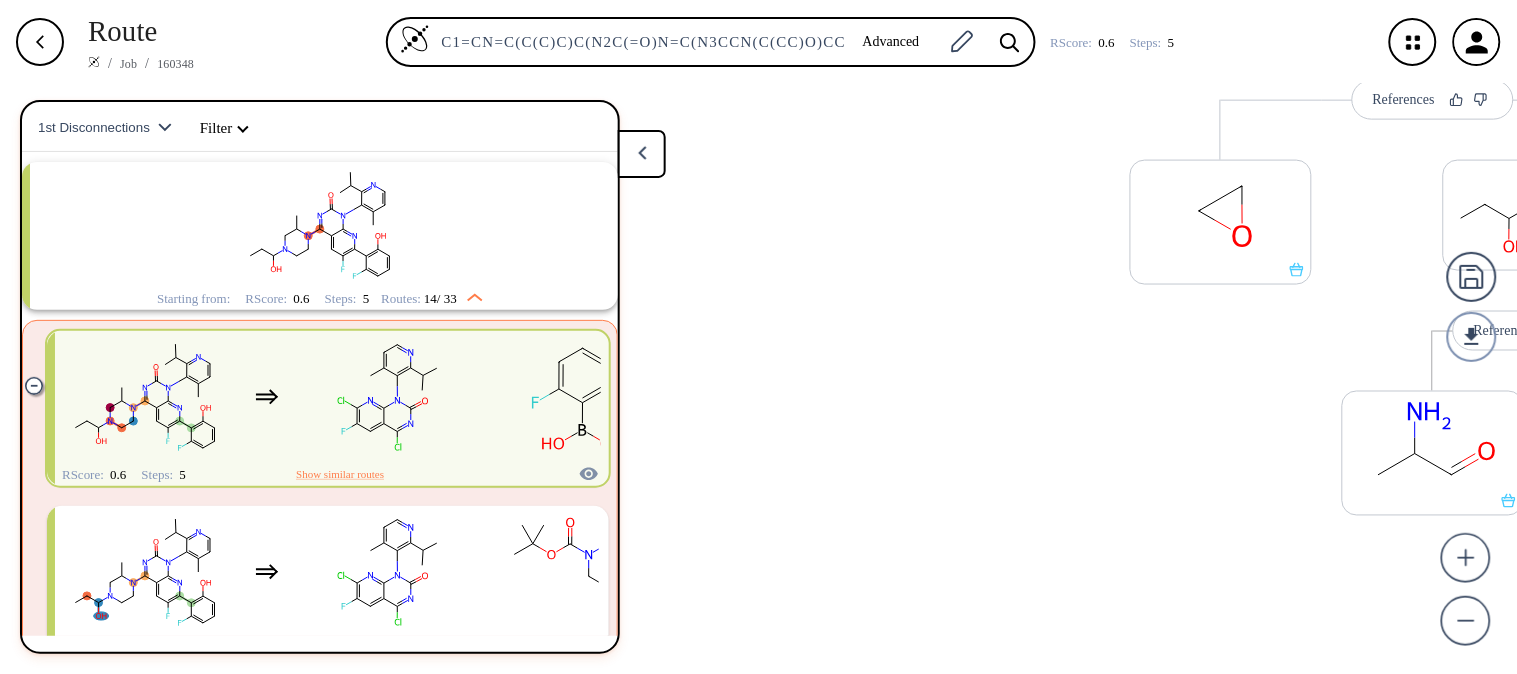 scroll, scrollTop: 690, scrollLeft: 0, axis: vertical 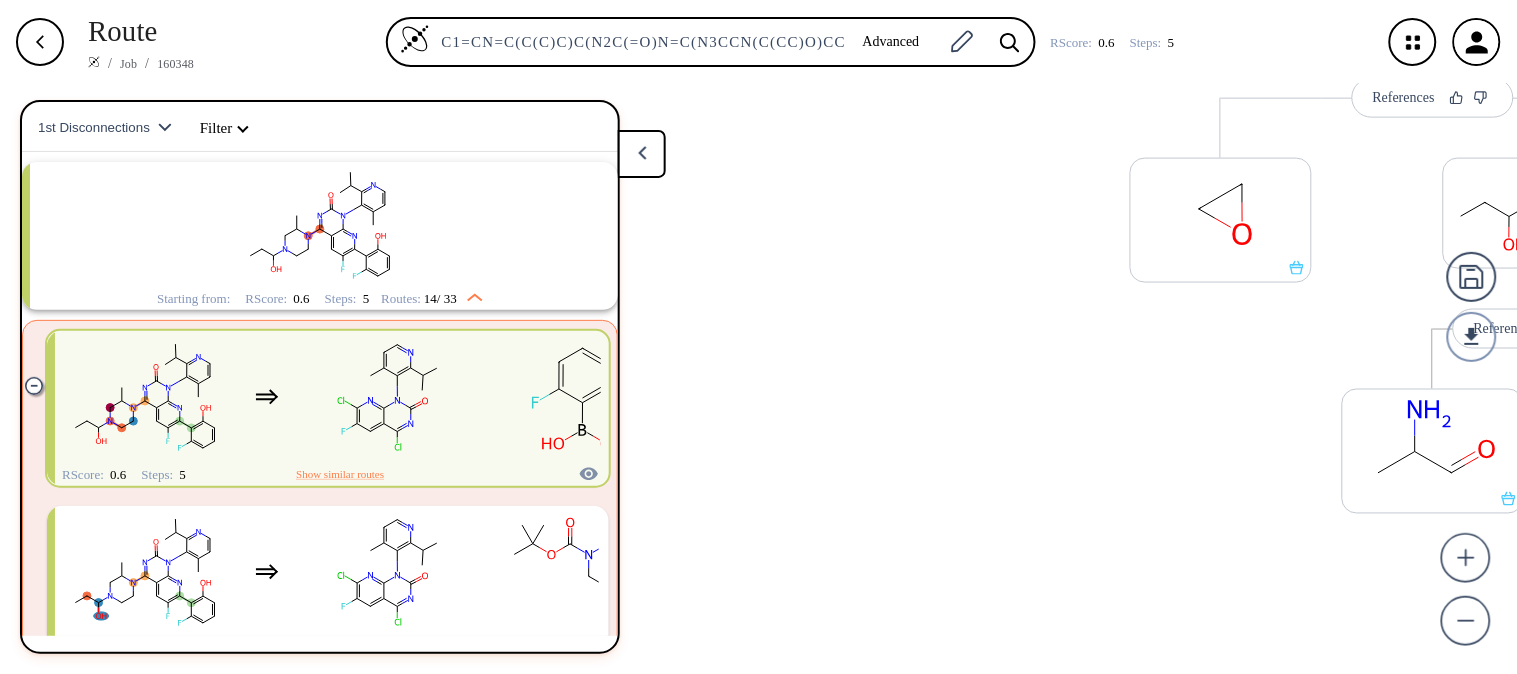 drag, startPoint x: 883, startPoint y: 563, endPoint x: 708, endPoint y: 285, distance: 328.49506 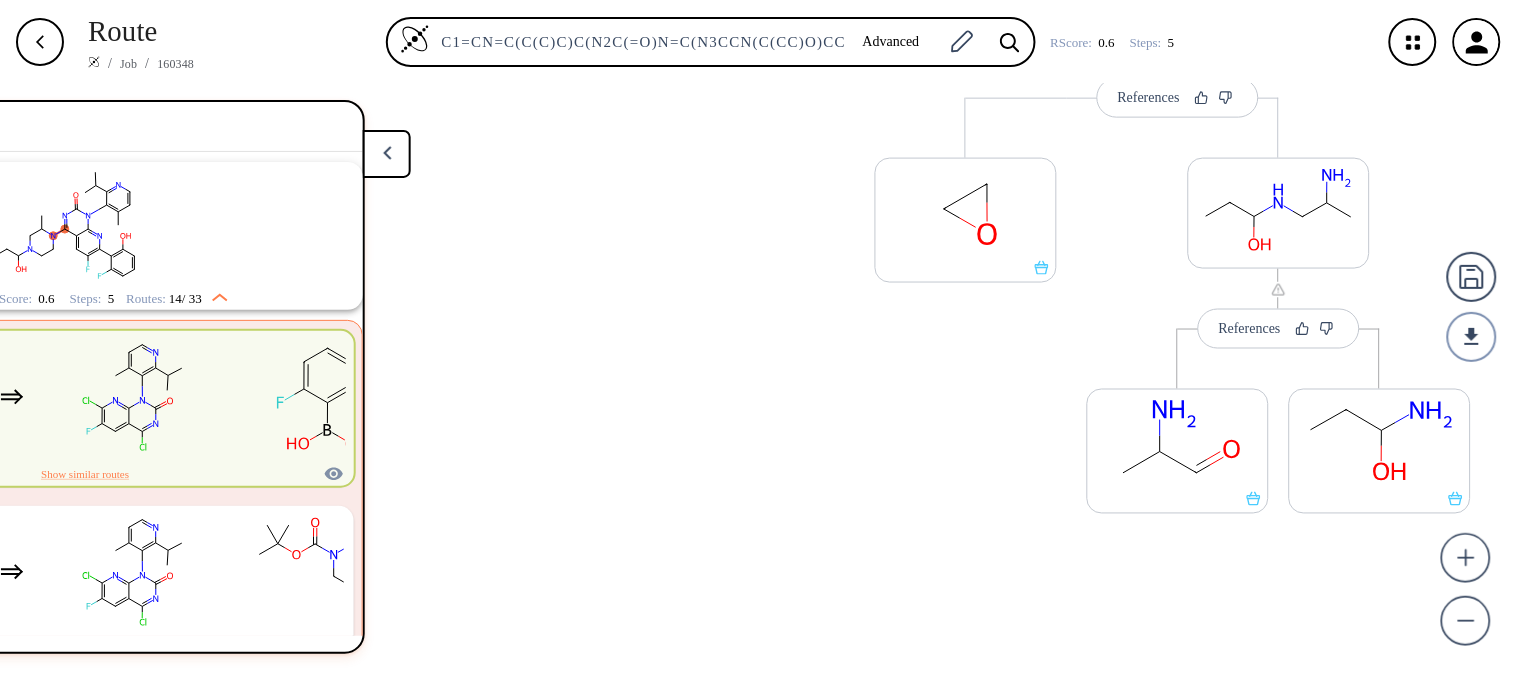 scroll, scrollTop: 1, scrollLeft: 292, axis: both 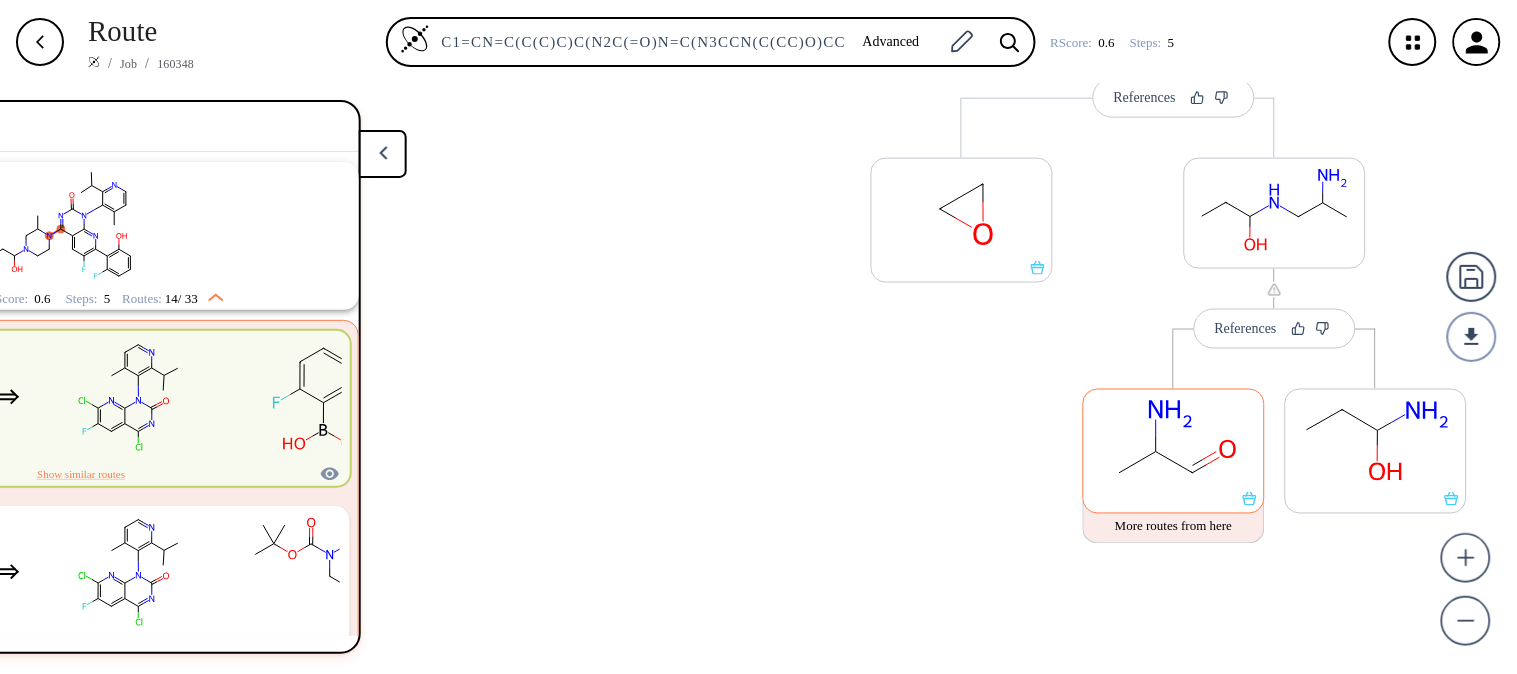 click at bounding box center (1250, 499) 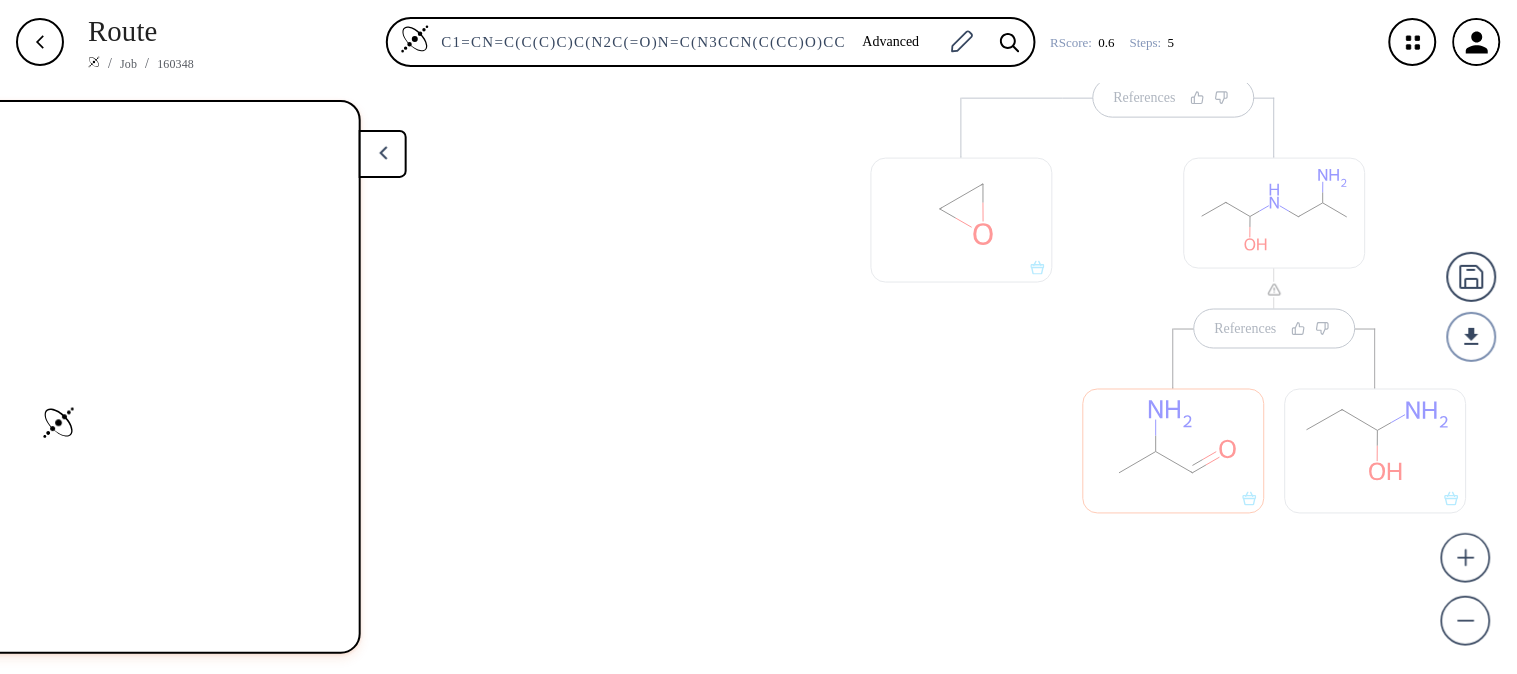 scroll, scrollTop: 0, scrollLeft: 0, axis: both 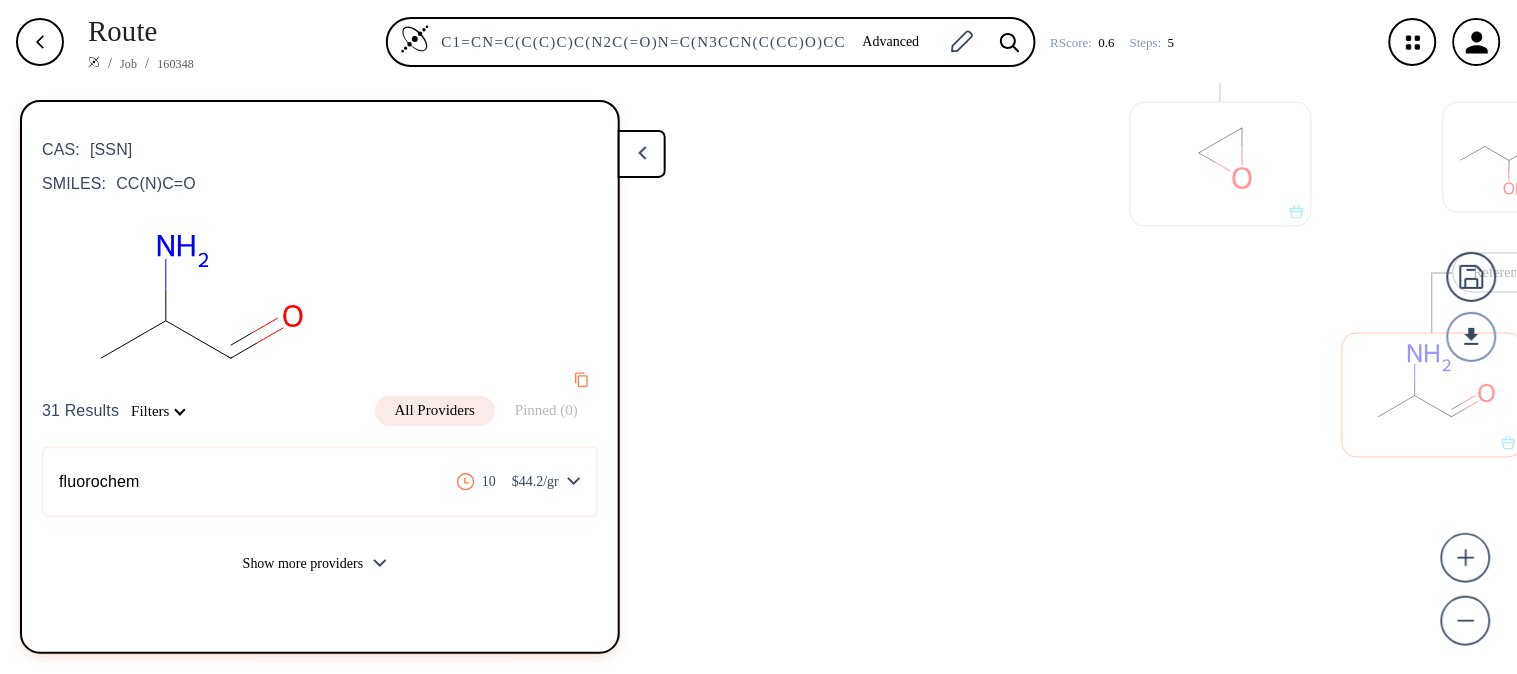 click on "All Providers" at bounding box center [435, 411] 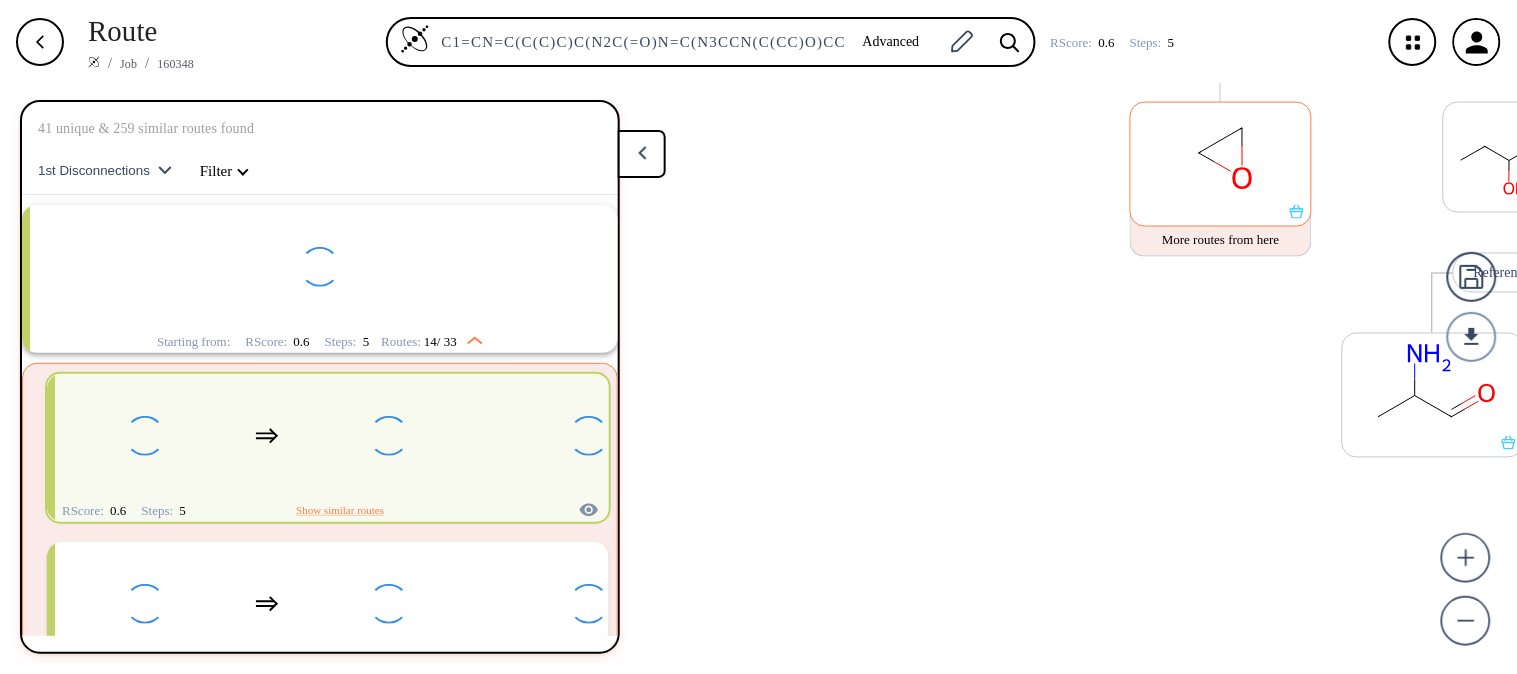 scroll, scrollTop: 43, scrollLeft: 0, axis: vertical 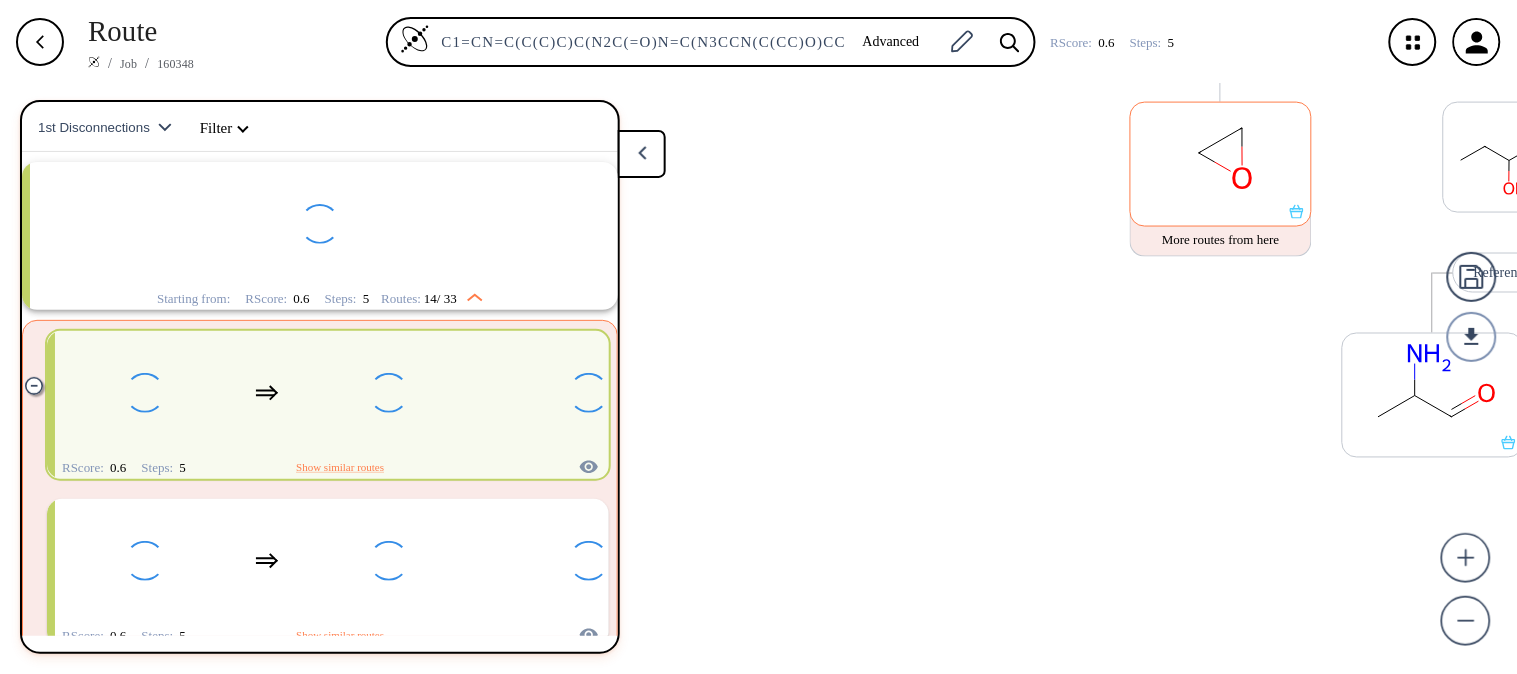 click at bounding box center (1297, 212) 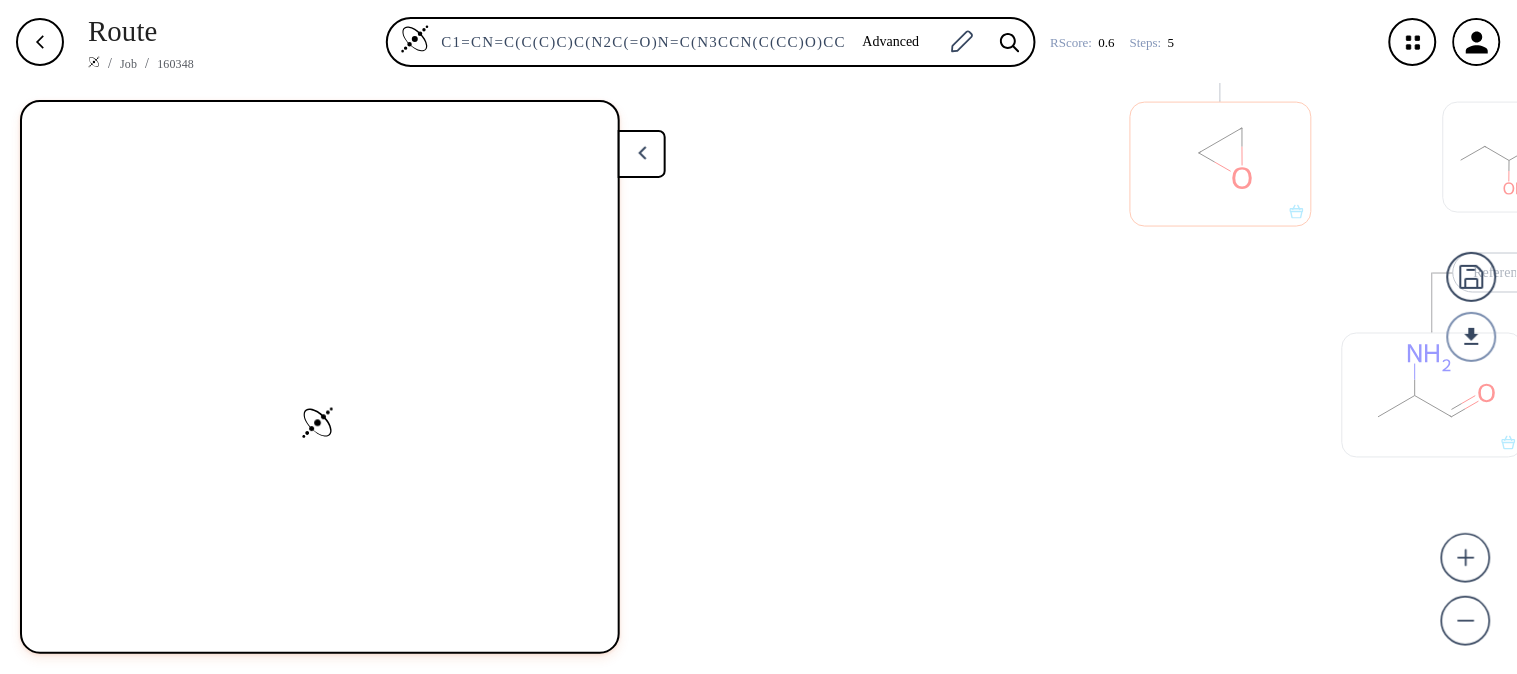 scroll, scrollTop: 0, scrollLeft: 0, axis: both 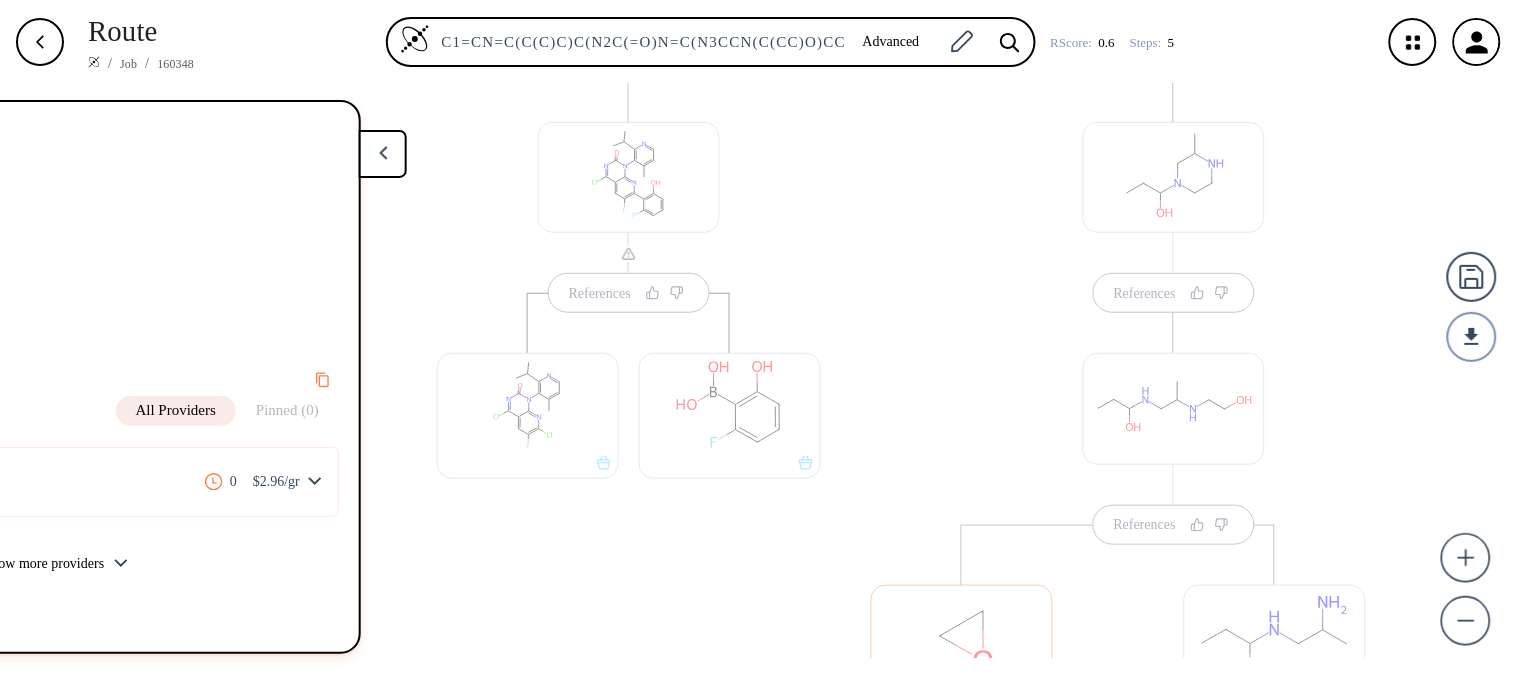 drag, startPoint x: 1091, startPoint y: 174, endPoint x: 847, endPoint y: 615, distance: 504.001 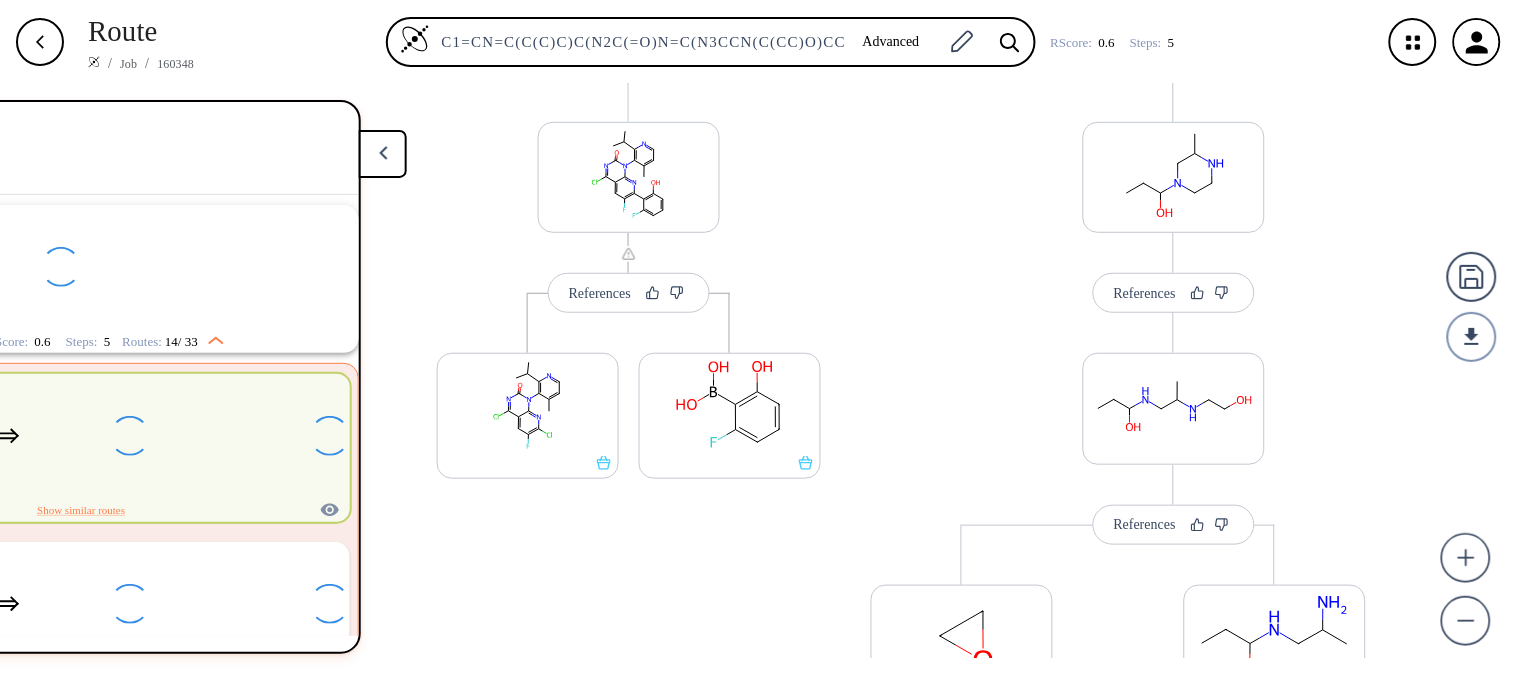 scroll, scrollTop: 43, scrollLeft: 0, axis: vertical 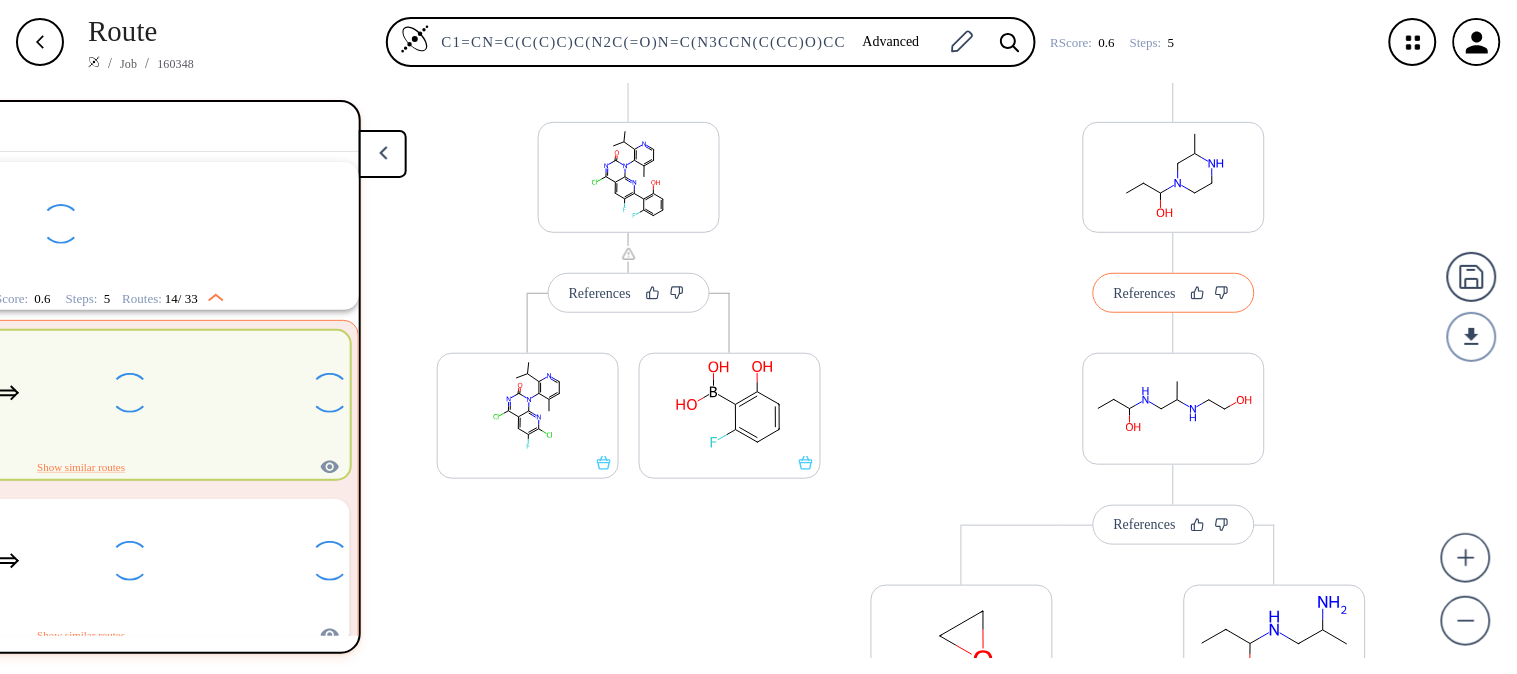 click on "References" at bounding box center (1145, 293) 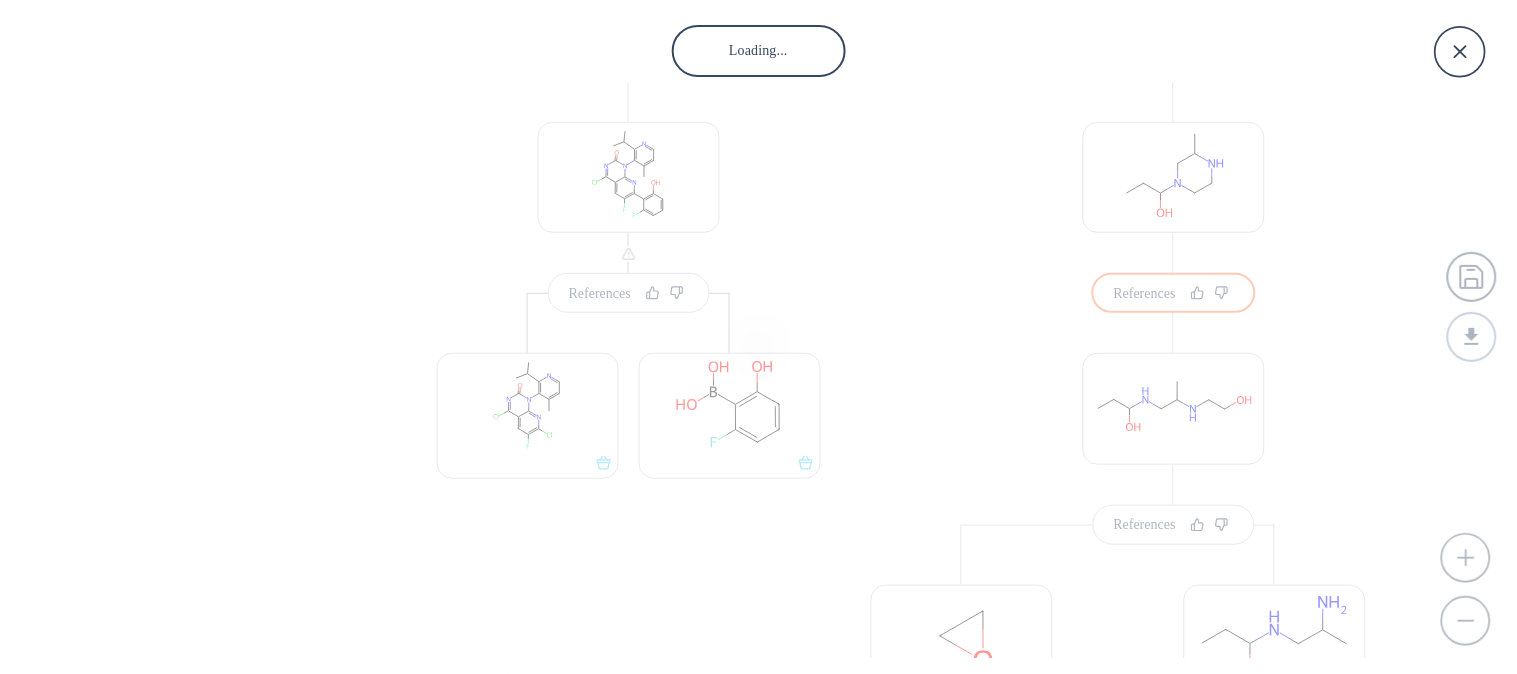 scroll, scrollTop: 0, scrollLeft: 275, axis: horizontal 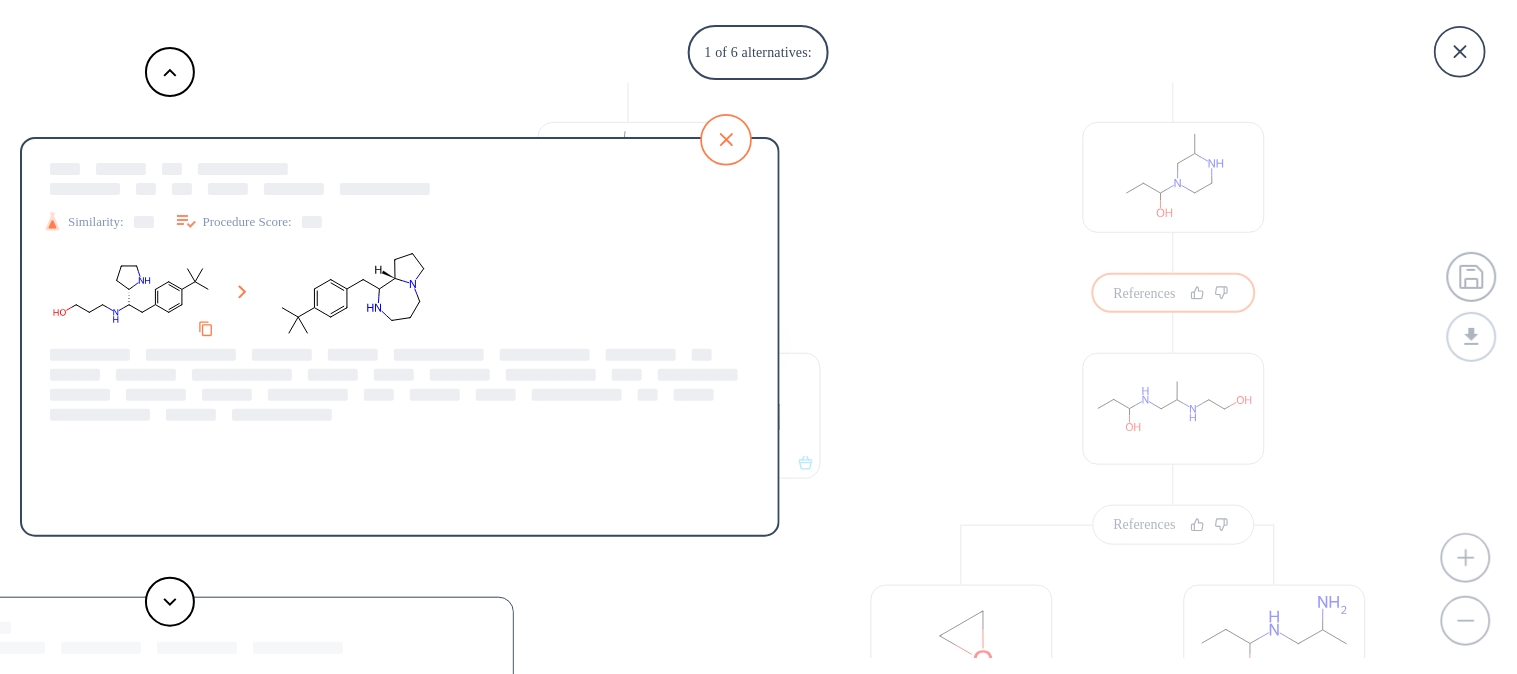 click at bounding box center (726, 140) 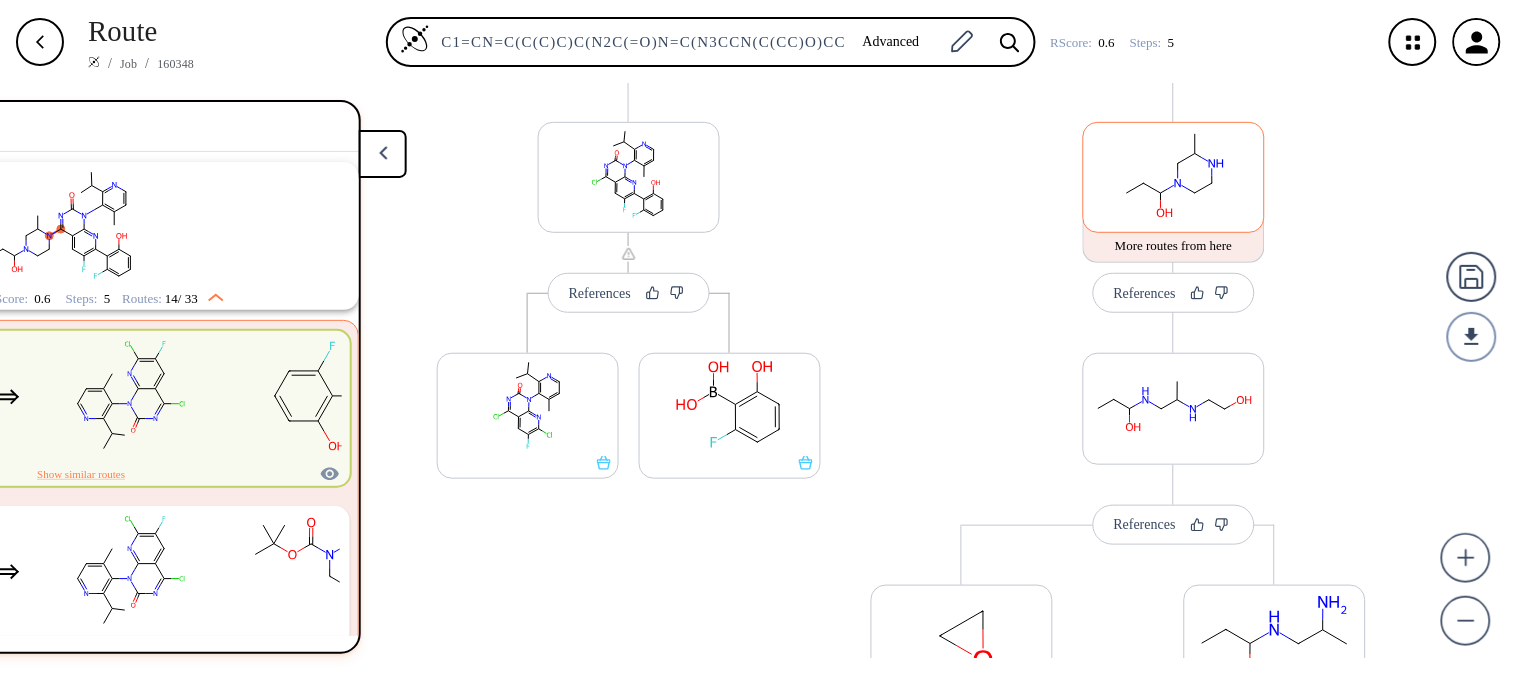 click at bounding box center (1174, 174) 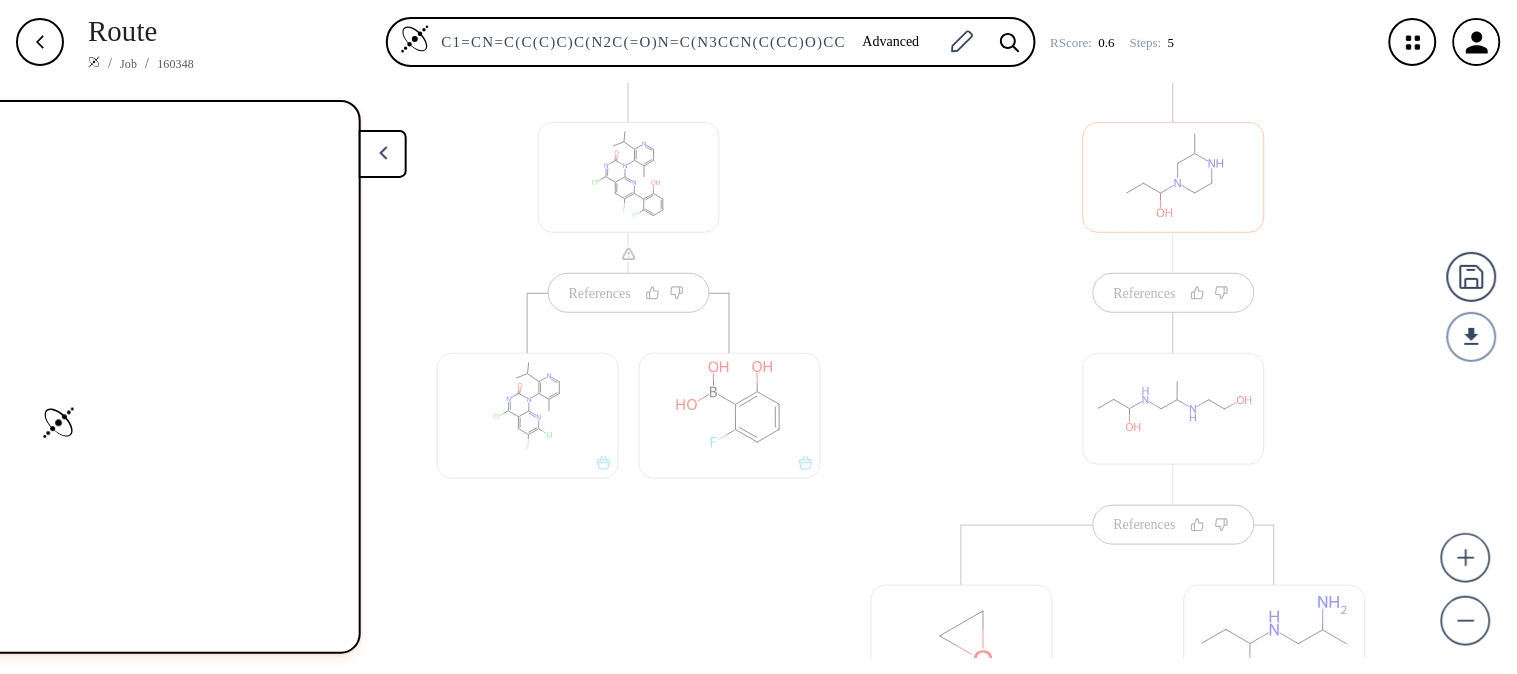 scroll, scrollTop: 0, scrollLeft: 0, axis: both 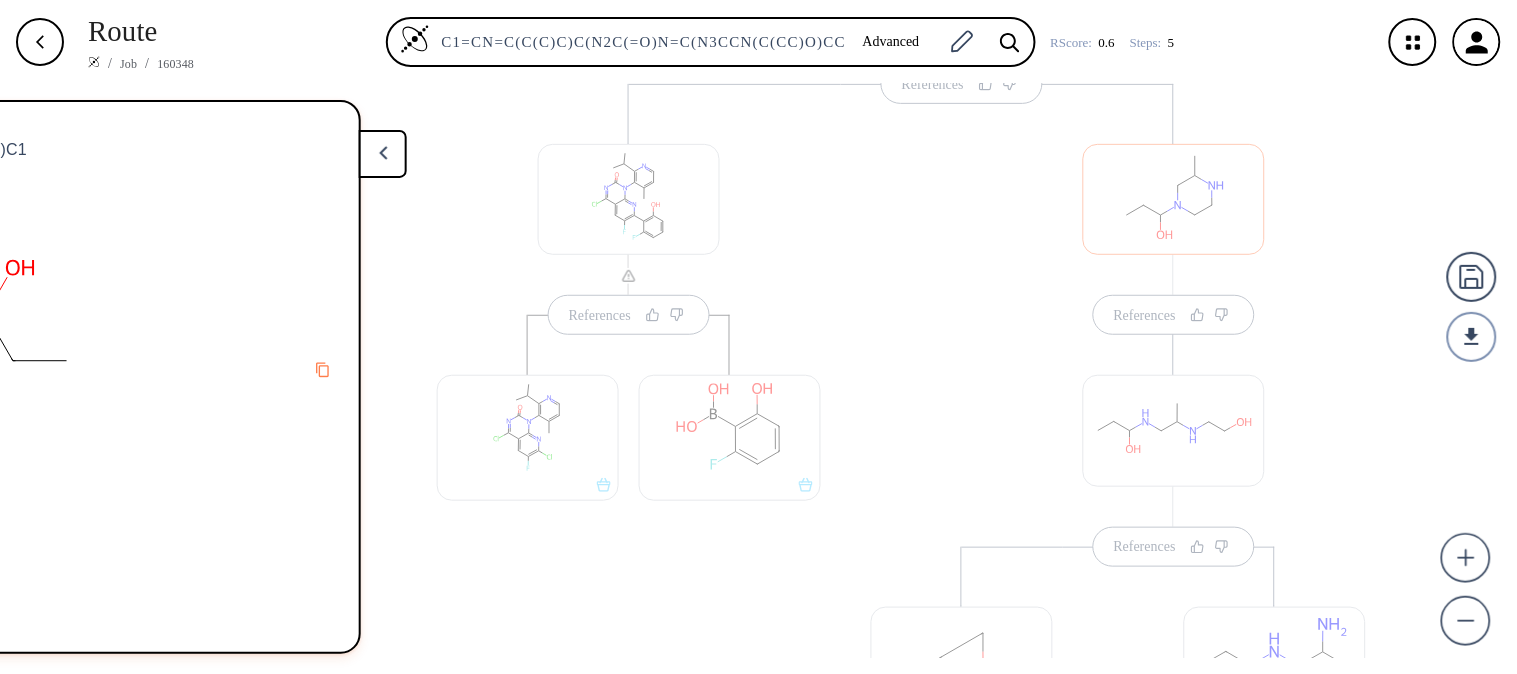 click on "References References" at bounding box center [1174, 699] 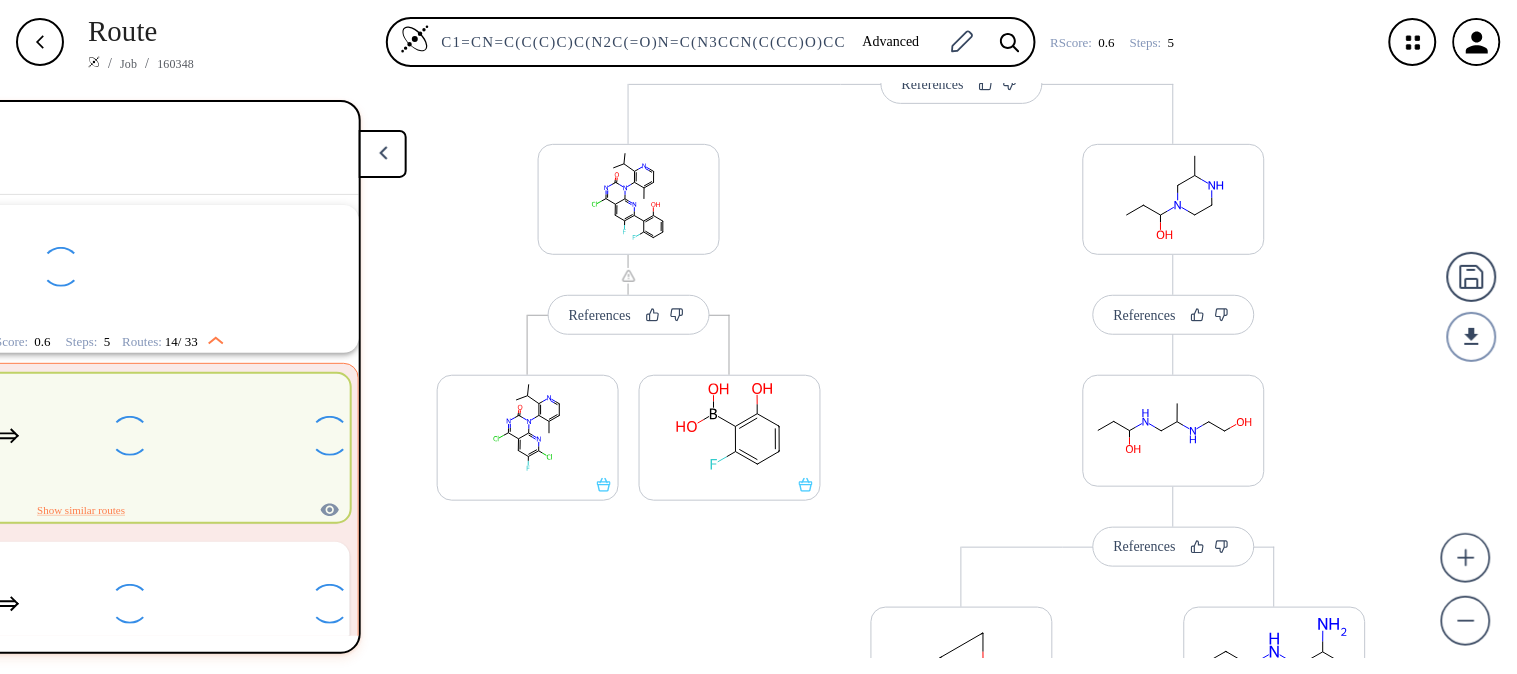 scroll, scrollTop: 43, scrollLeft: 0, axis: vertical 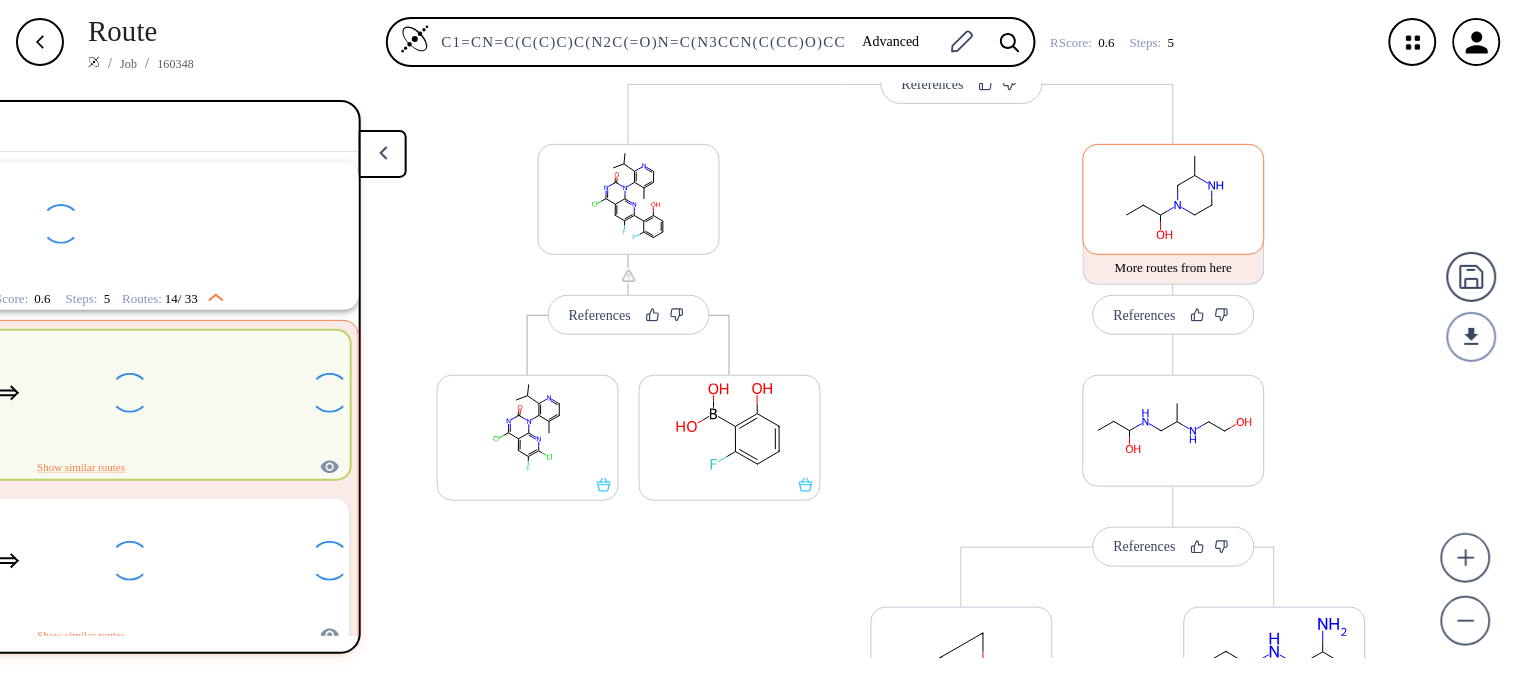 click at bounding box center (1165, 235) 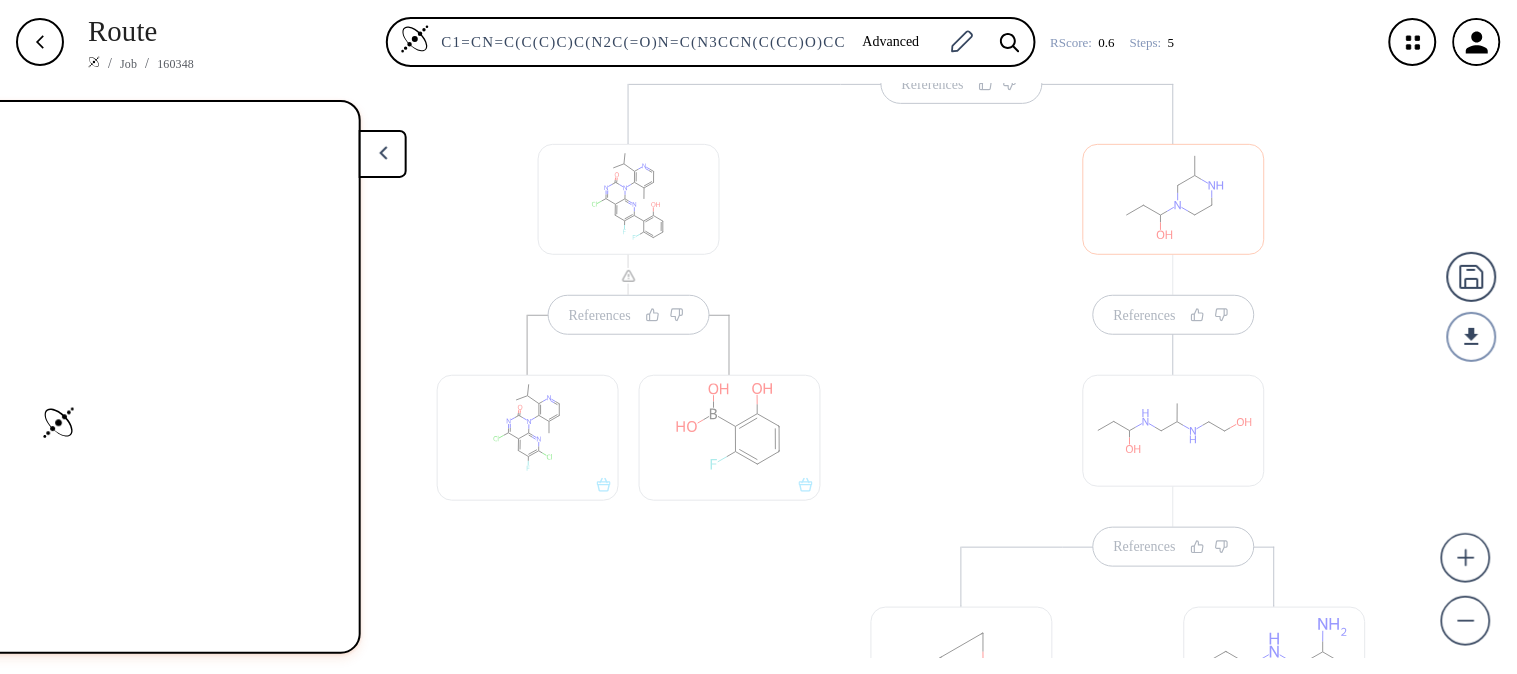 scroll, scrollTop: 0, scrollLeft: 0, axis: both 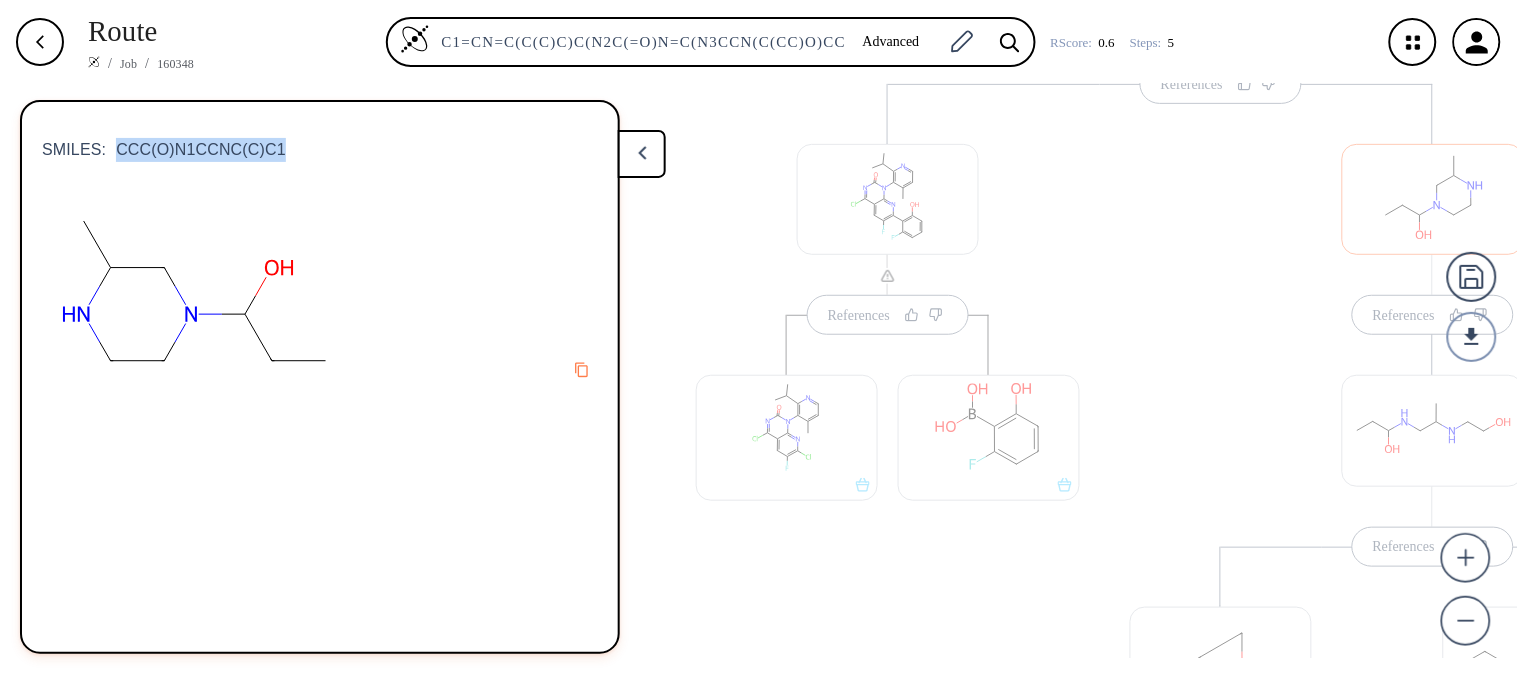 drag, startPoint x: 111, startPoint y: 144, endPoint x: 264, endPoint y: 160, distance: 153.83432 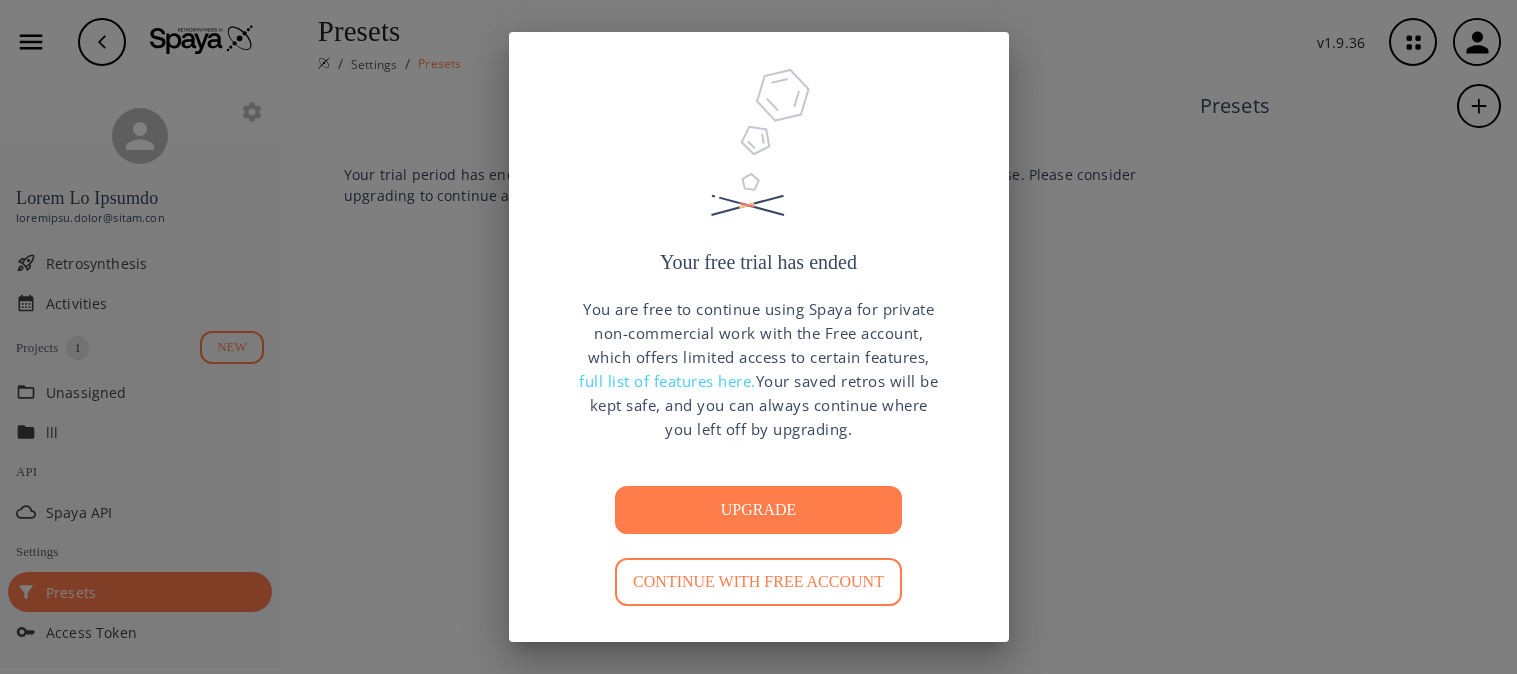 scroll, scrollTop: 0, scrollLeft: 0, axis: both 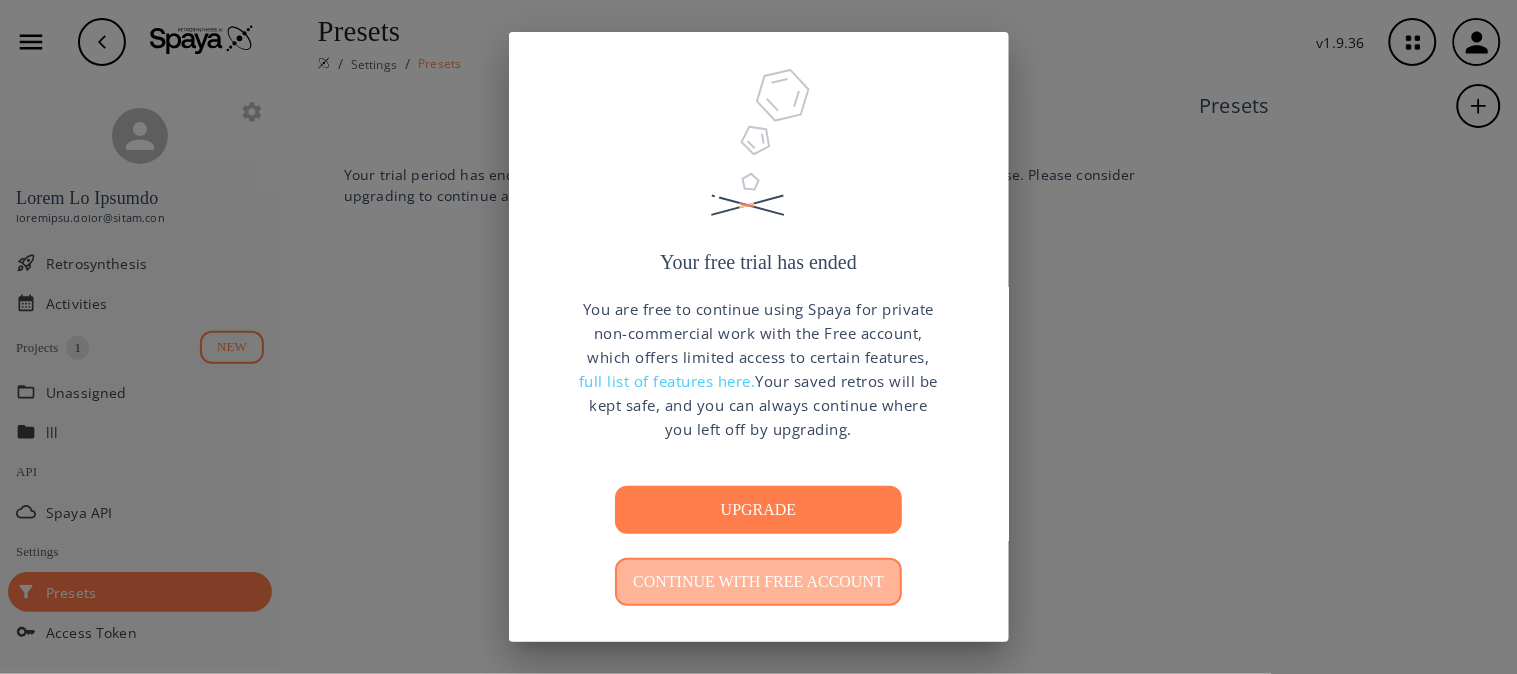 click on "Continue with free account" at bounding box center [758, 582] 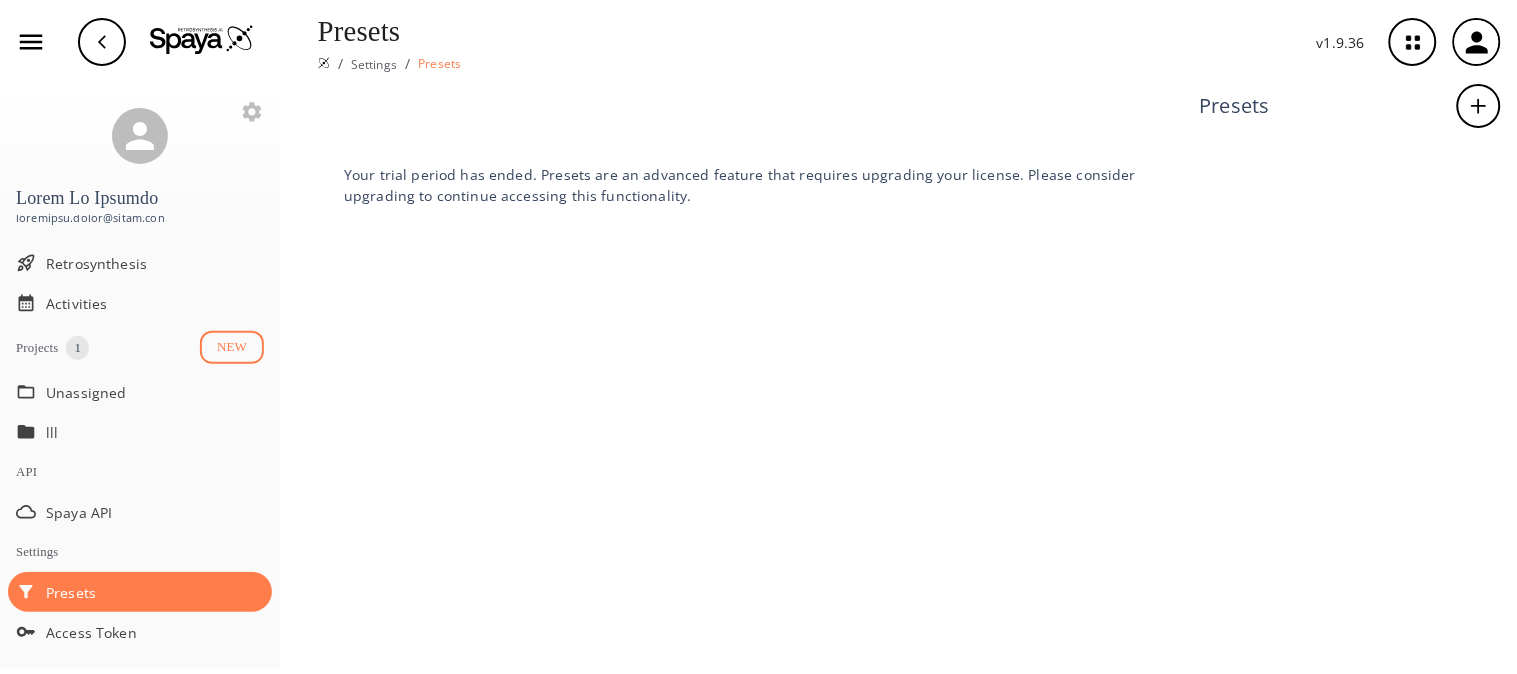 click on "Projects" at bounding box center [37, 348] 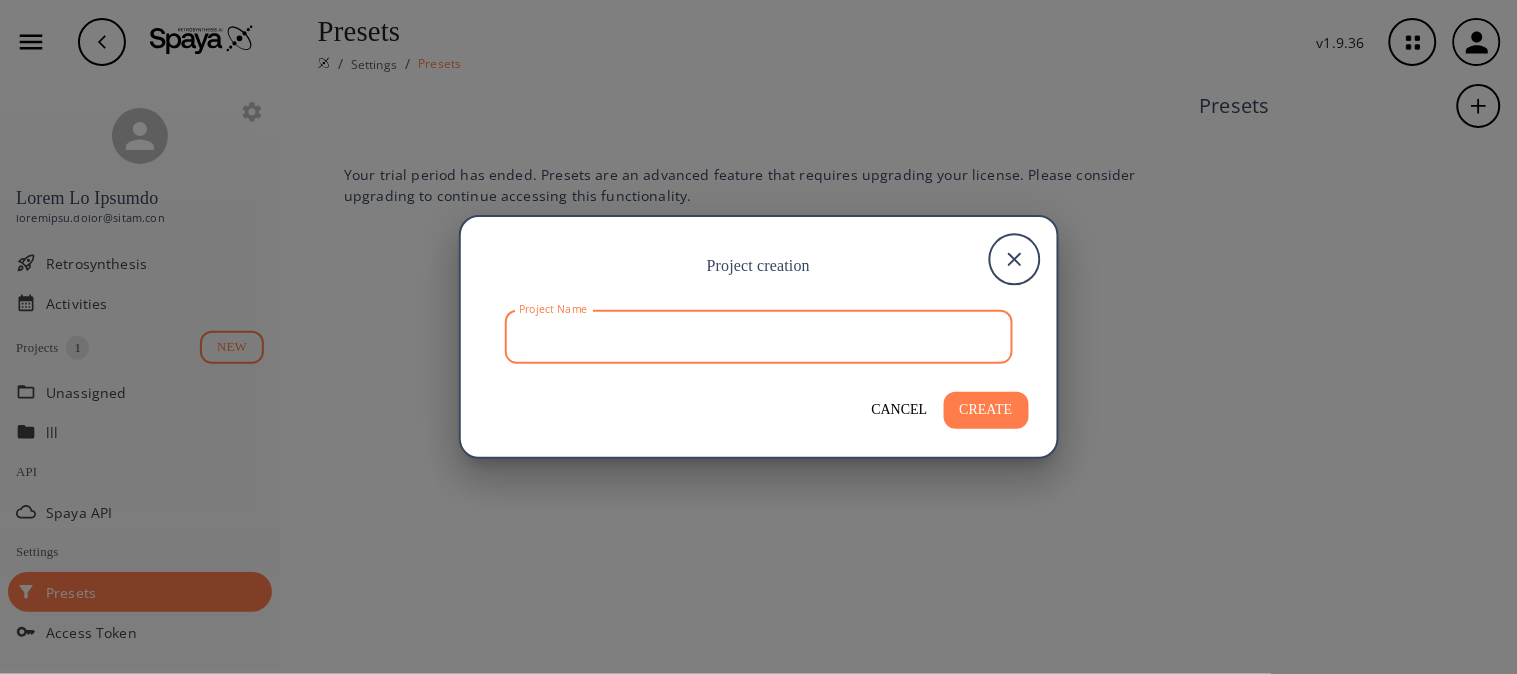 click on "Project Name" at bounding box center (762, 337) 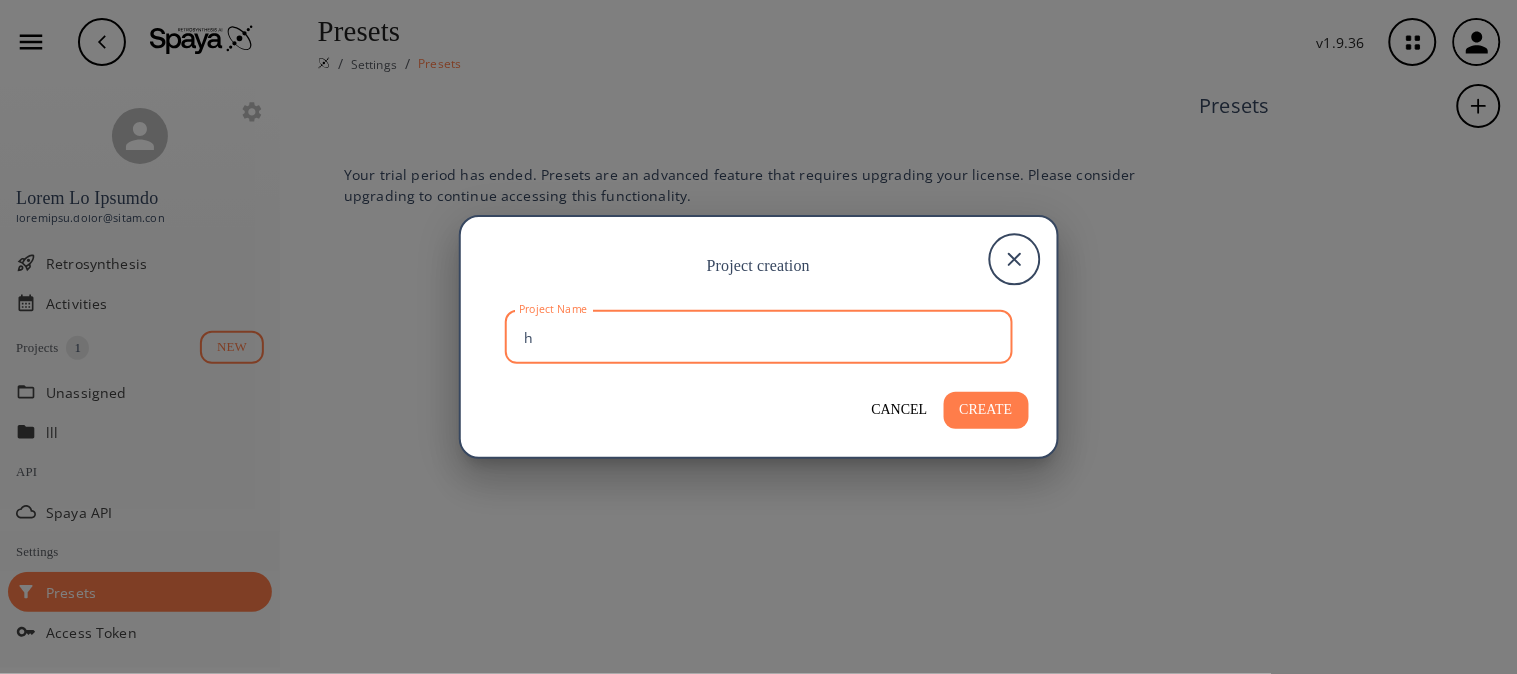 type on "h" 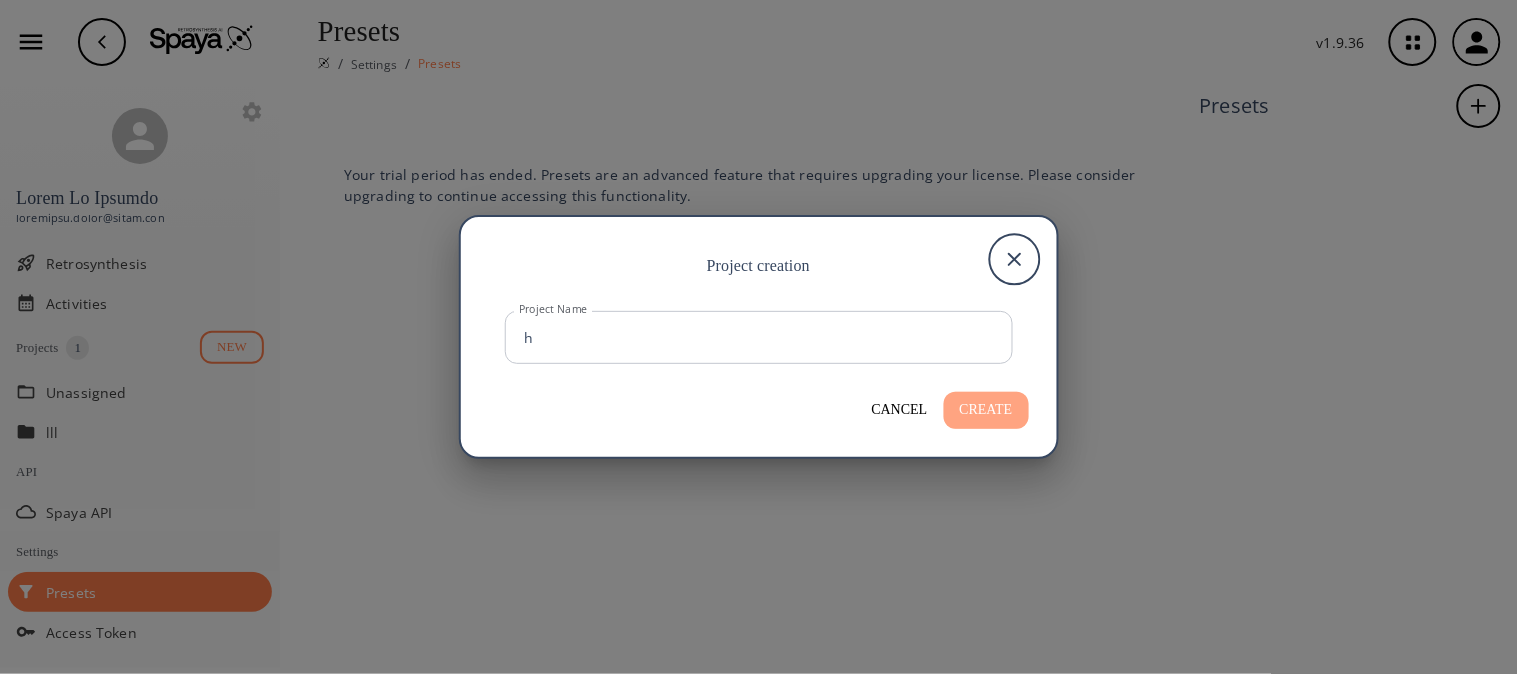 click on "CREATE" at bounding box center (986, 410) 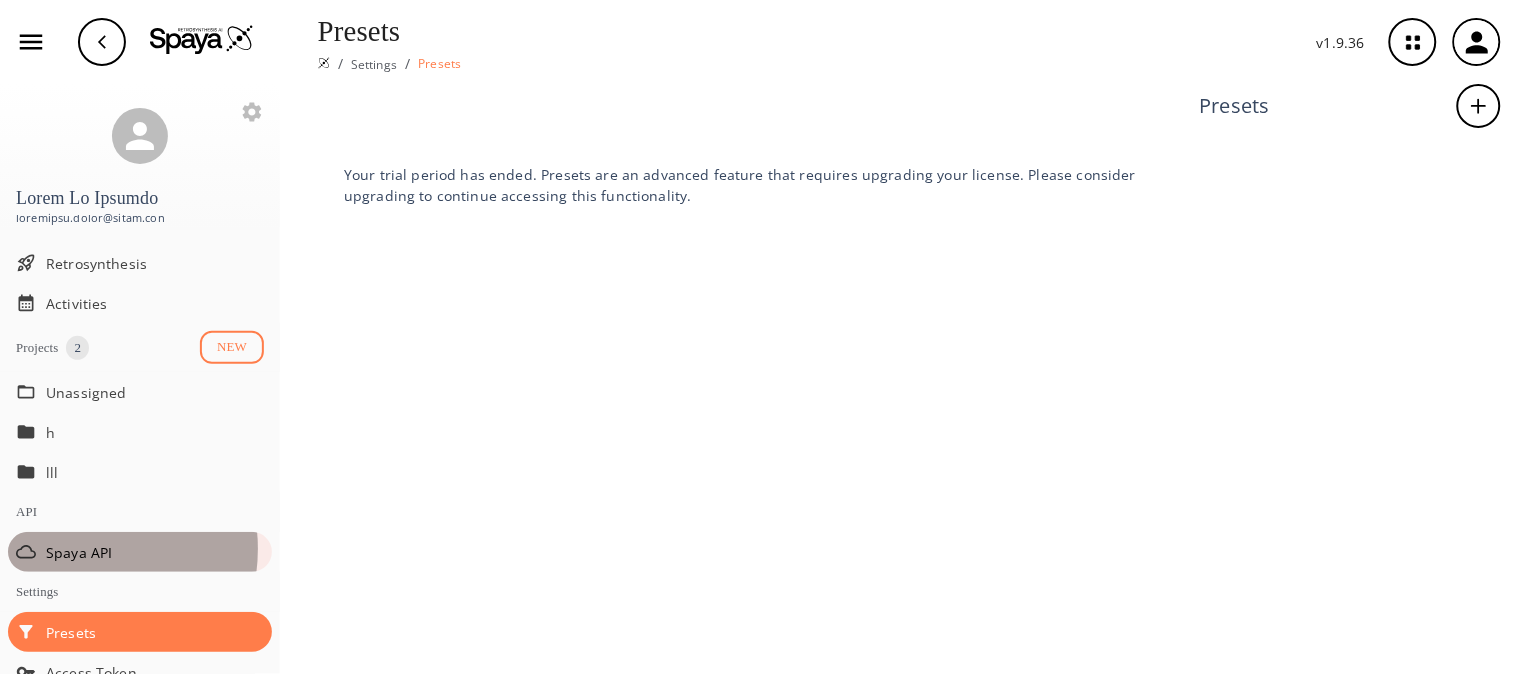 click on "Spaya API" at bounding box center (155, 392) 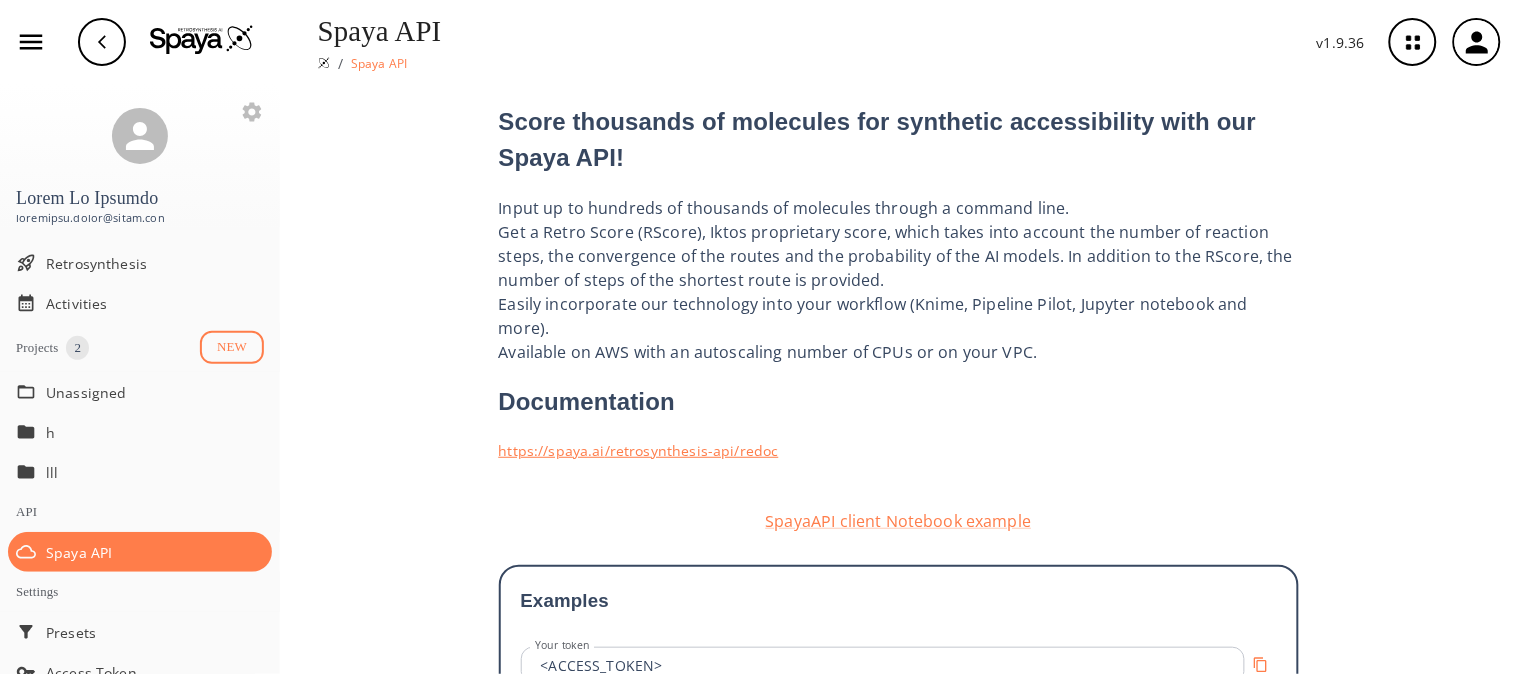 click on "https://spaya.ai /retrosynthesis-api/redoc" at bounding box center [899, 450] 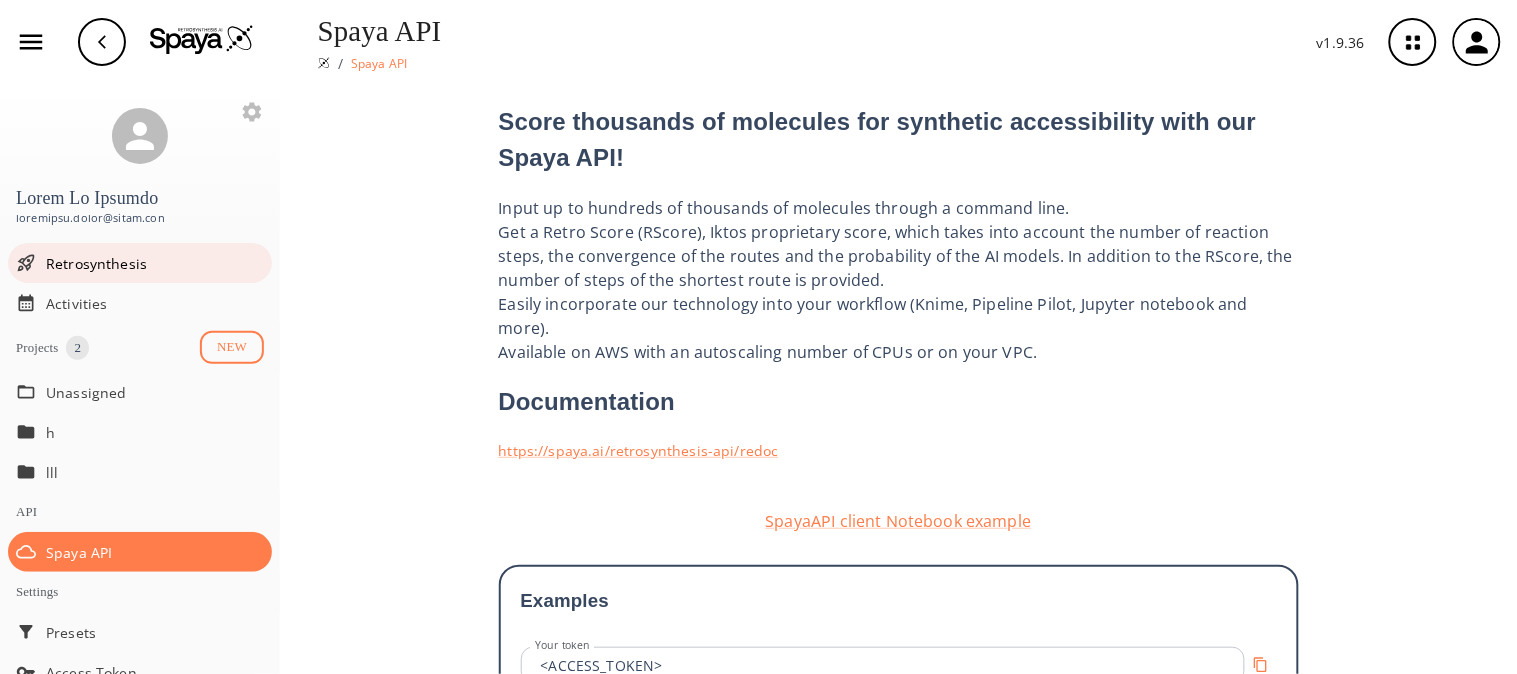 click on "Retrosynthesis" at bounding box center (155, 263) 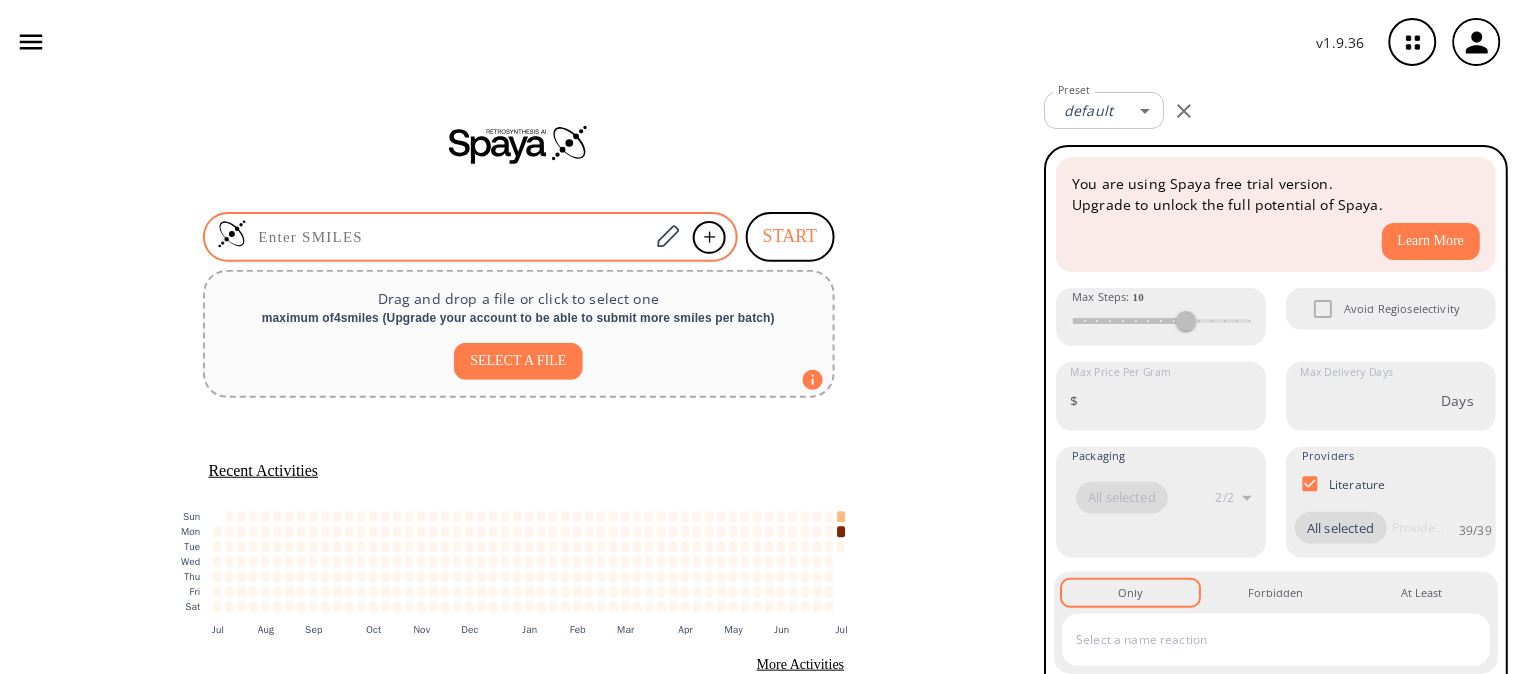 click at bounding box center [448, 237] 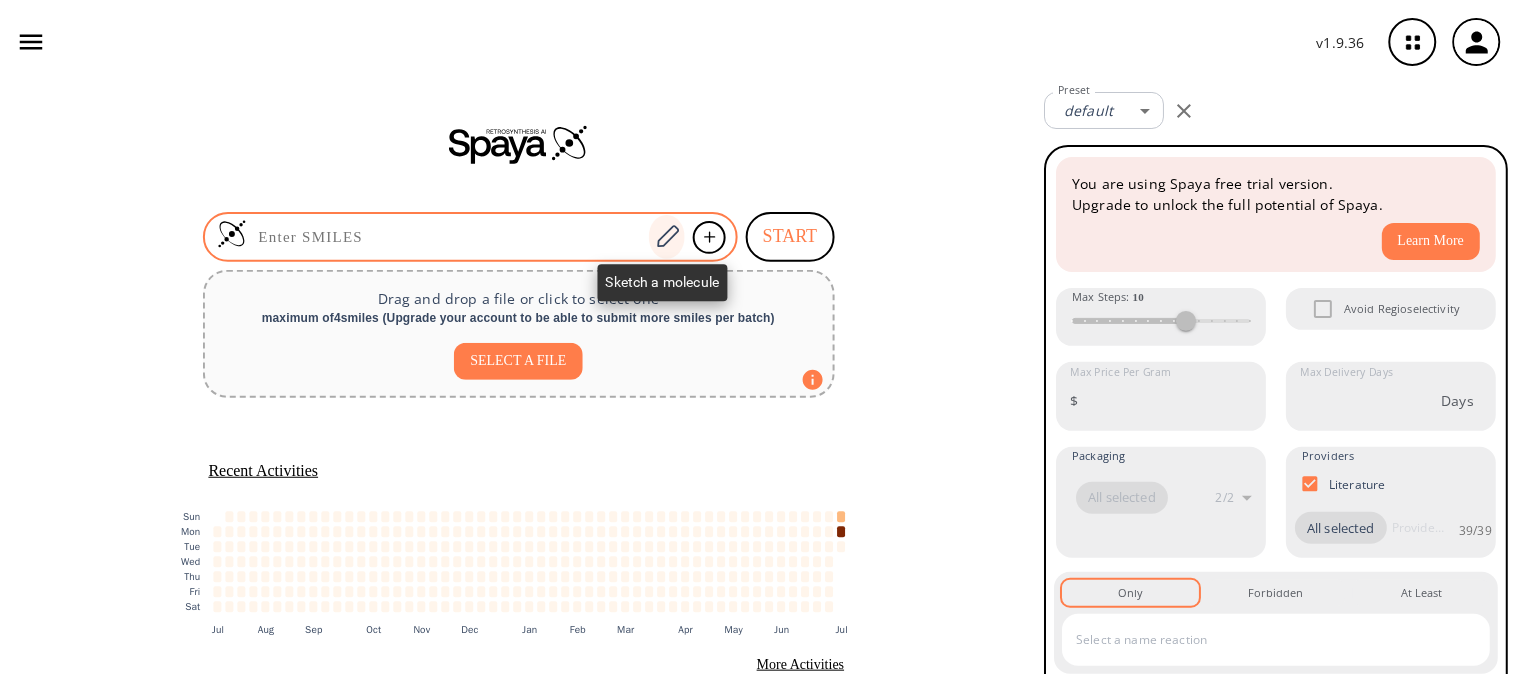click at bounding box center (668, 236) 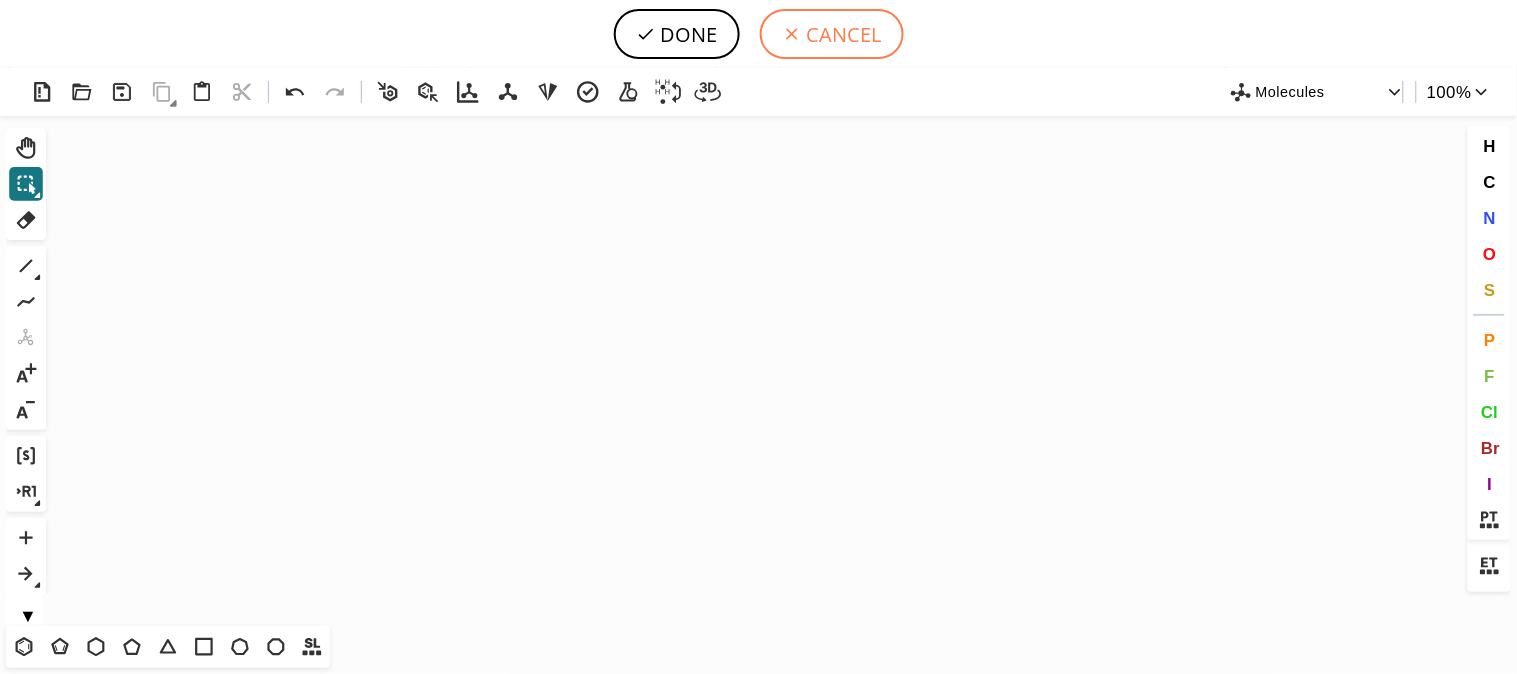 click on "CANCEL" at bounding box center [832, 34] 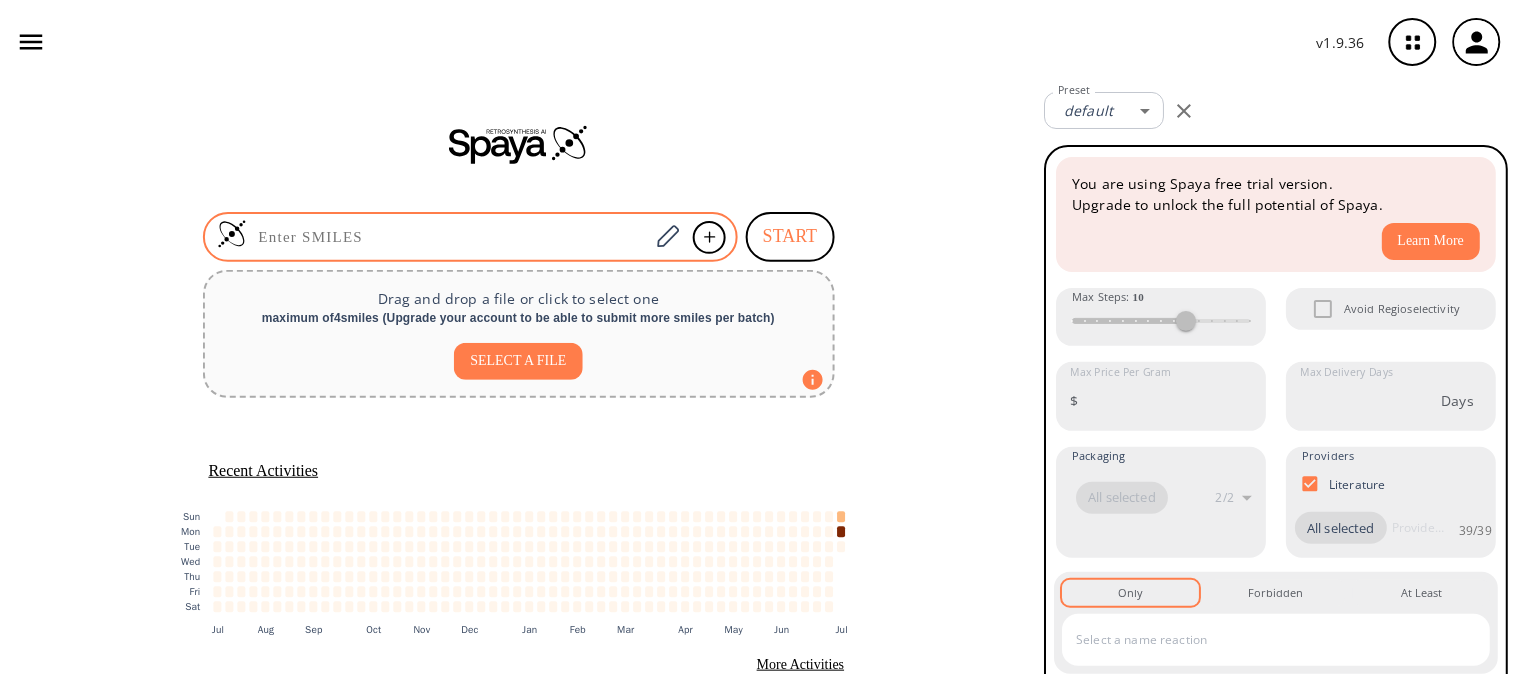 click at bounding box center (448, 237) 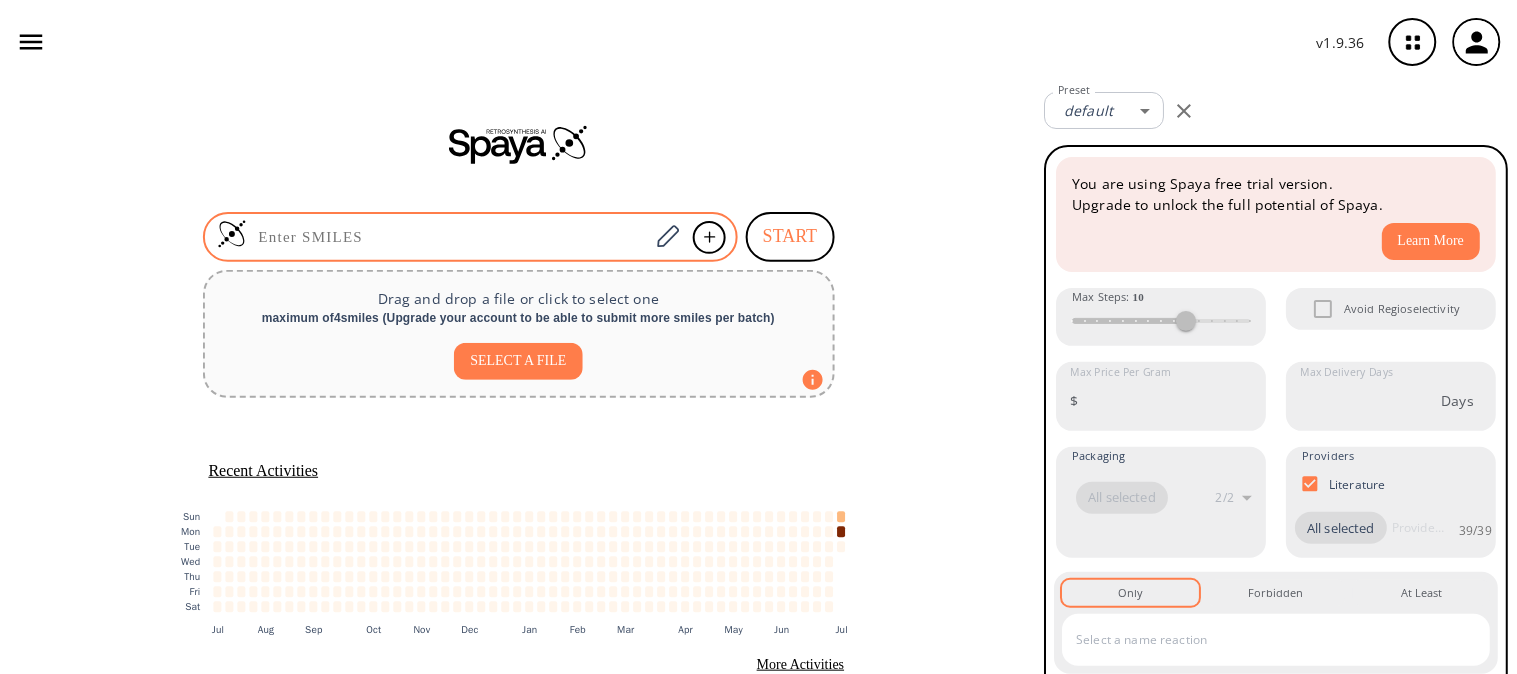 paste on "C1=CN=C(C(C)C)C(N2C(=O)N=C(N3CCN(C(CC)O)CC3C)C3=C2N=C(C(=C3)F)C2=C(F)C=CC=C2O)=C1C" 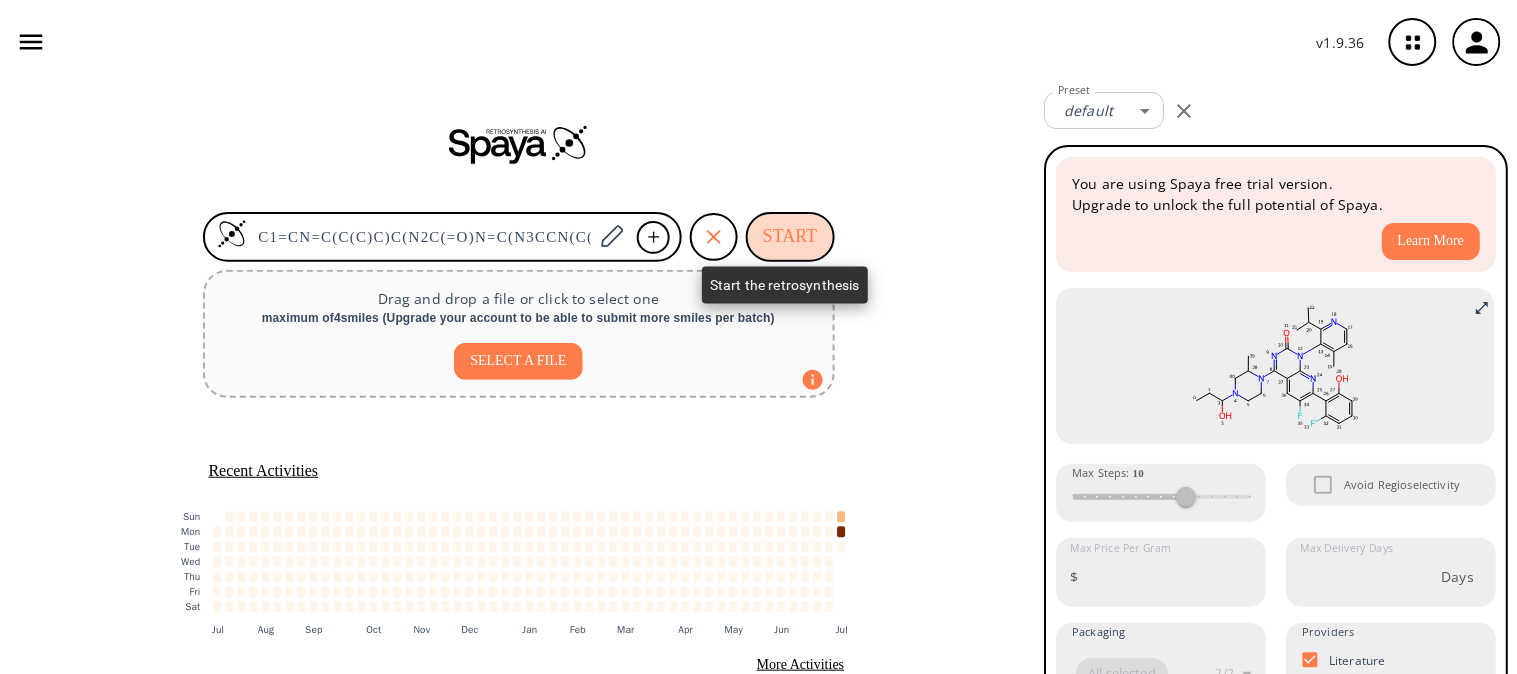 click on "START" at bounding box center [790, 237] 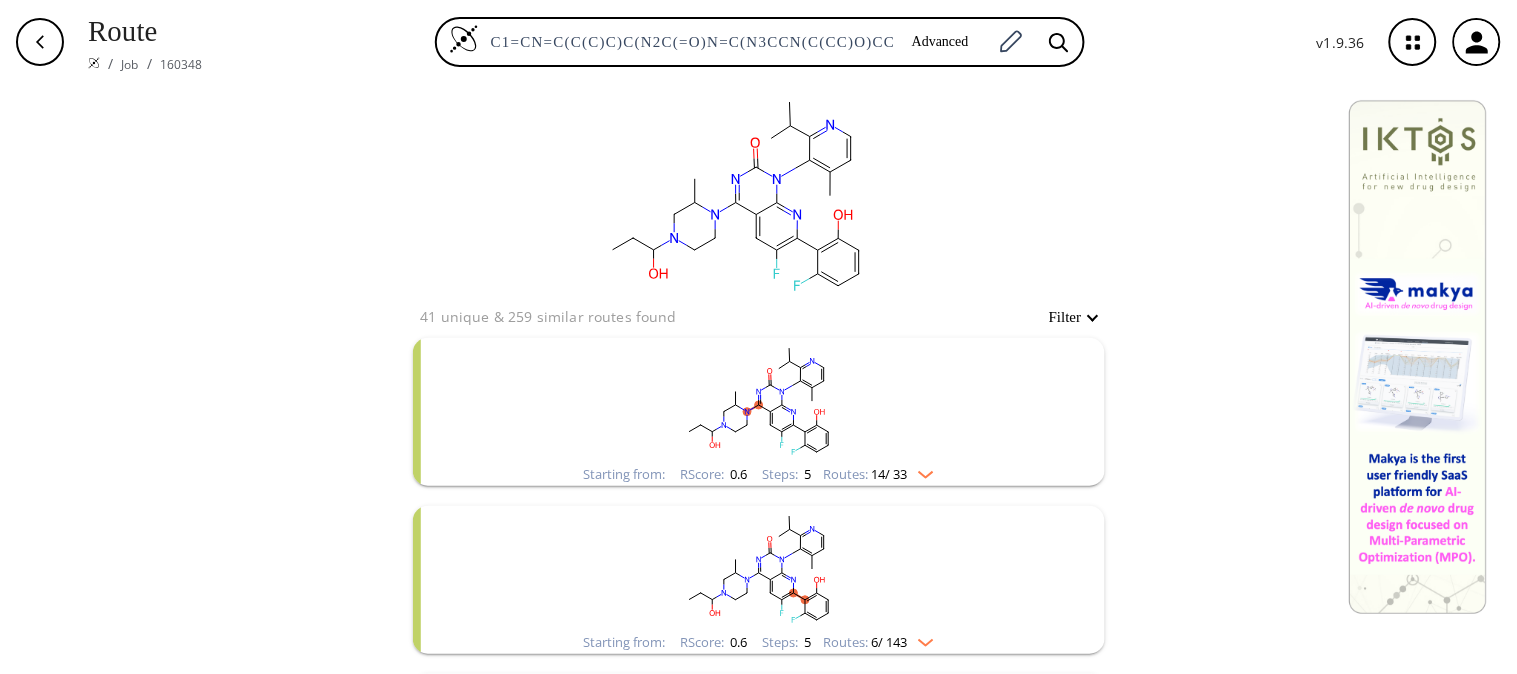 click at bounding box center (759, 400) 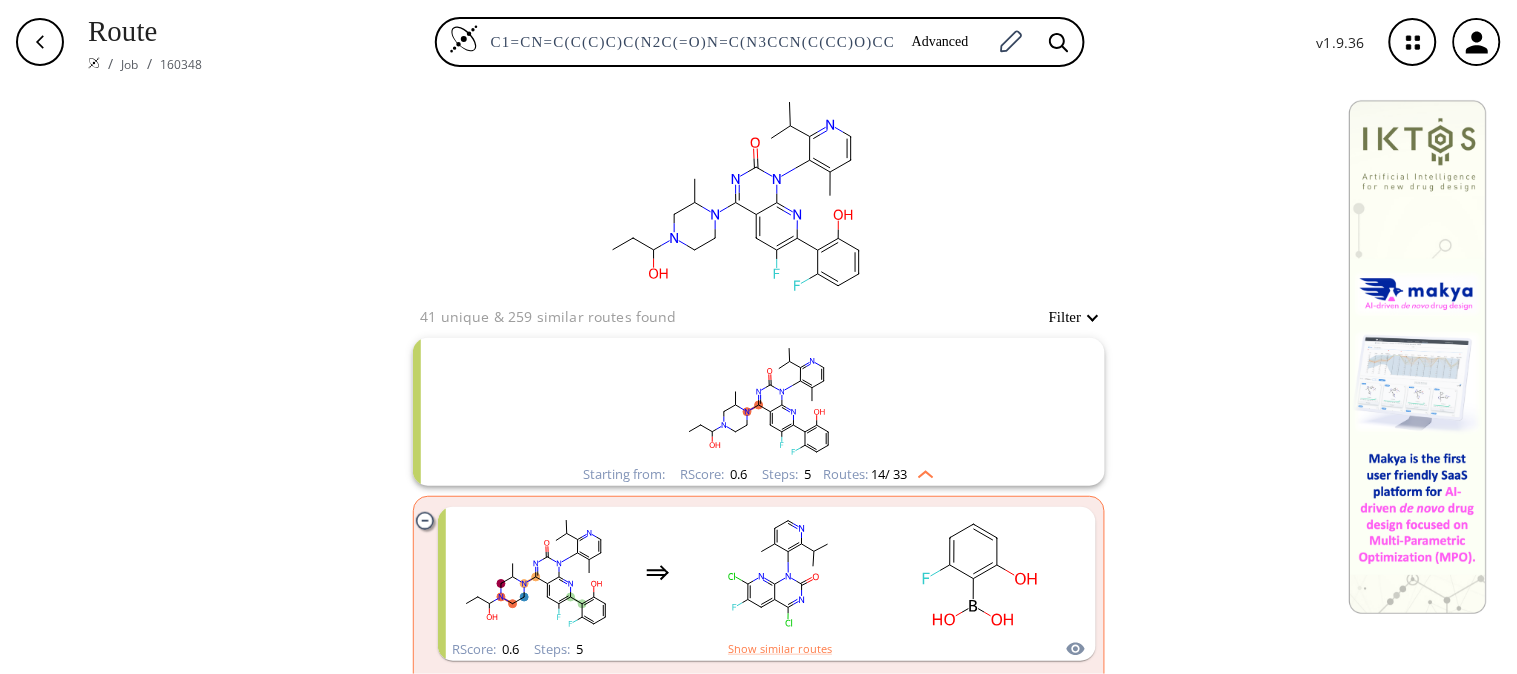 scroll, scrollTop: 198, scrollLeft: 0, axis: vertical 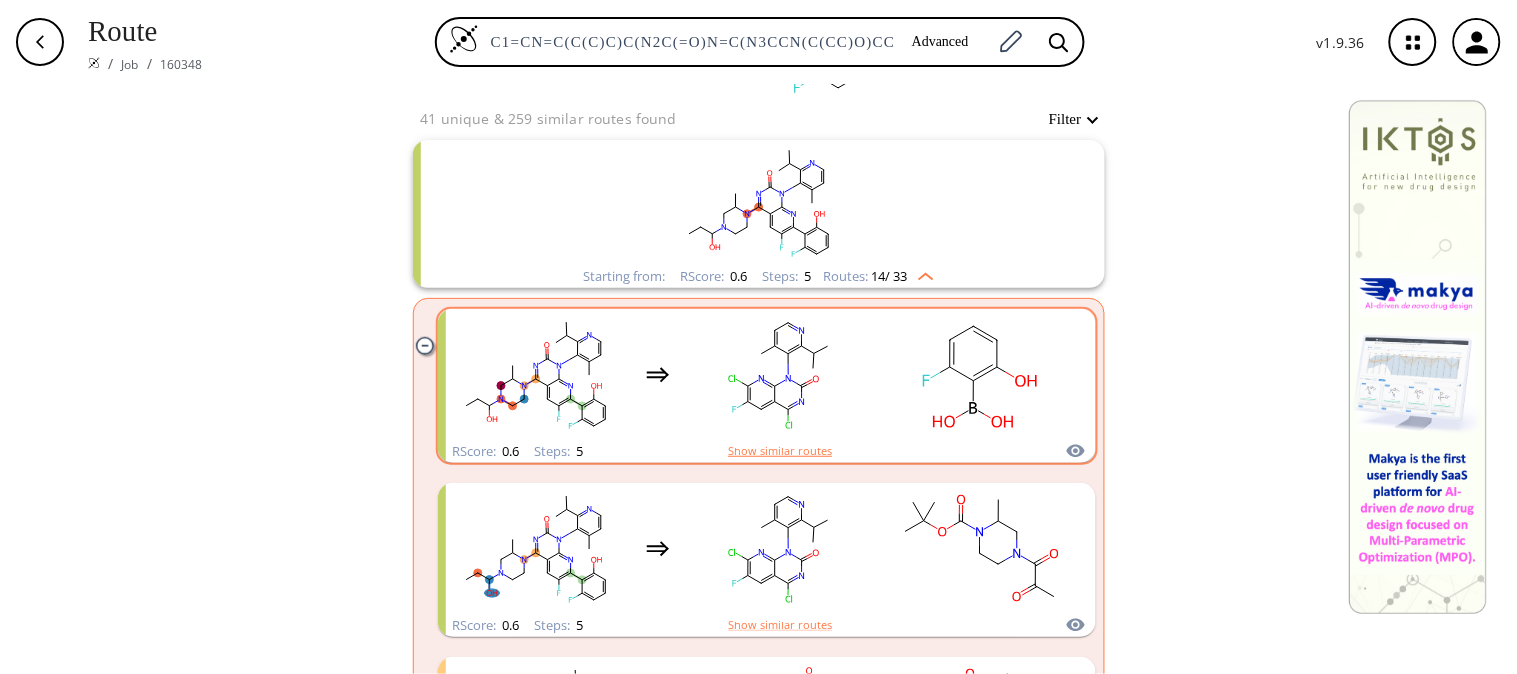 click on "Show similar routes" at bounding box center (780, 451) 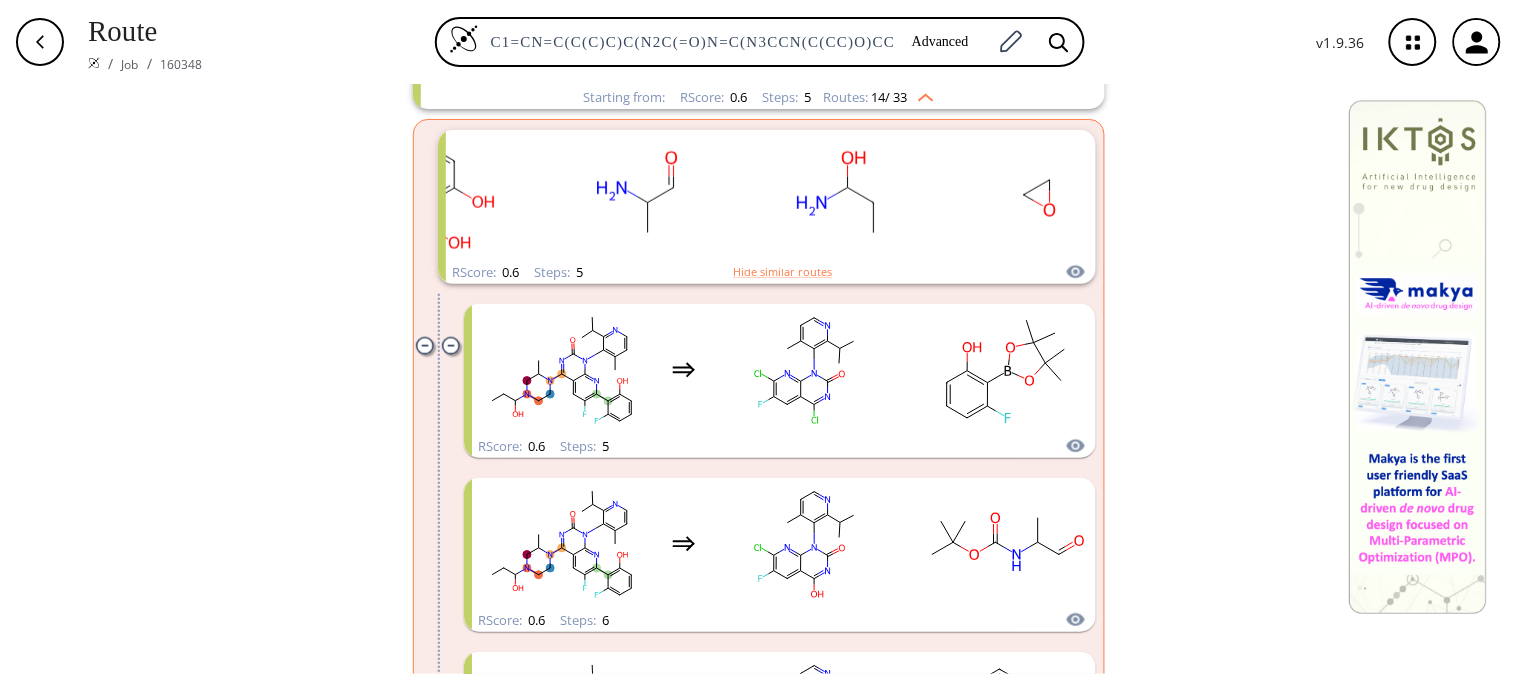 scroll, scrollTop: 386, scrollLeft: 0, axis: vertical 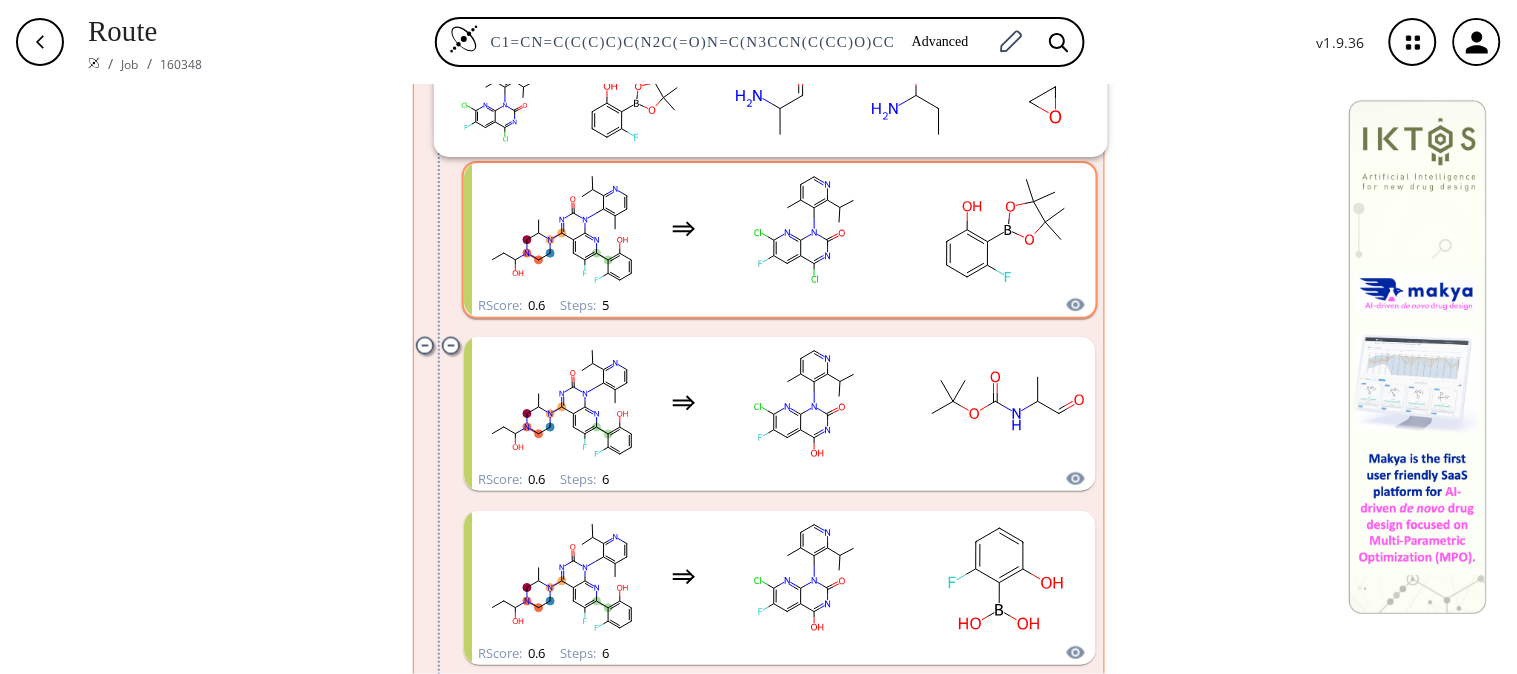 click at bounding box center [1075, 305] 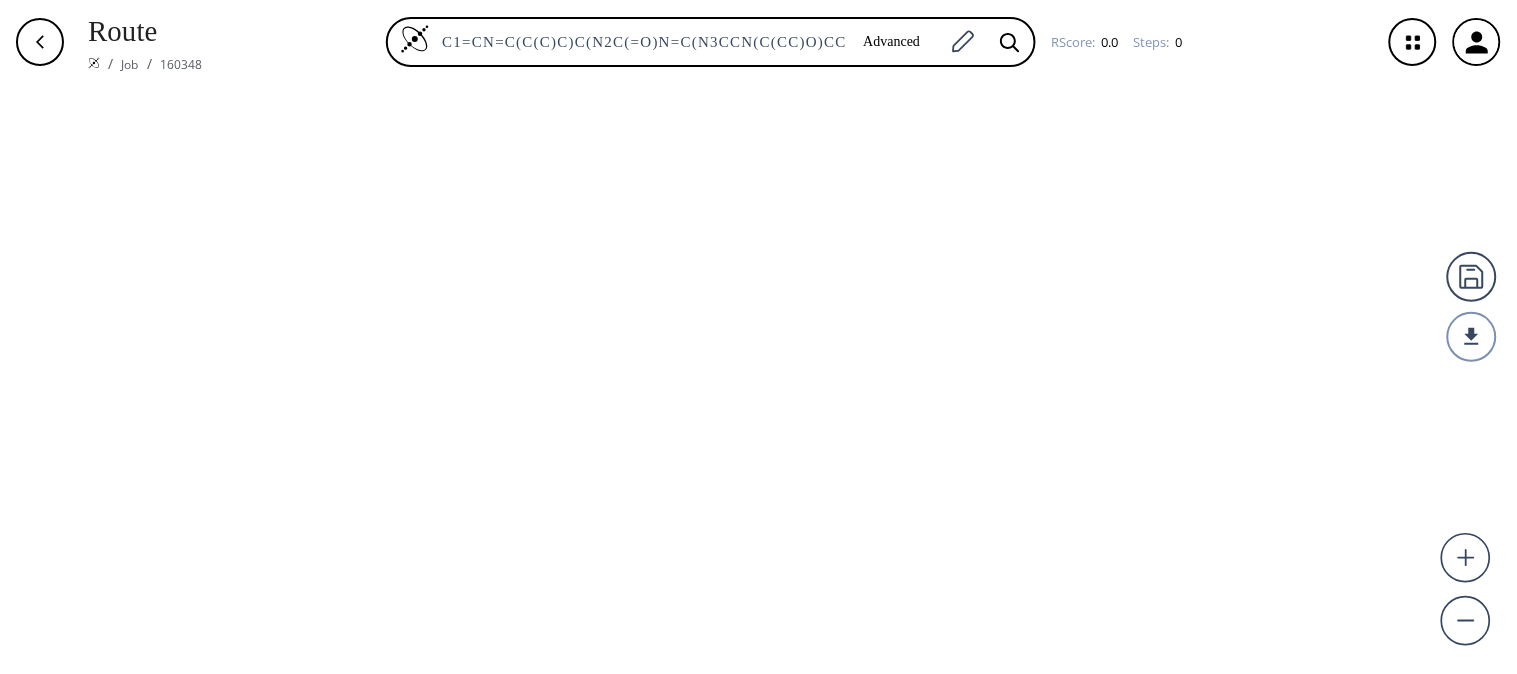scroll, scrollTop: 0, scrollLeft: 0, axis: both 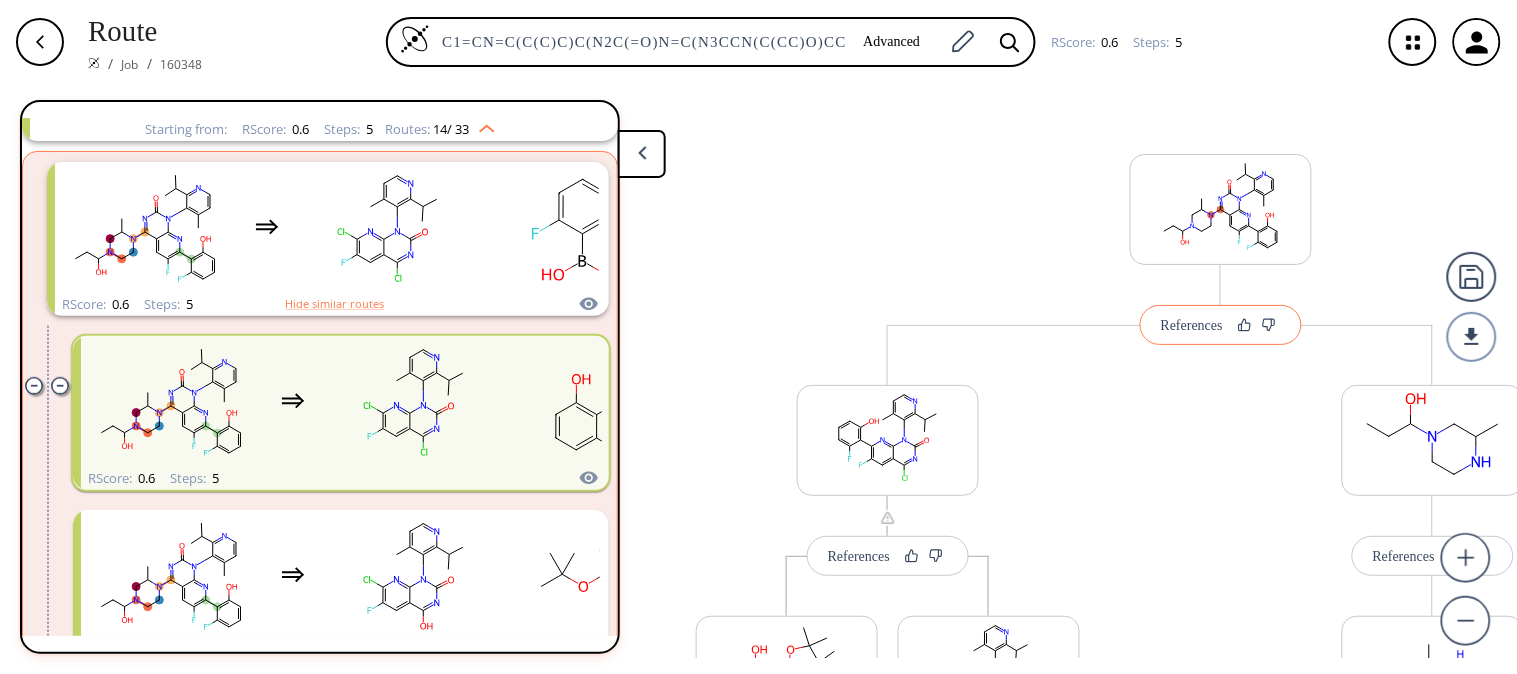click on "References" at bounding box center [1192, 325] 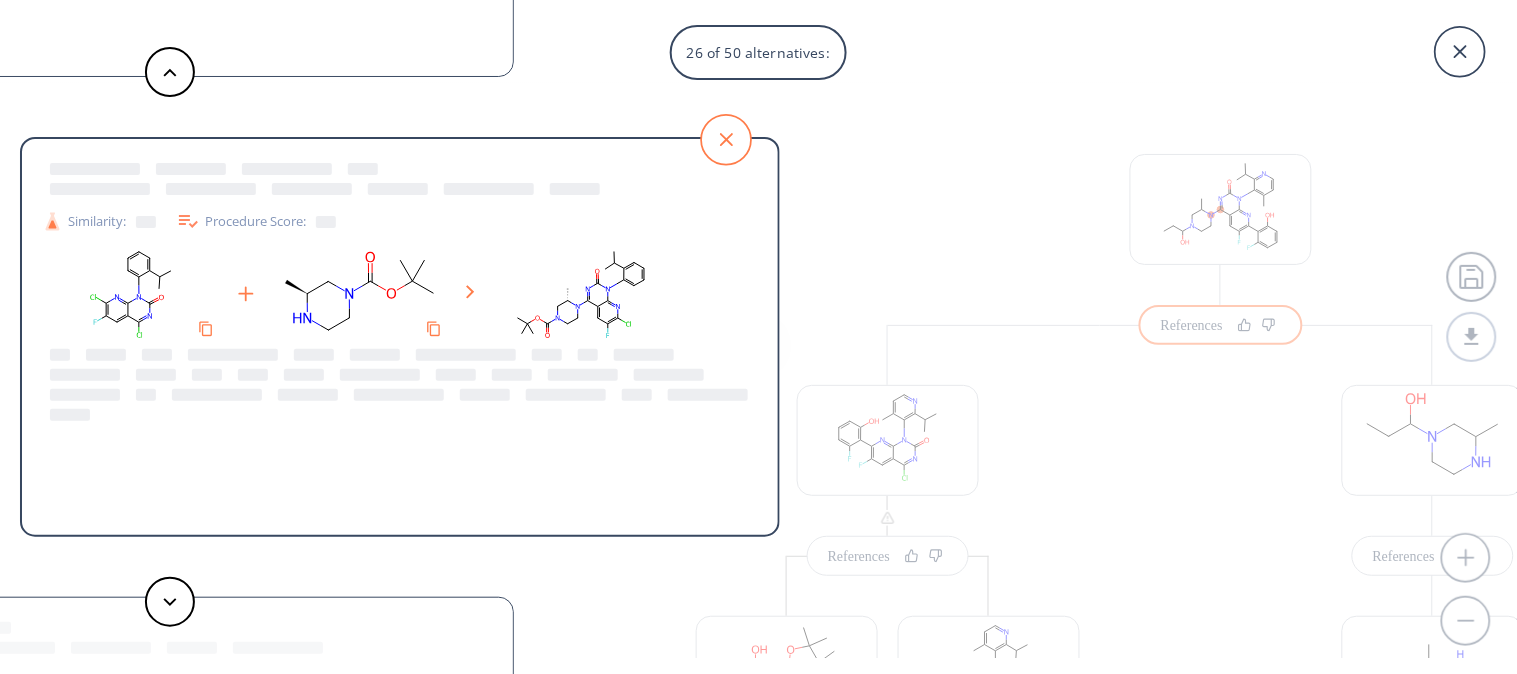 click at bounding box center (726, 140) 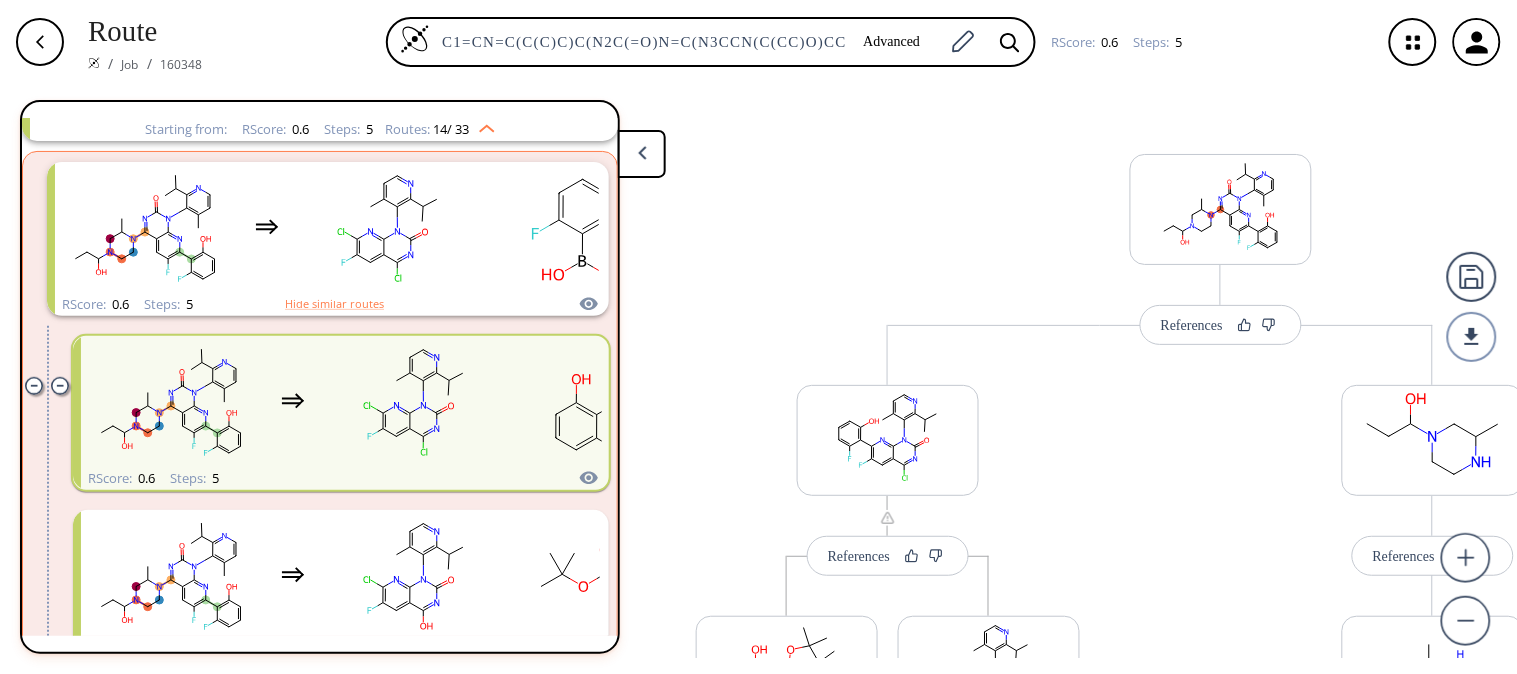 click at bounding box center (1413, 42) 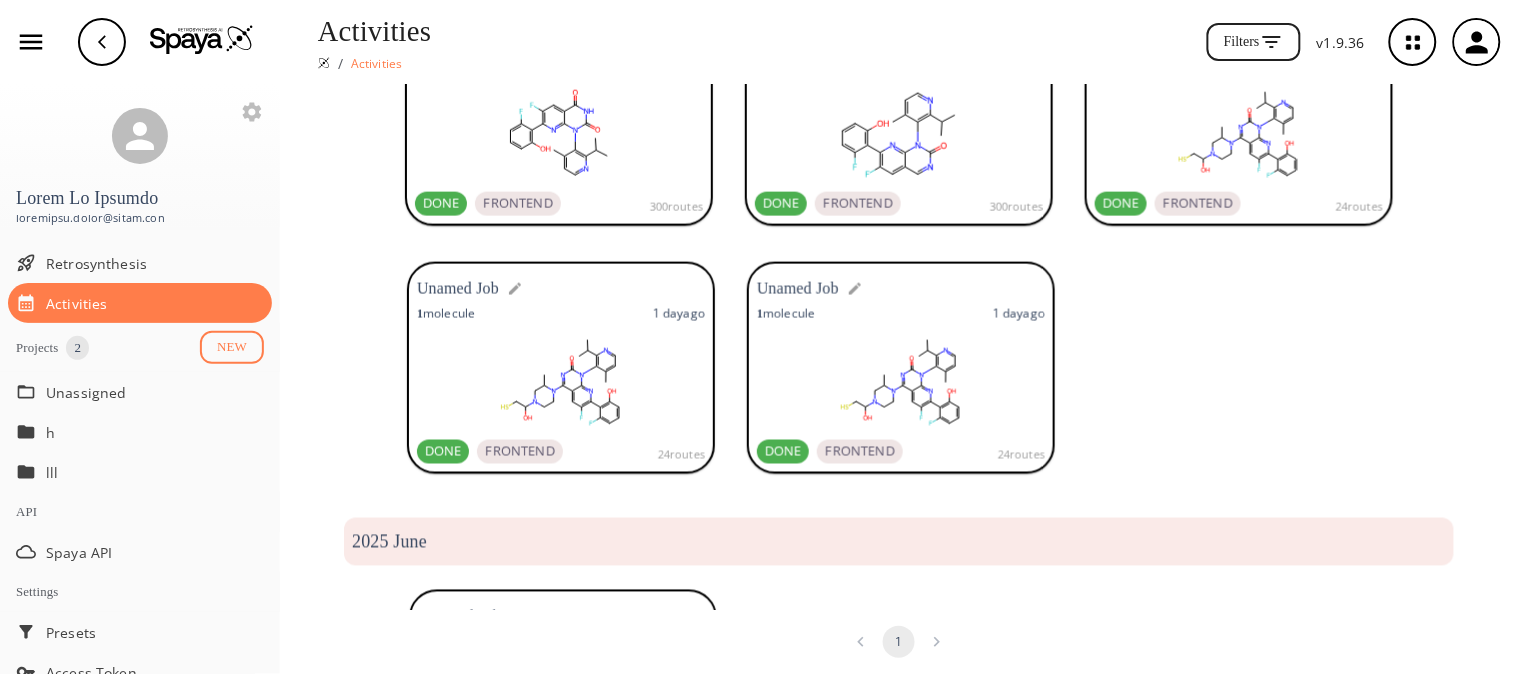 scroll, scrollTop: 697, scrollLeft: 0, axis: vertical 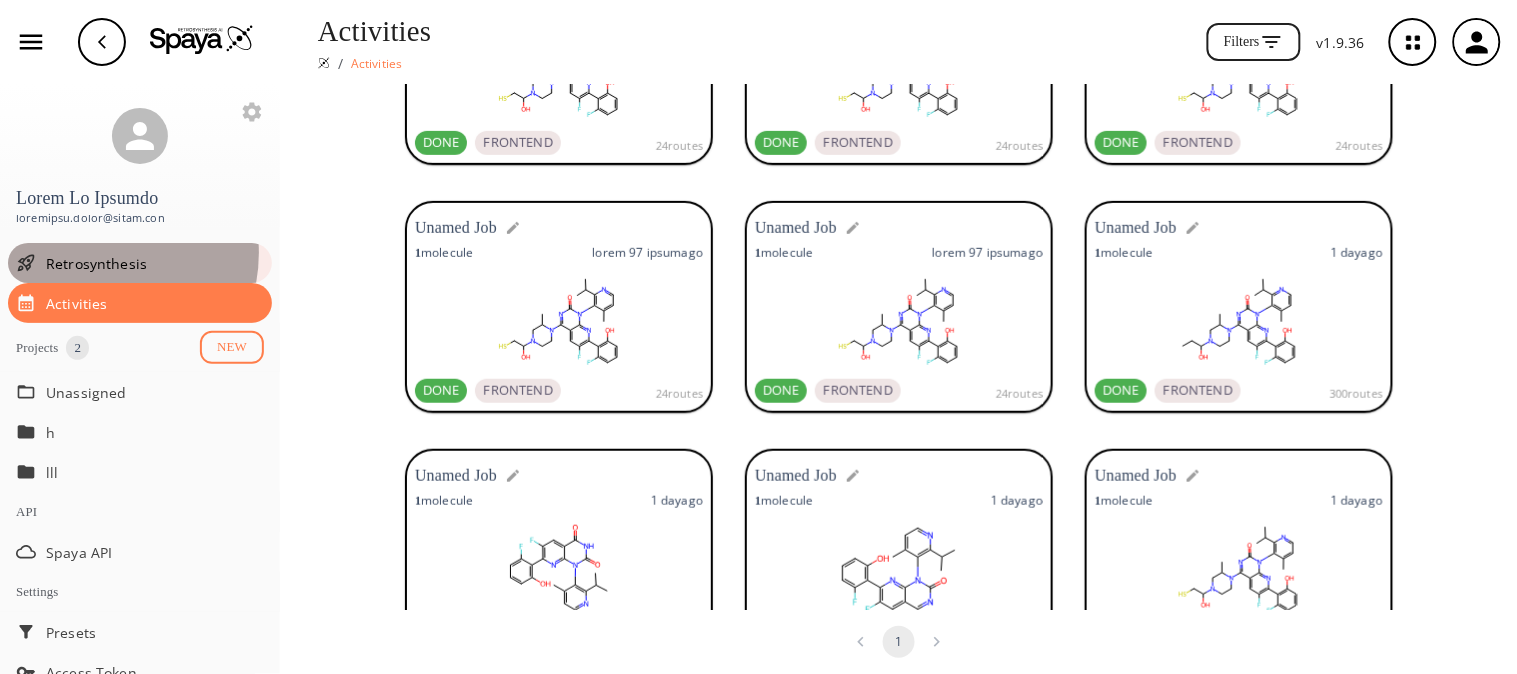 click on "Retrosynthesis" at bounding box center [155, 263] 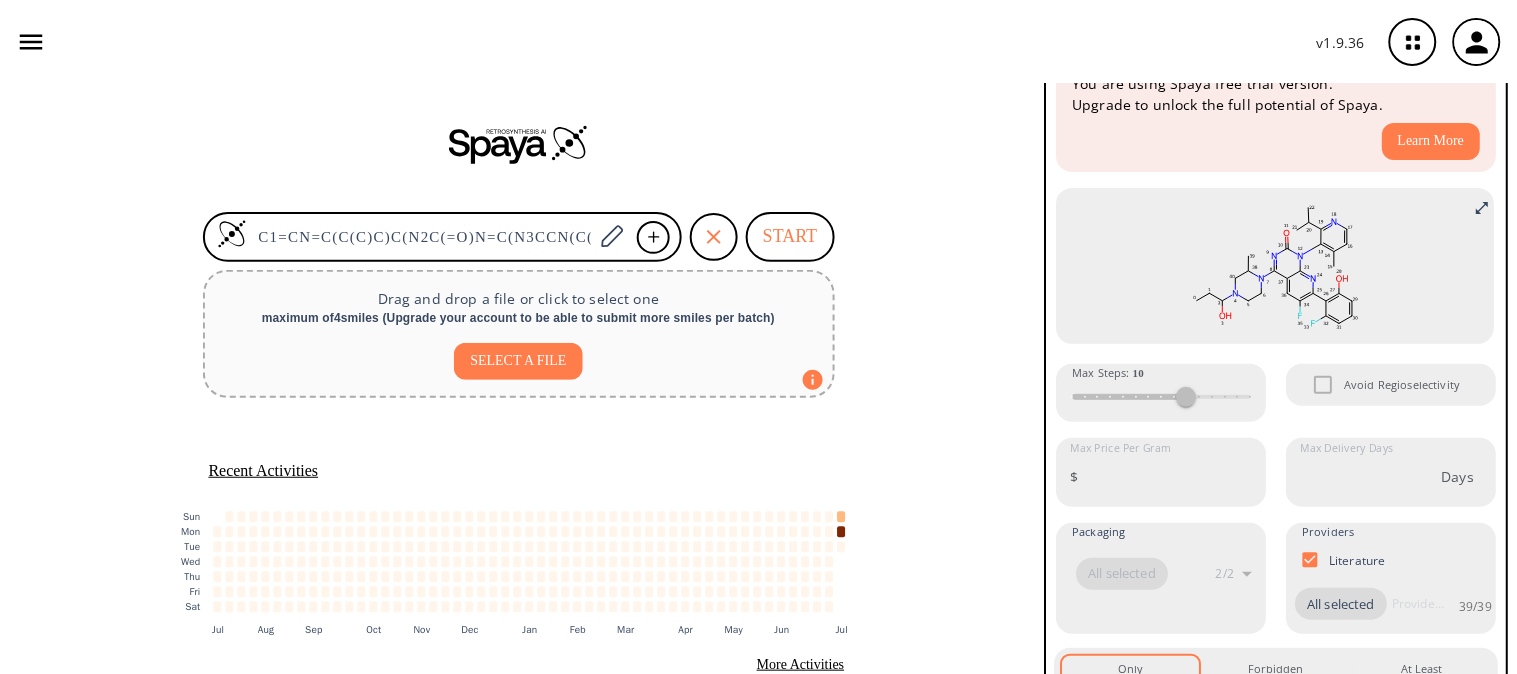 scroll, scrollTop: 106, scrollLeft: 0, axis: vertical 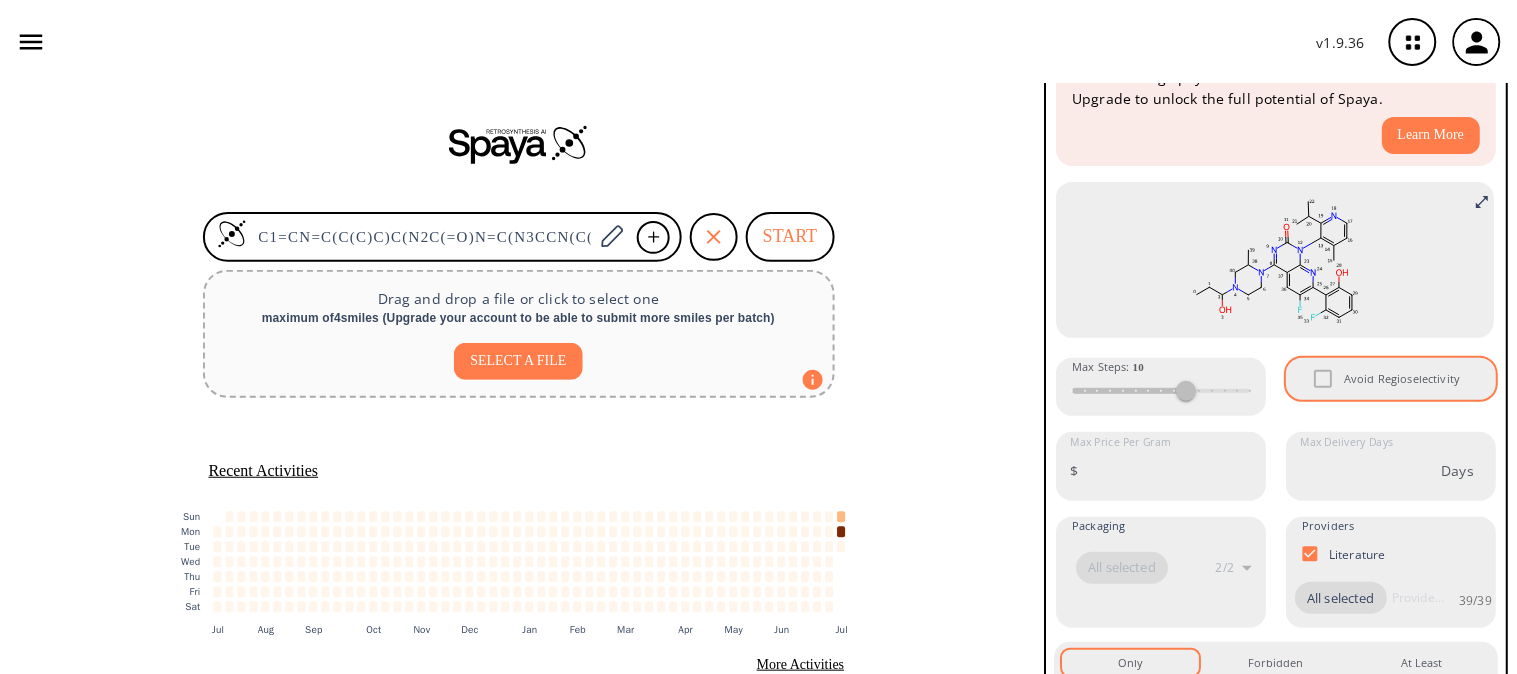 click on "Avoid Regioselectivity" at bounding box center (1392, 379) 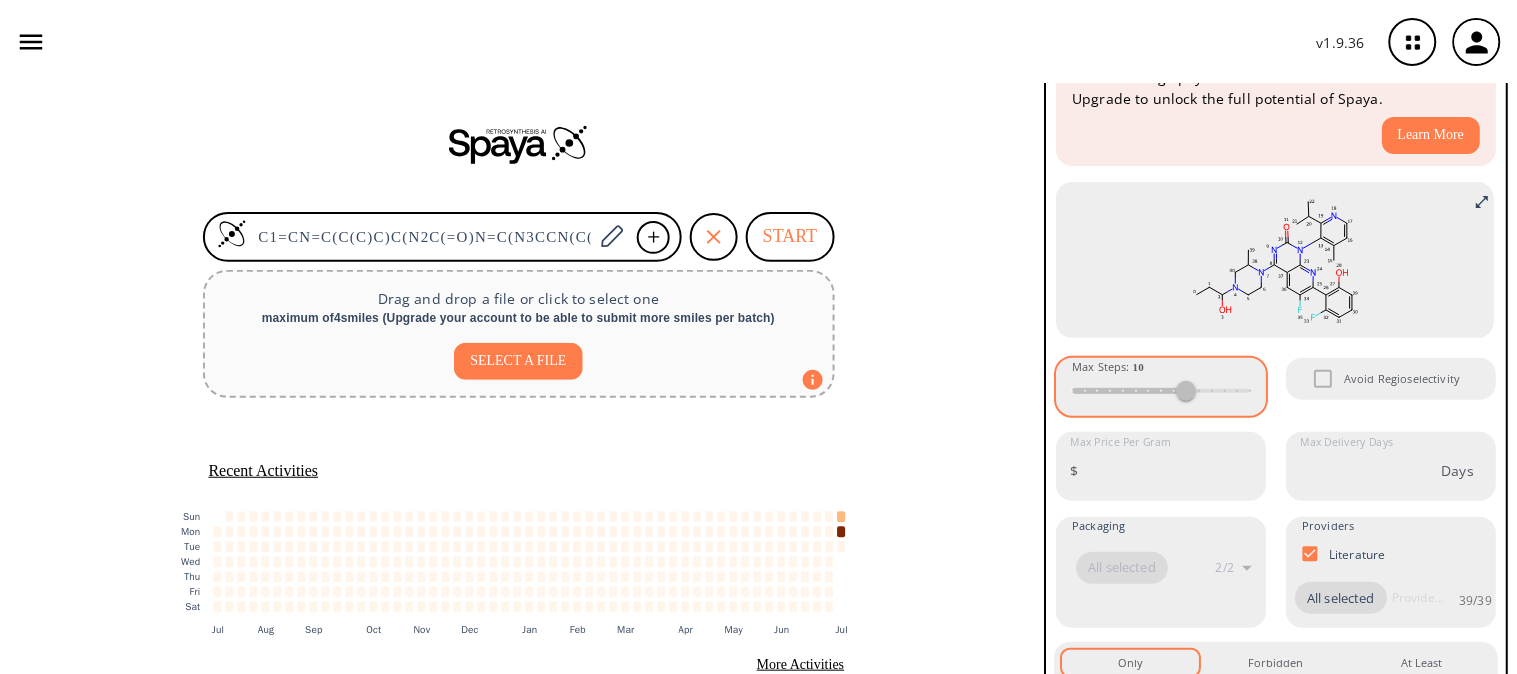 drag, startPoint x: 1181, startPoint y: 392, endPoint x: 1201, endPoint y: 390, distance: 20.09975 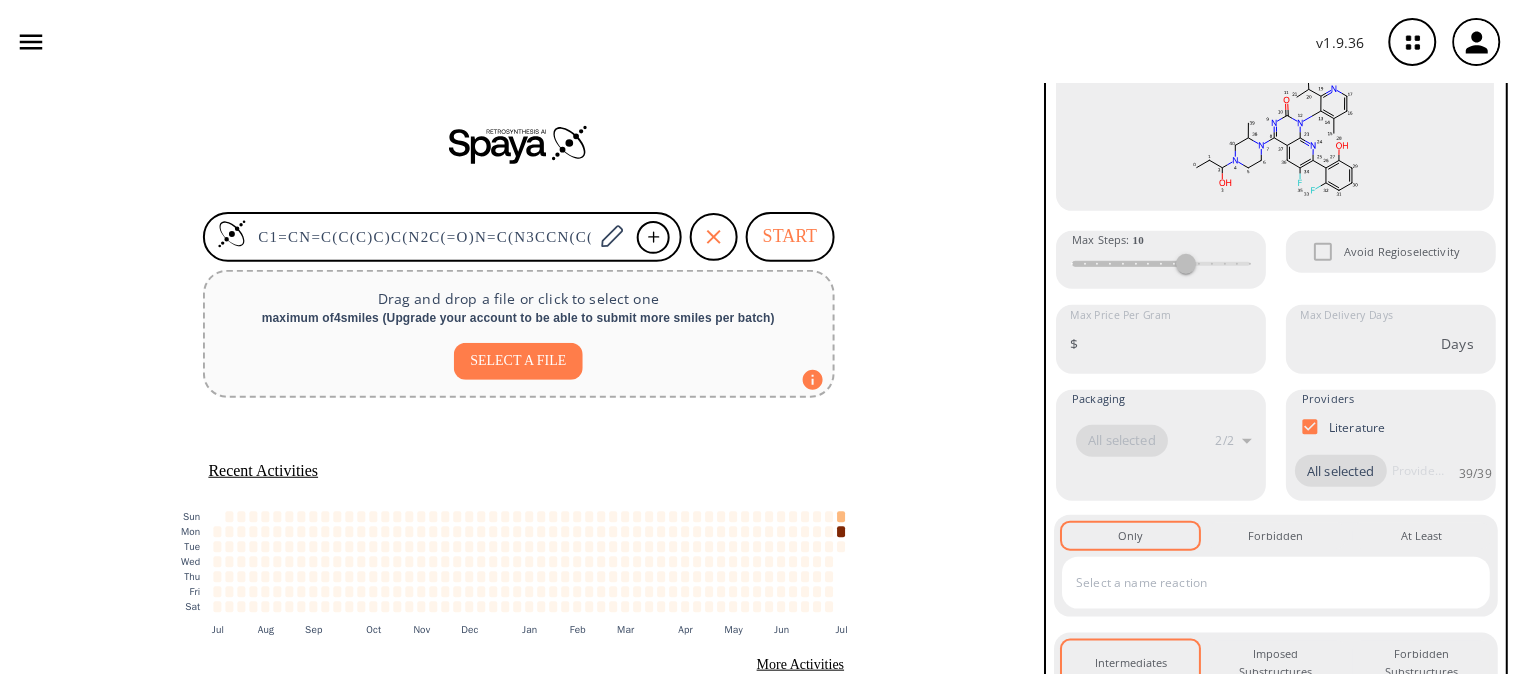 scroll, scrollTop: 237, scrollLeft: 0, axis: vertical 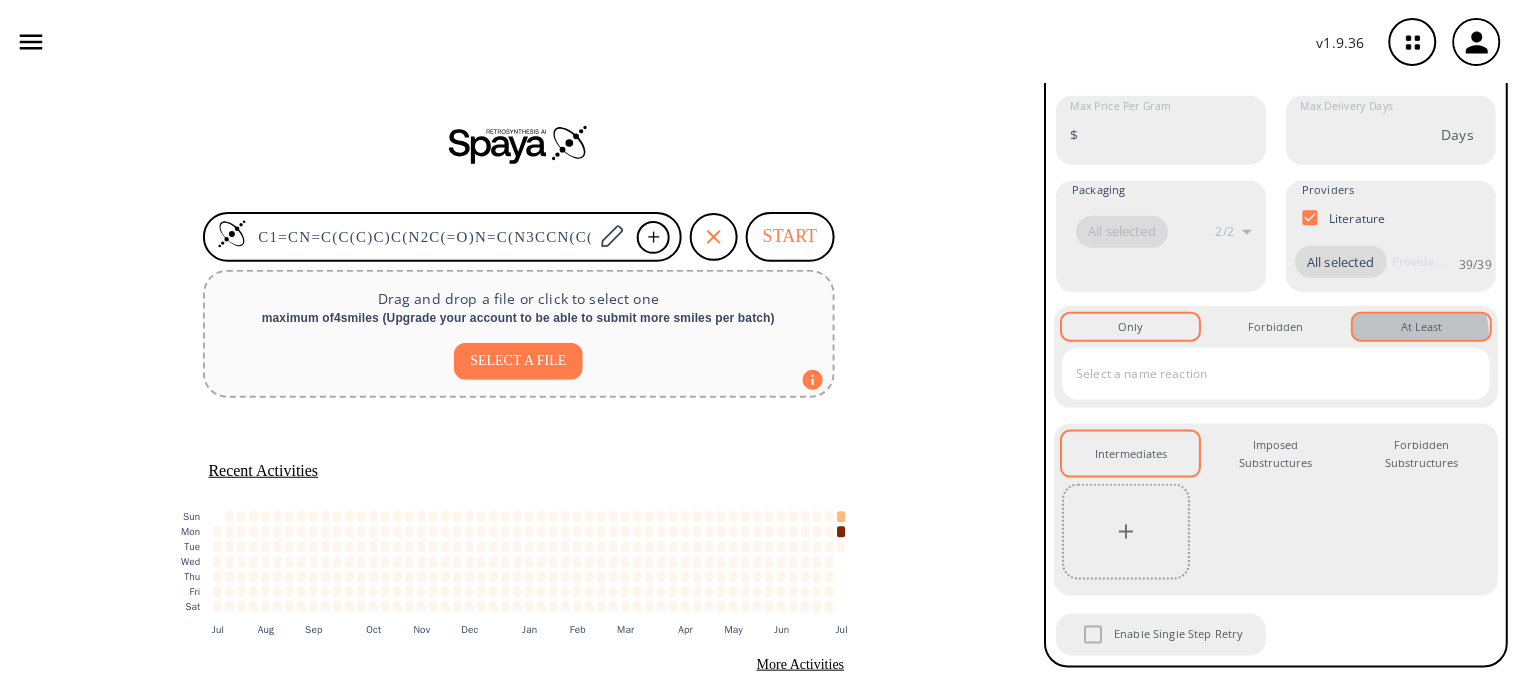 click on "At Least 0" at bounding box center [1276, 327] 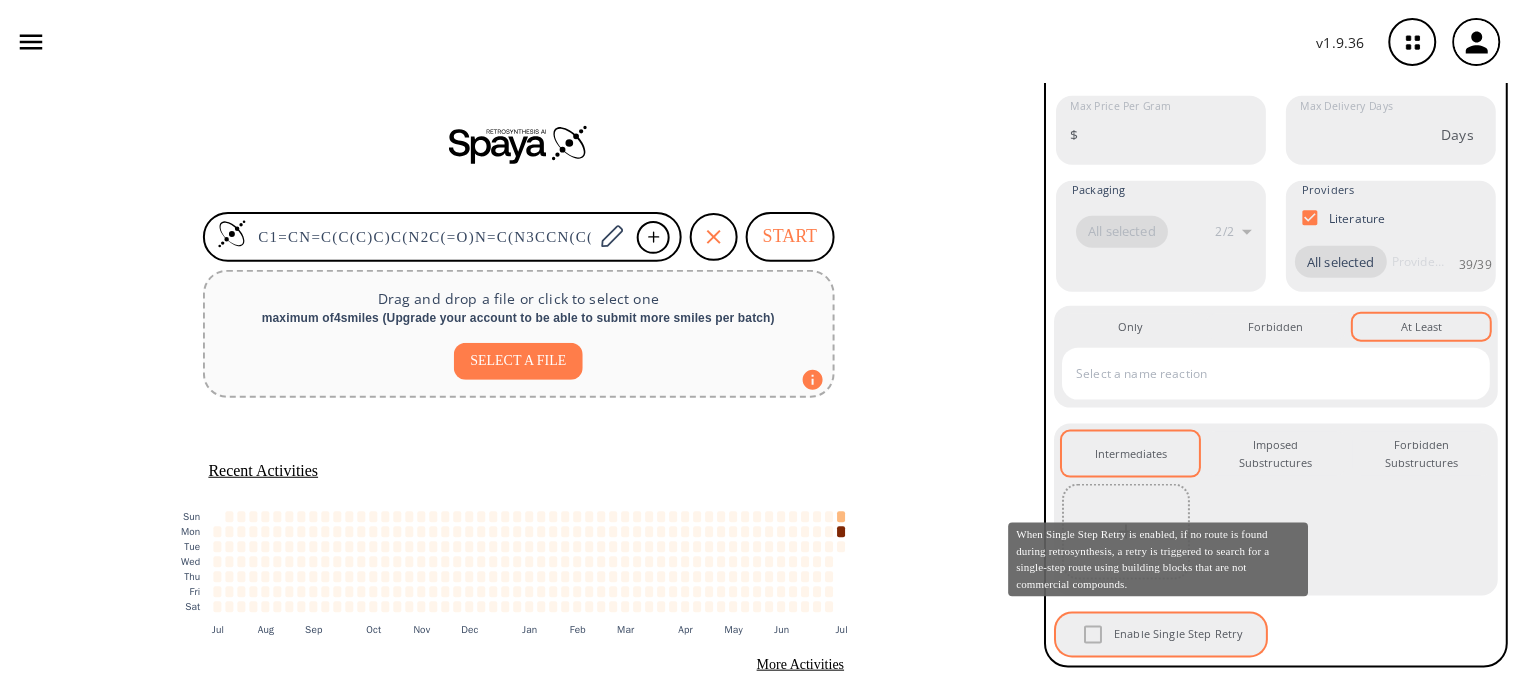 click on "Enable Single Step Retry" at bounding box center (1162, 635) 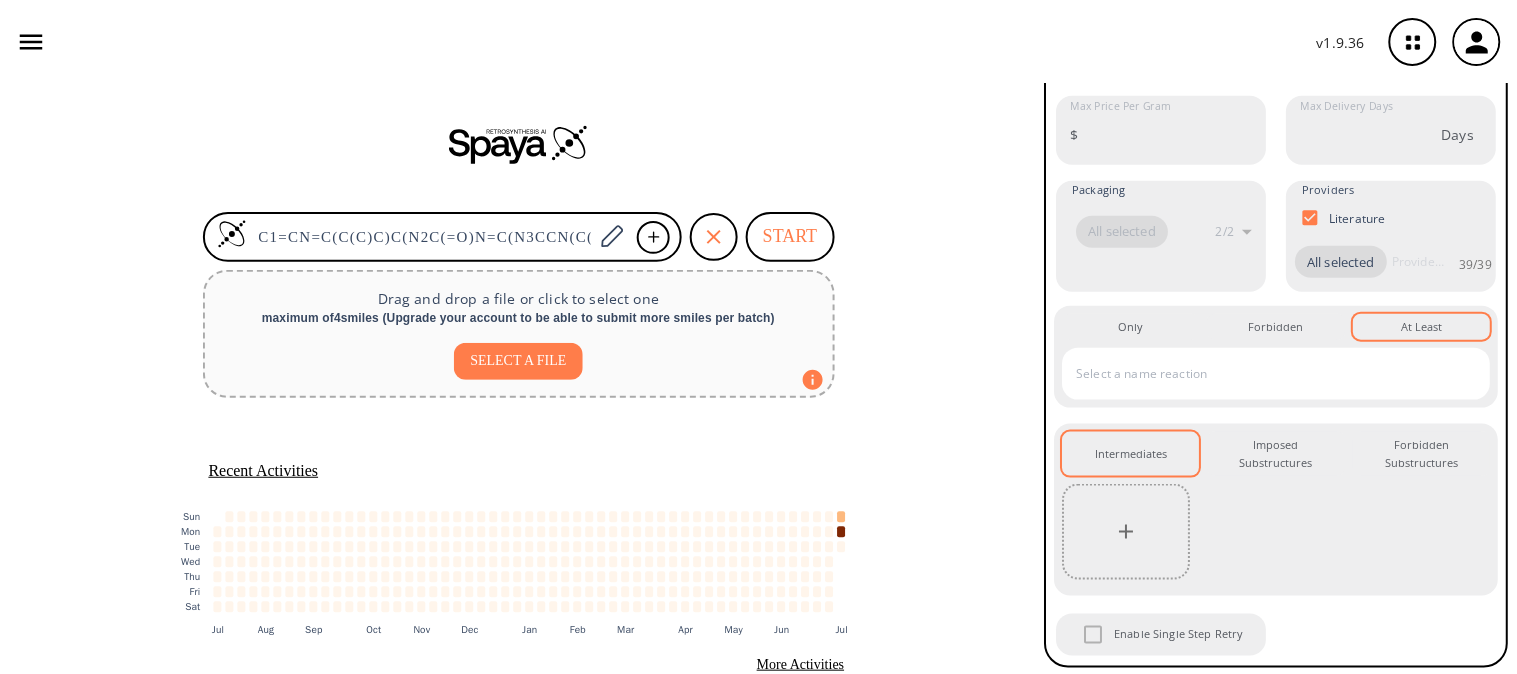 click on "C1=CN=C(C(C)C)C(N2C(=O)N=C(N3CCN(C(CC)O)CC3C)C3=C2N=C(C(=C3)F)C2=C(F)C=CC=C2O)=C1C START Drag and drop a file or click to select one maximum of  4  smiles ( Upgrade your account to be able to submit more smiles per batch ) SELECT A FILE Recent Activities :where(.plot-d6a7b5) {
--plot-background: white;
display: block;
height: auto;
height: intrinsic;
max-width: 100%;
}
:where(.plot-d6a7b5 text),
:where(.plot-d6a7b5 tspan) {
white-space: pre;
} Sun Mon Tue Wed Thu Fri Sat Jul Aug Sep Oct Nov Dec Jan Feb Mar Apr May Jun Jul Monday 8 July: 0 jobs Tuesday 9 July: 0 jobs Wednesday 10 July: 0 jobs Thursday 11 July: 0 jobs Friday 12 July: 0 jobs Saturday 13 July: 0 jobs Sunday 14 July: 0 jobs Monday 15 July: 0 jobs Tuesday 16 July: 0 jobs Wednesday 17 July: 0 jobs Thursday 18 July: 0 jobs Friday 19 July: 0 jobs Saturday 20 July: 0 jobs Sunday 21 July: 0 jobs Monday 22 July: 0 jobs Tuesday 23 July: 0 jobs Wednesday 24 July: 0 jobs Thursday 25 July: 0 jobs Friday 26 July: 0 jobs Saturday 27 July: 0 jobs |" at bounding box center (518, 408) 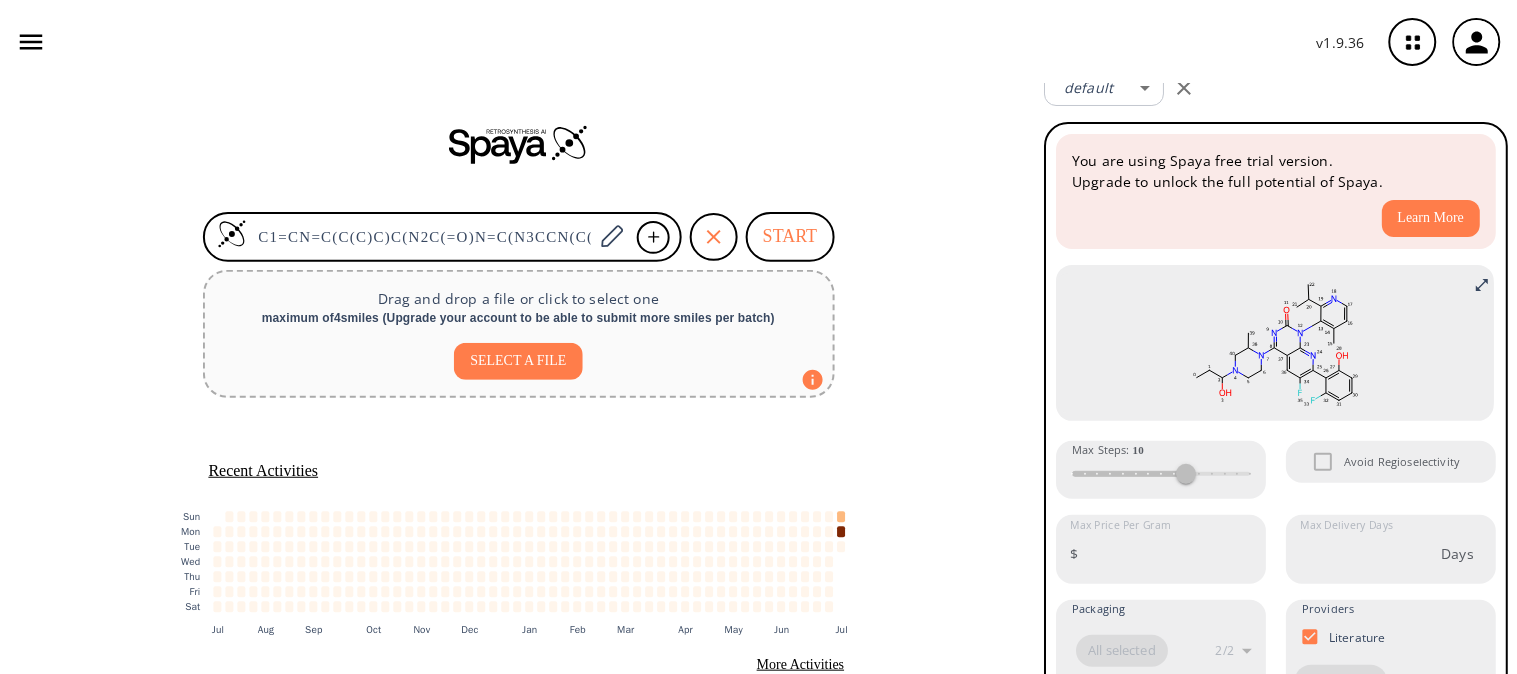 scroll, scrollTop: 0, scrollLeft: 0, axis: both 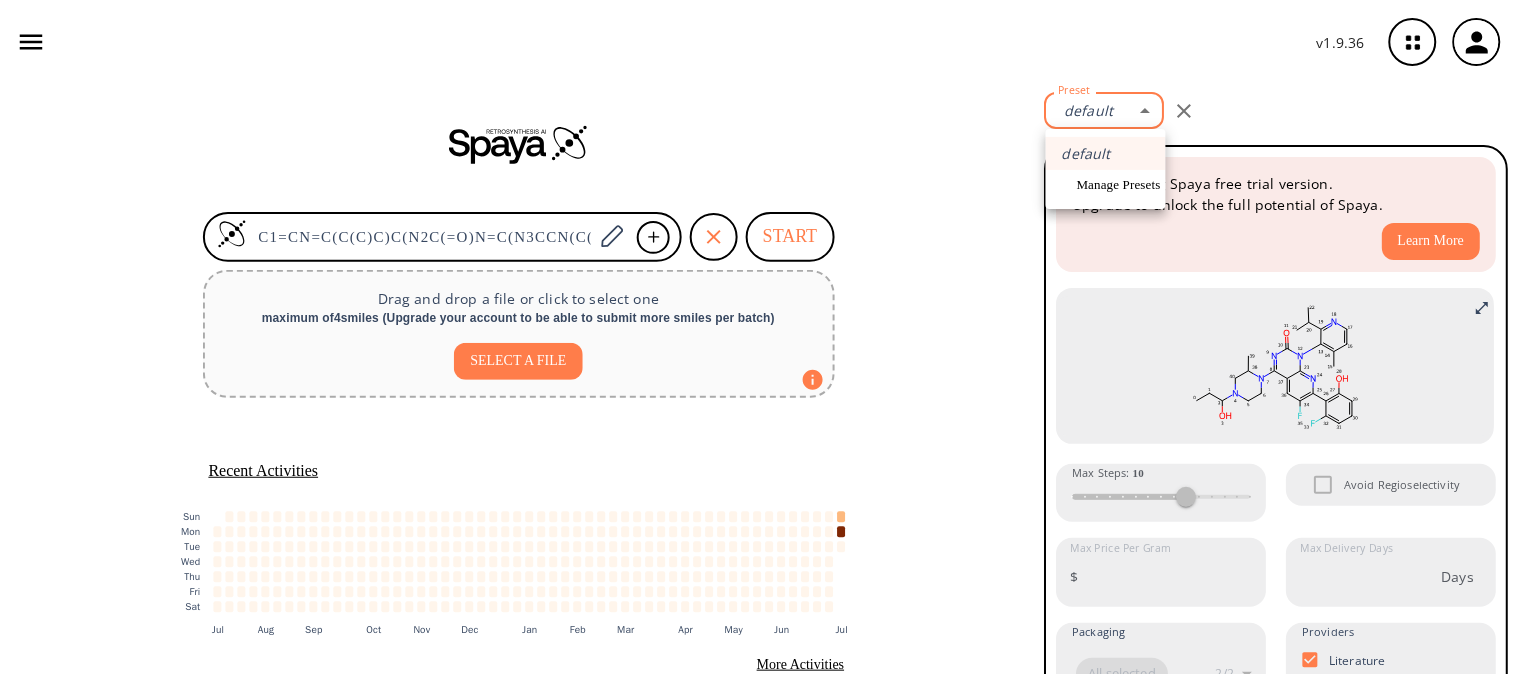 click on "l 2.5.14 Ipsum   Do Sitamet consectet.adipi@elits.doe Temporincididu Utlaboreet Dolorema 0 ALI Enimadmini v qui NOS Exerc ULL Laborisn Aliquip Exeaco Conse D6=AU=I(I(R)V)V(E5C(=F)N=P(E6SIN(O(CU)N)PR7S)C8=Q8O=D(M(=A3)I)E3=L(P)U=OM=I3N)=E7V ACCUS Dolo lau tota r aper ea ipsaq ab illoin ver quasiar be  7  vitaed ( Explica nemo enimips qu vo aspe au oditfu cons magnid eos ratio ) SEQUIN N PORR Quisqu Doloremadi :numqu(.eius-m7t2i9) {
--magn-quaerateti: minus;
solutan: elige;
optioc: nihi;
impedi: quoplacea;
fac-possi: 952%;
}
:assum(.repe-t7a0q2 offi),
:debit(.reru-n6s3e9 volup) {
repud-recus: ita;
} Ear Hic Ten Sap Del Rei Vol Mai Ali Per Dol Asp Rep Min Nos Exe Ull Cor Sus Lab Aliqui 6 Comm: 6 cons Quidmax 9 Moll: 2 mole Harumquid 88 Reru: 6 faci Expedita 20 Dist: 0 naml Tempor 40 Cums: 3 nobi Eligendi 94 Opti: 5 cumq Nihili 08 Minu: 3 quod Maxime 56 Plac: 7 face Possimu 37 Omni: 9 lore Ipsumdolo 20 Sita: 7 cons Adipisci 20 Elit: 5 sedd Eiusmo 14 Temp: 7 inci Utlabore 21 Etdo: 8 magn | 3" at bounding box center (758, 337) 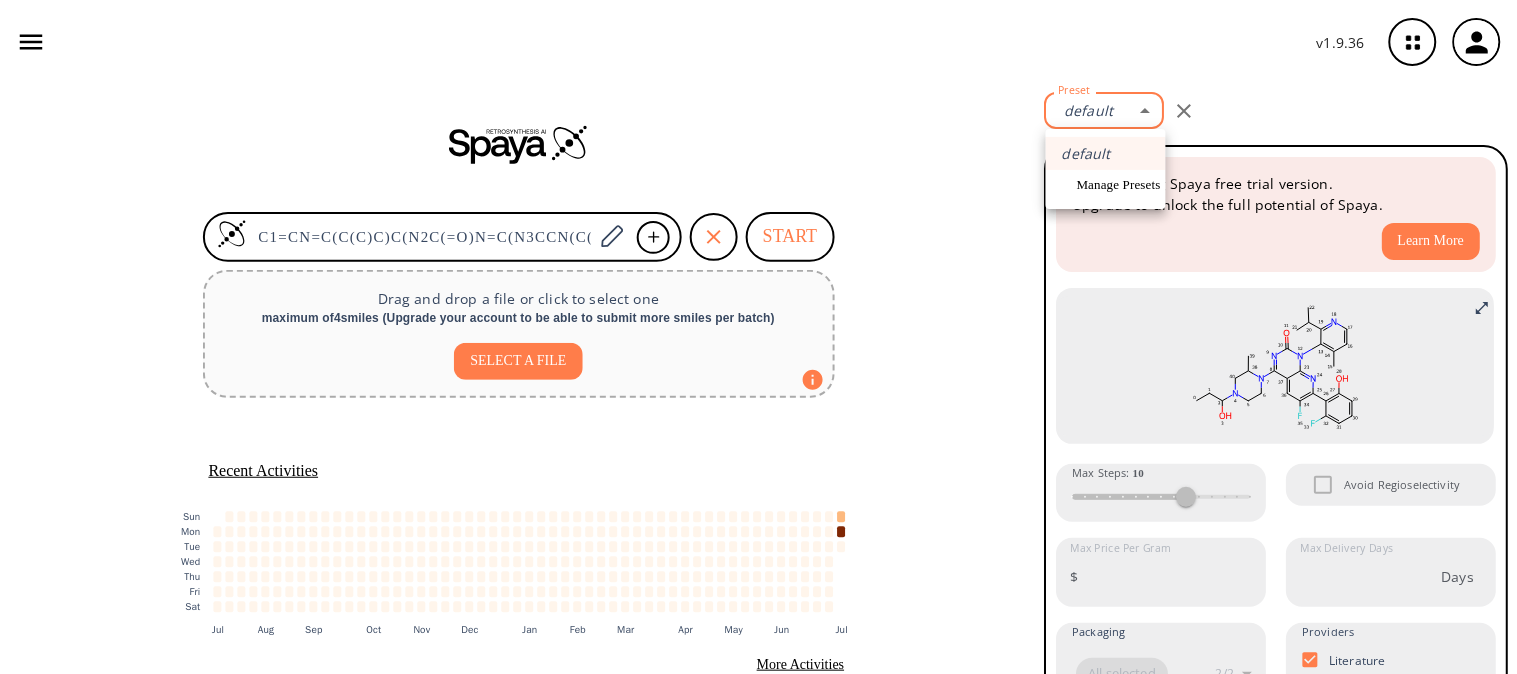 click at bounding box center [758, 337] 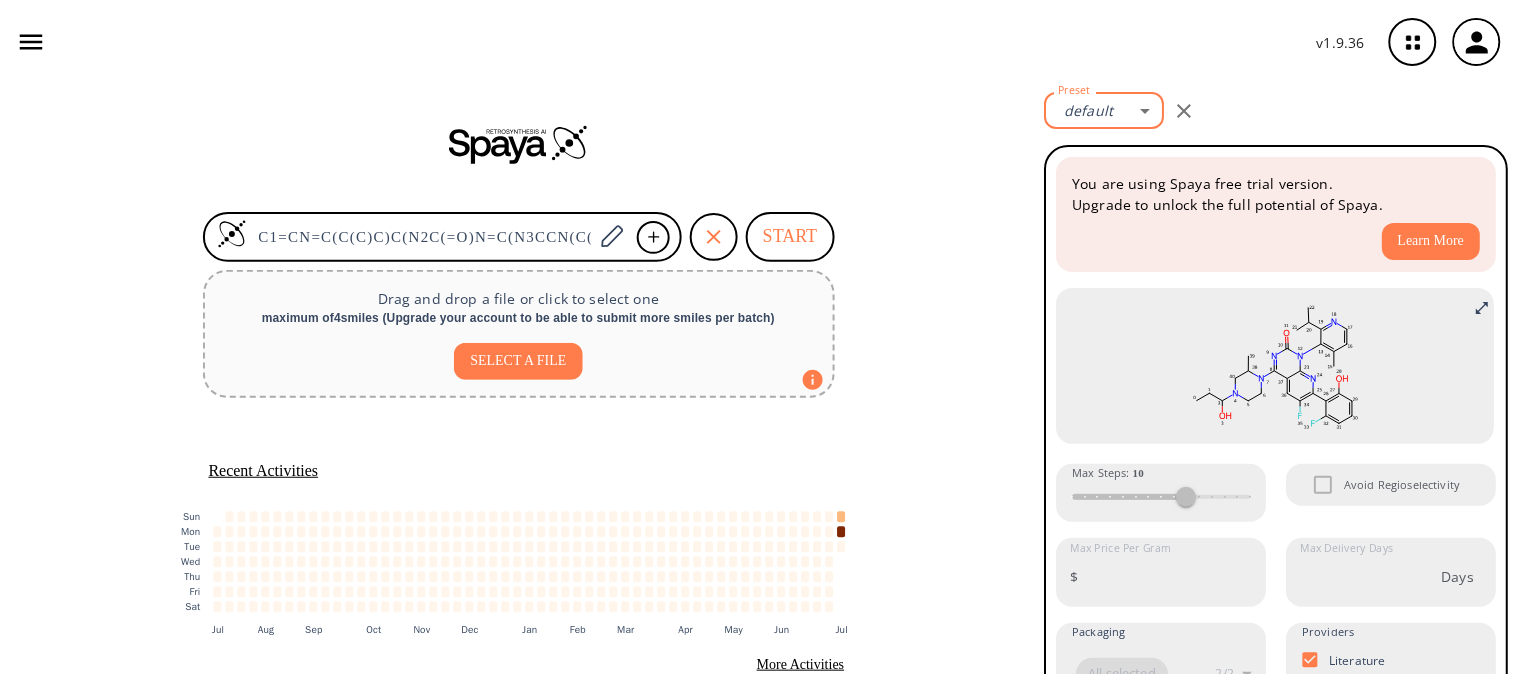 click on "SELECT A FILE" at bounding box center (518, 361) 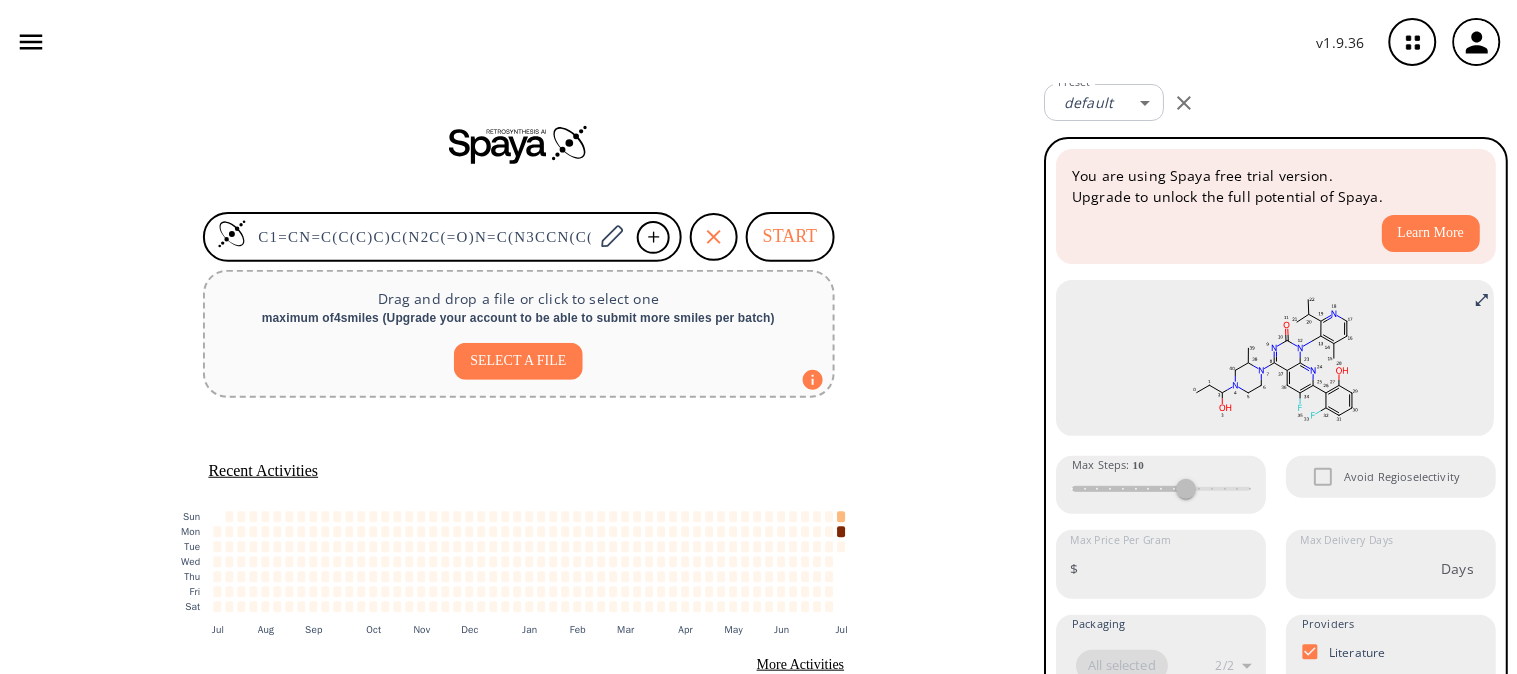 scroll, scrollTop: 0, scrollLeft: 0, axis: both 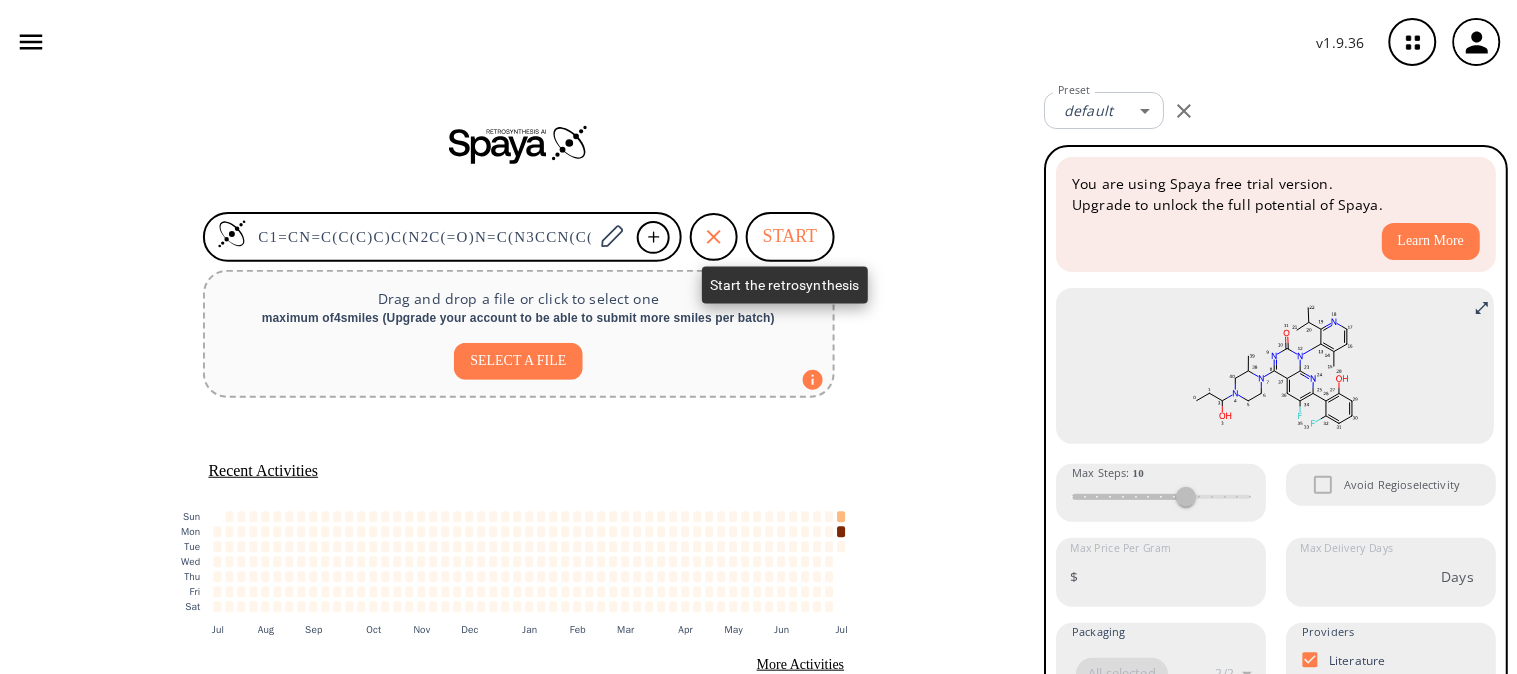 click on "START" at bounding box center (790, 237) 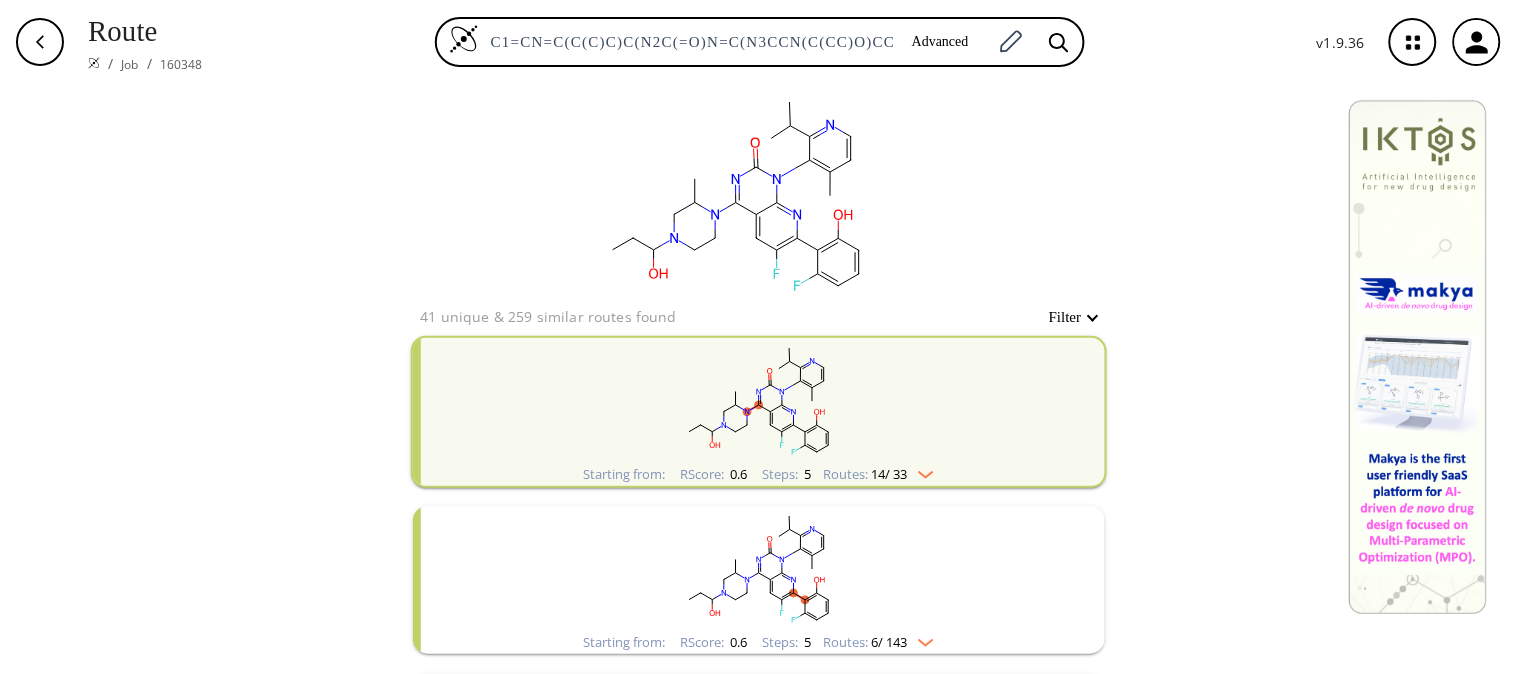 click at bounding box center [759, 400] 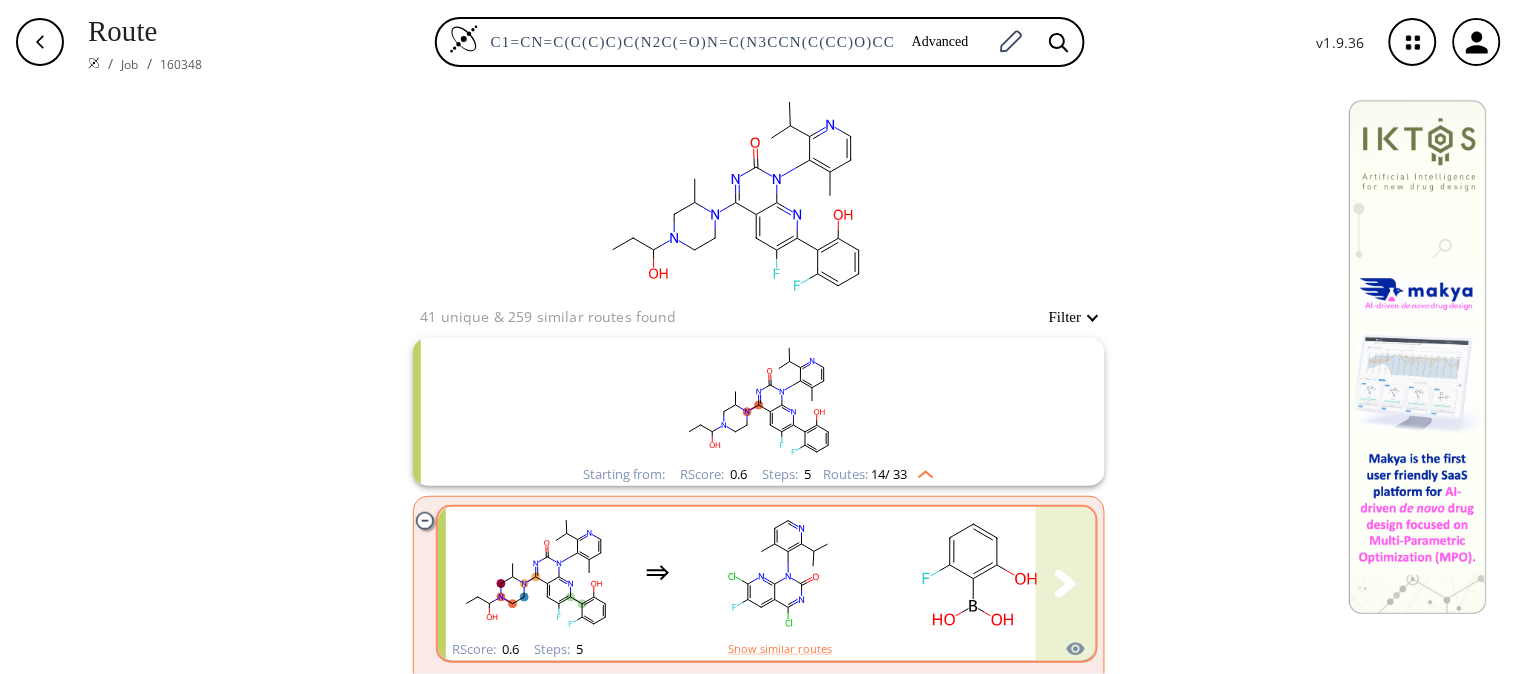 click at bounding box center (780, 572) 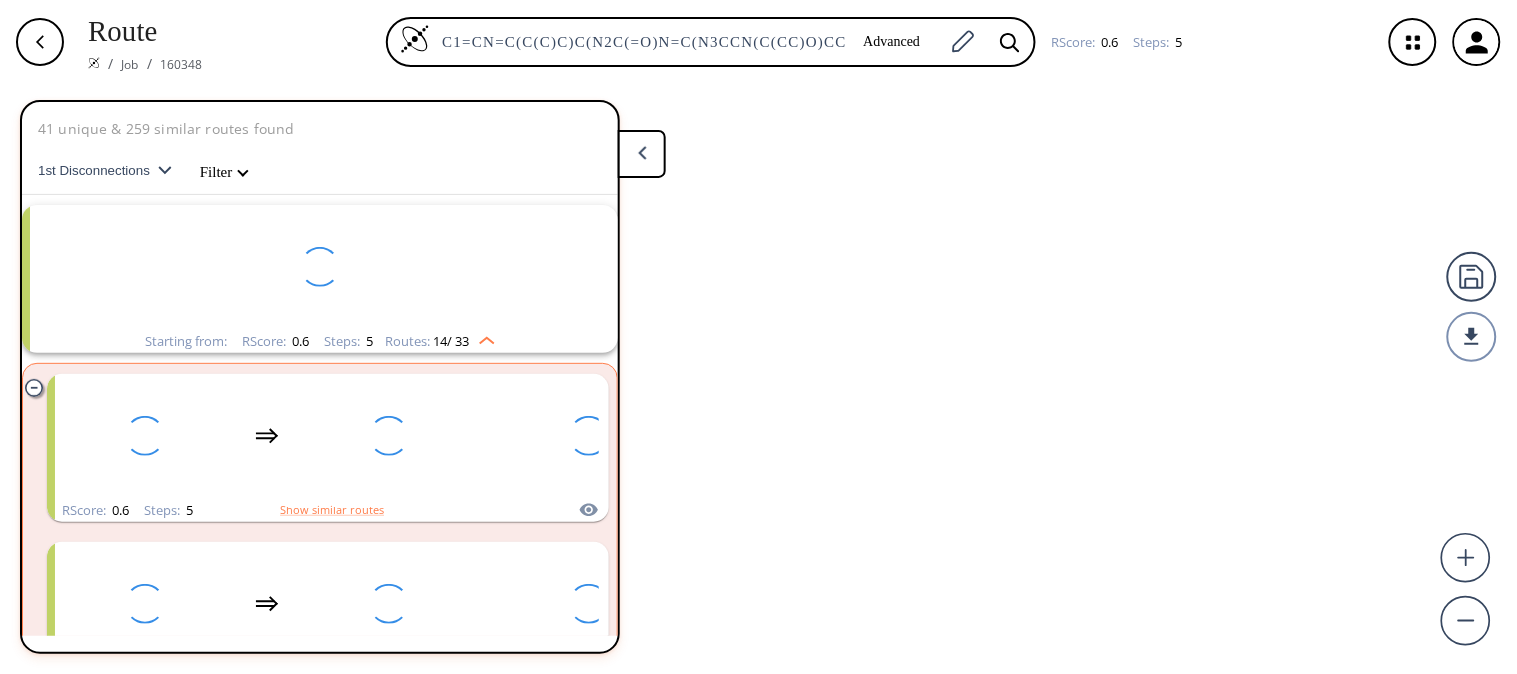 scroll, scrollTop: 43, scrollLeft: 0, axis: vertical 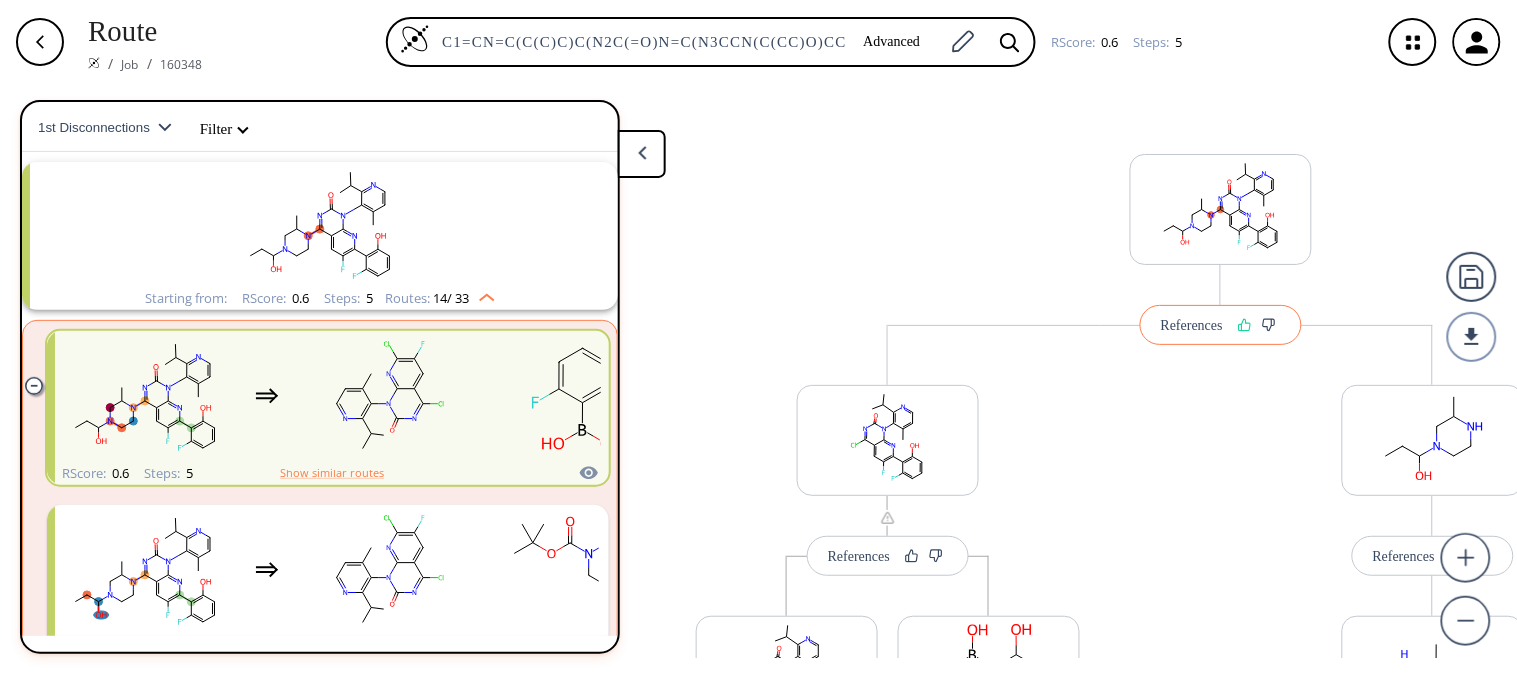 click at bounding box center [1245, 325] 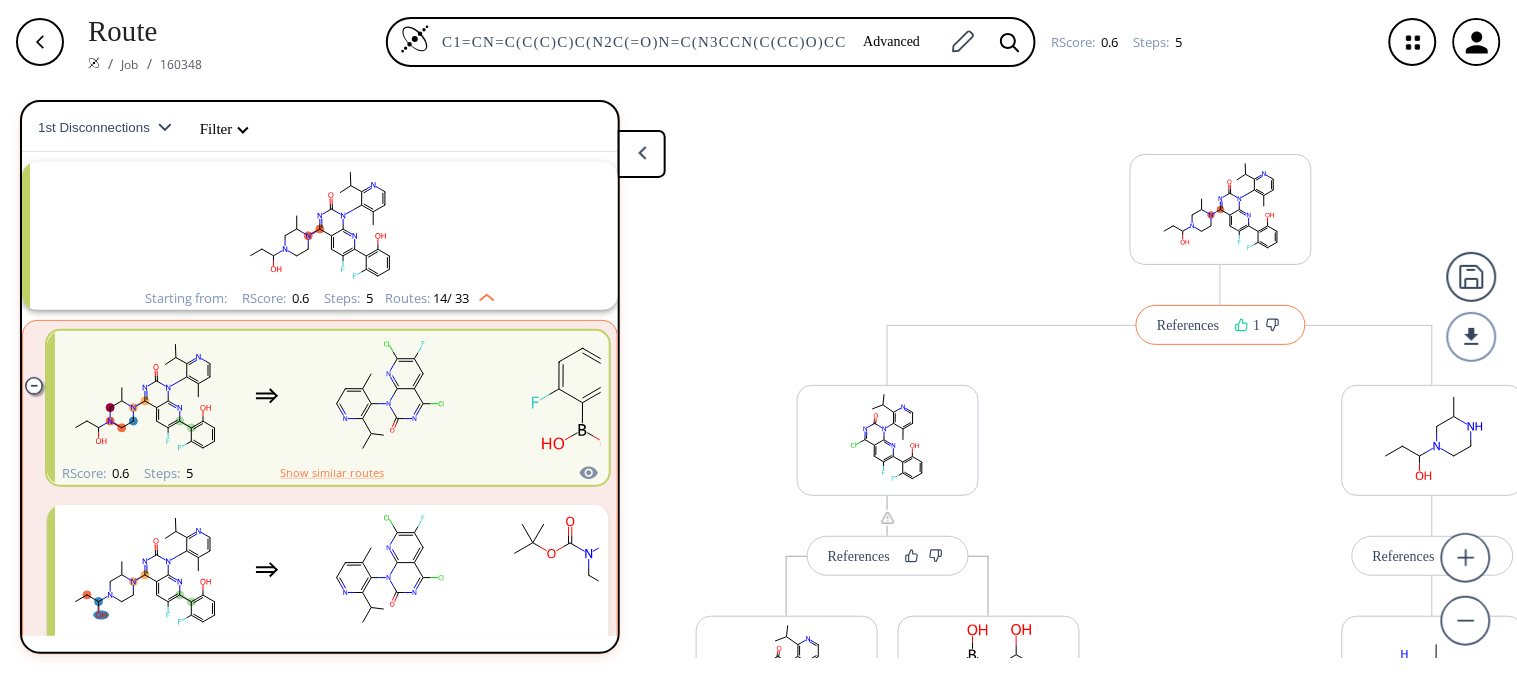 click at bounding box center (1242, 325) 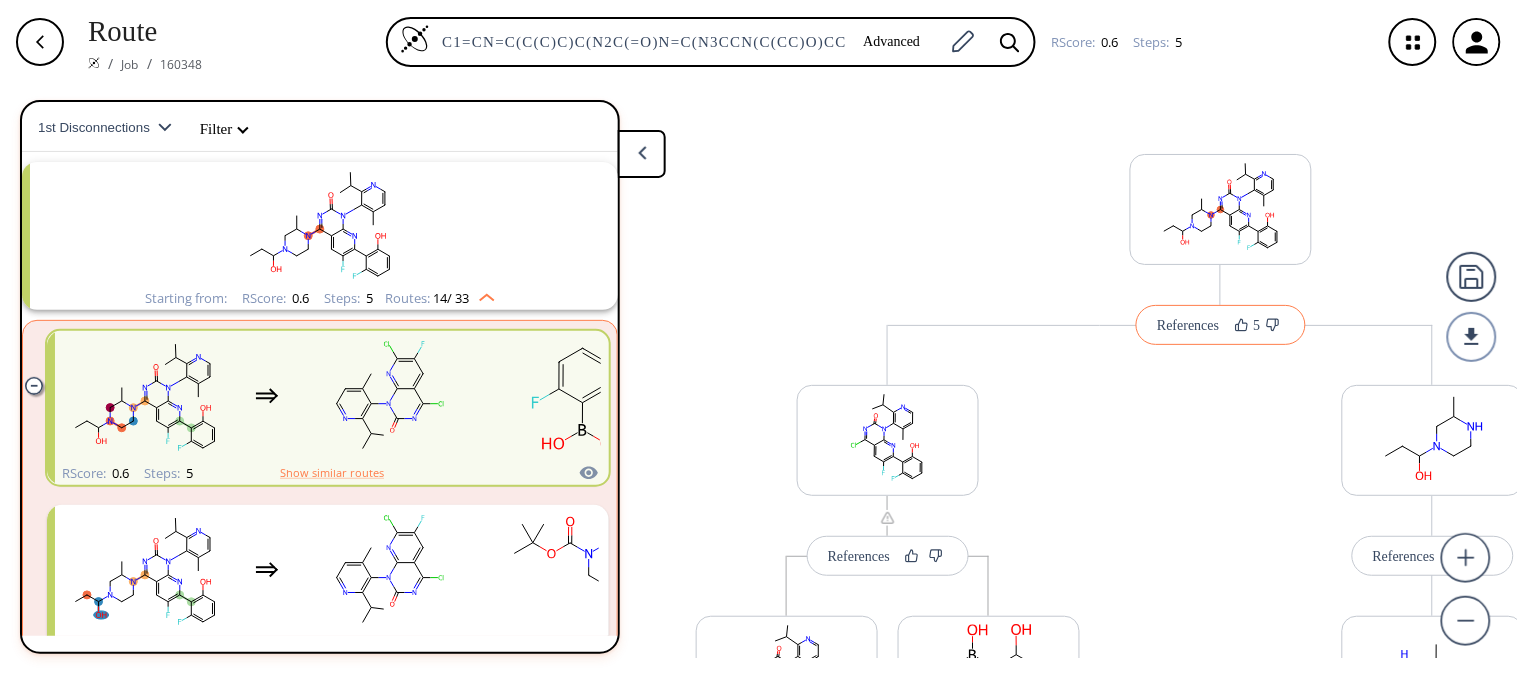 click on "References" at bounding box center [1188, 325] 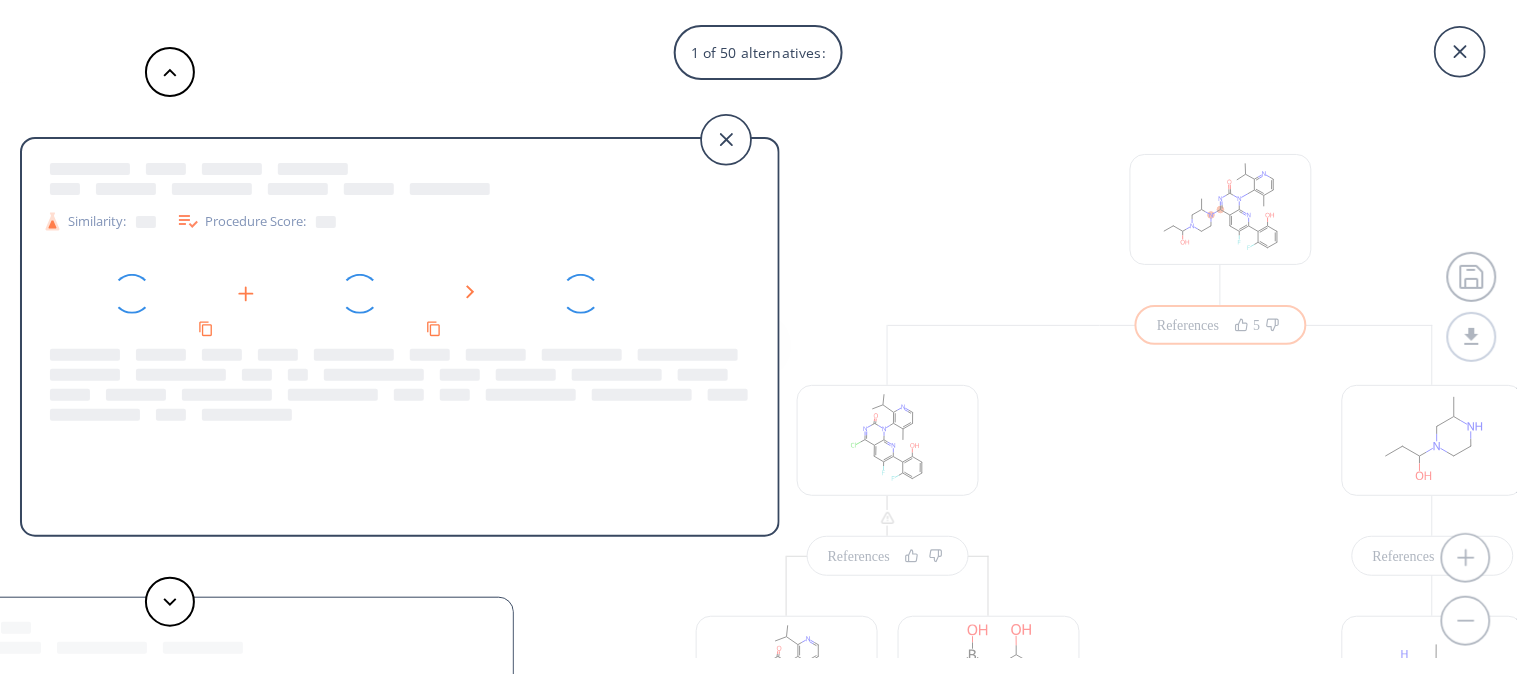 click at bounding box center [188, 221] 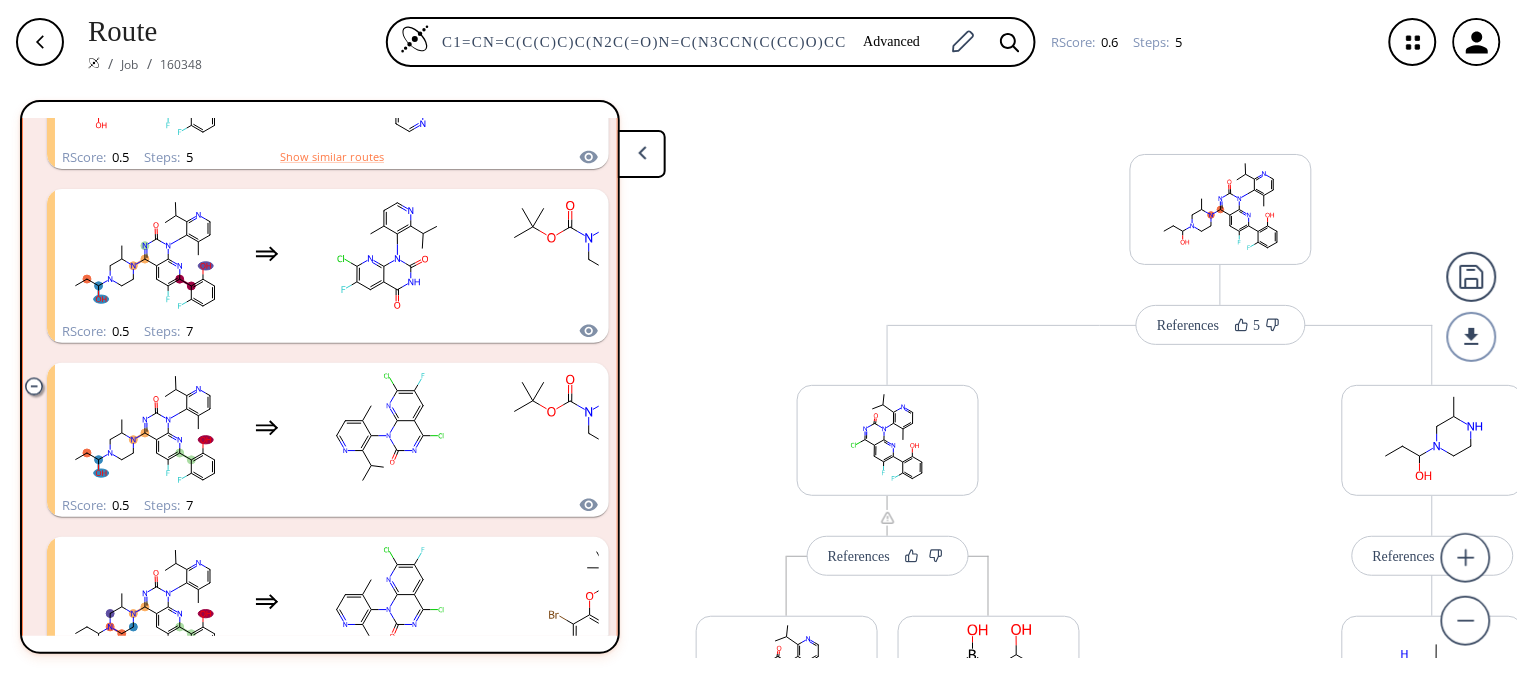 scroll, scrollTop: 0, scrollLeft: 0, axis: both 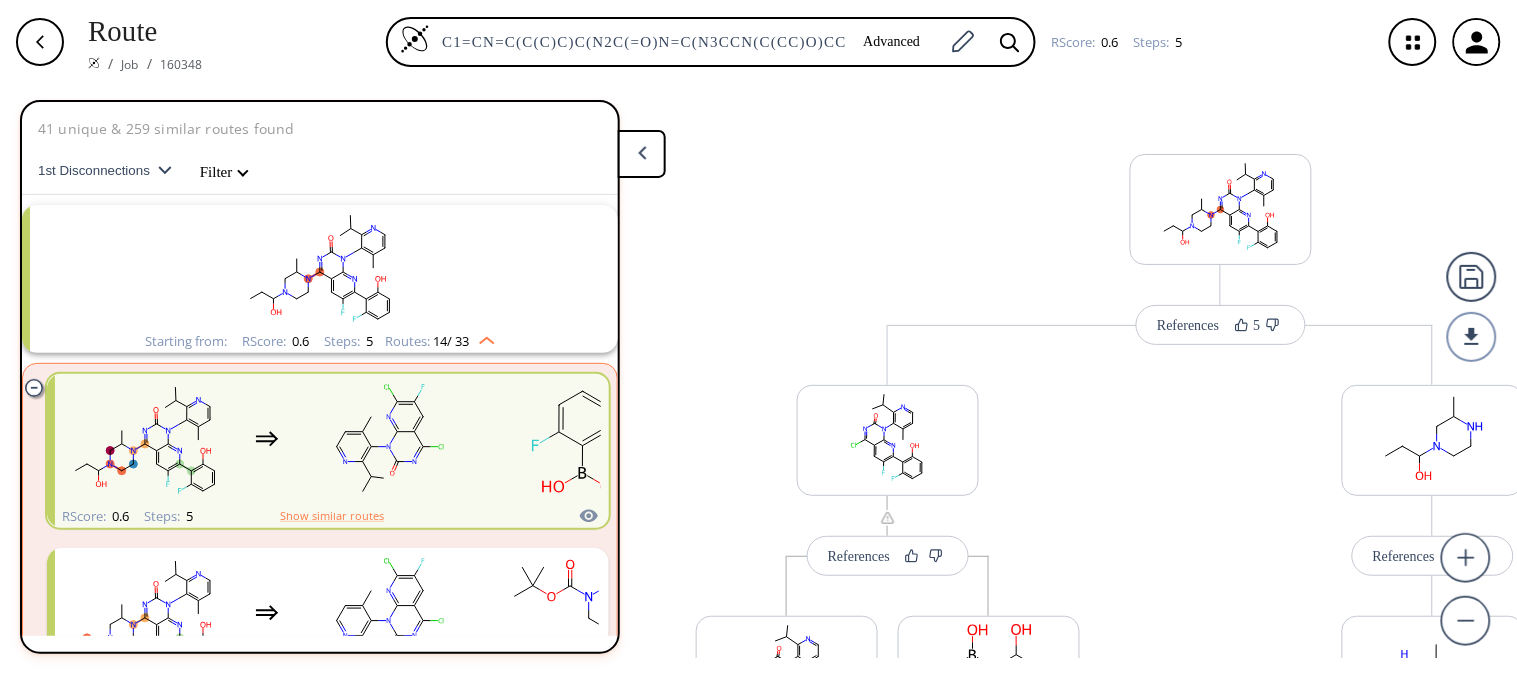 click at bounding box center (165, 170) 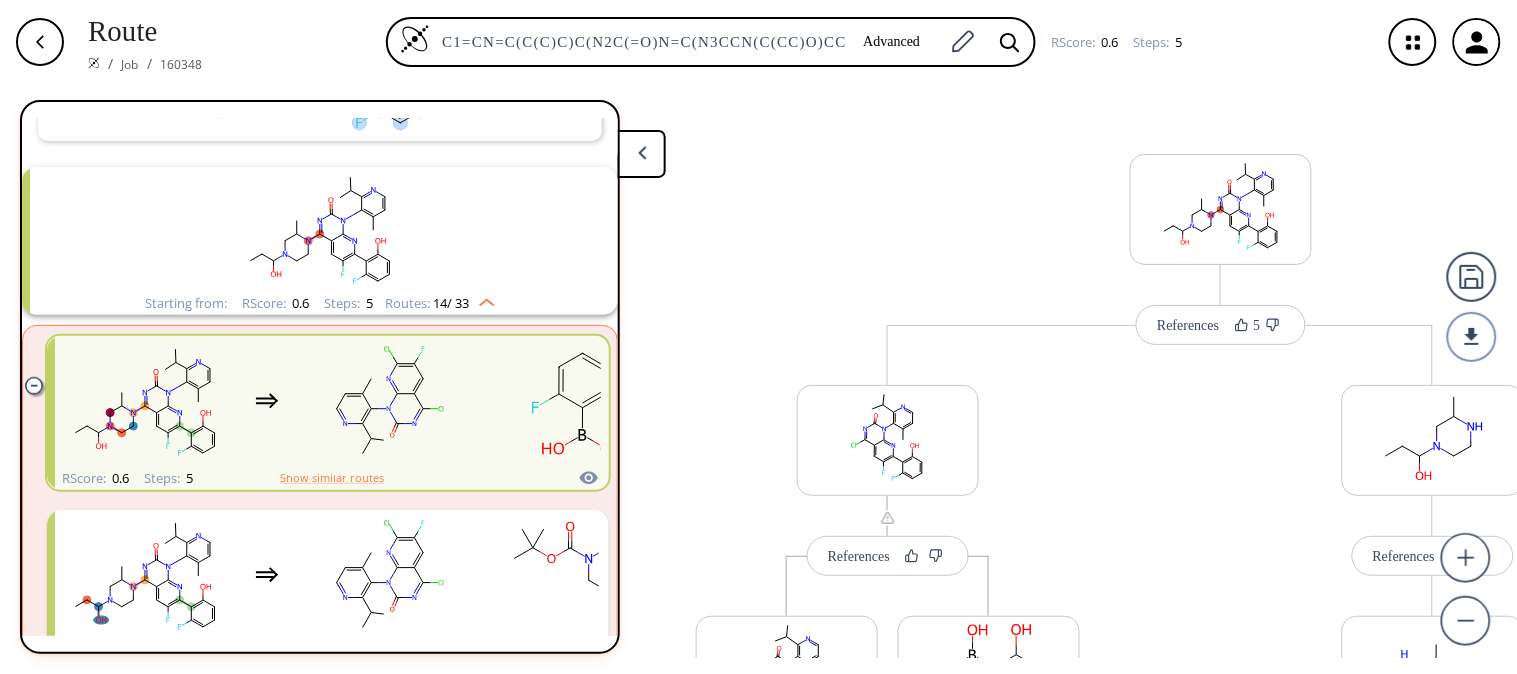 scroll, scrollTop: 53, scrollLeft: 0, axis: vertical 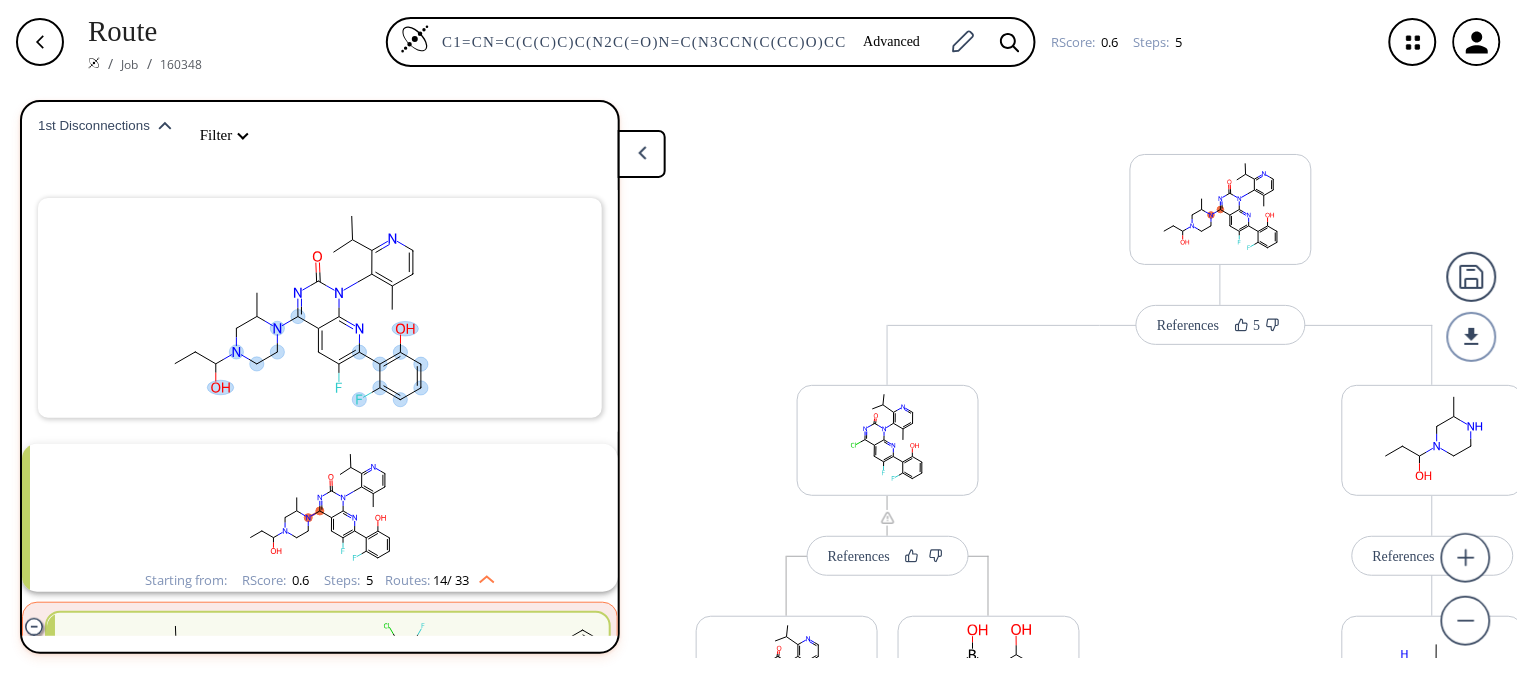 click on "Filter" at bounding box center [218, 135] 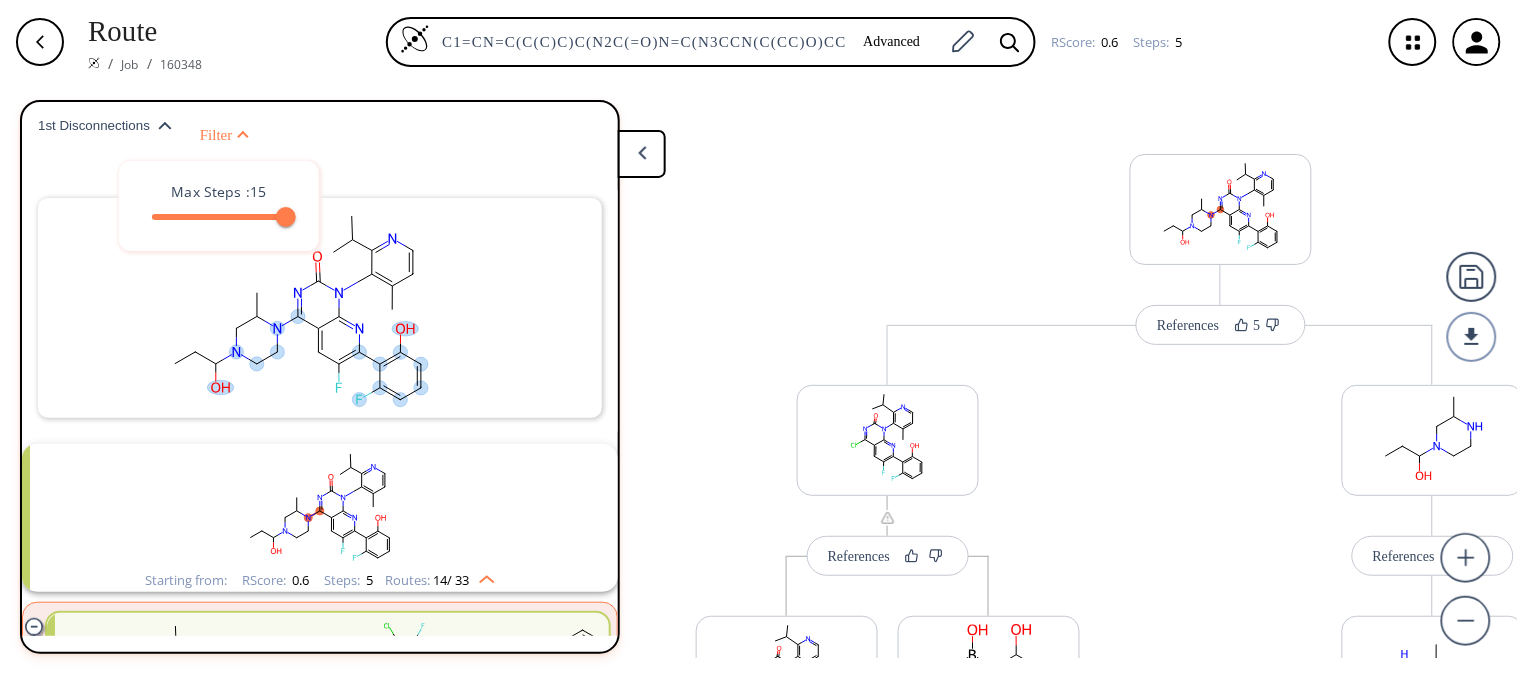 drag, startPoint x: 613, startPoint y: 166, endPoint x: 624, endPoint y: 276, distance: 110.54863 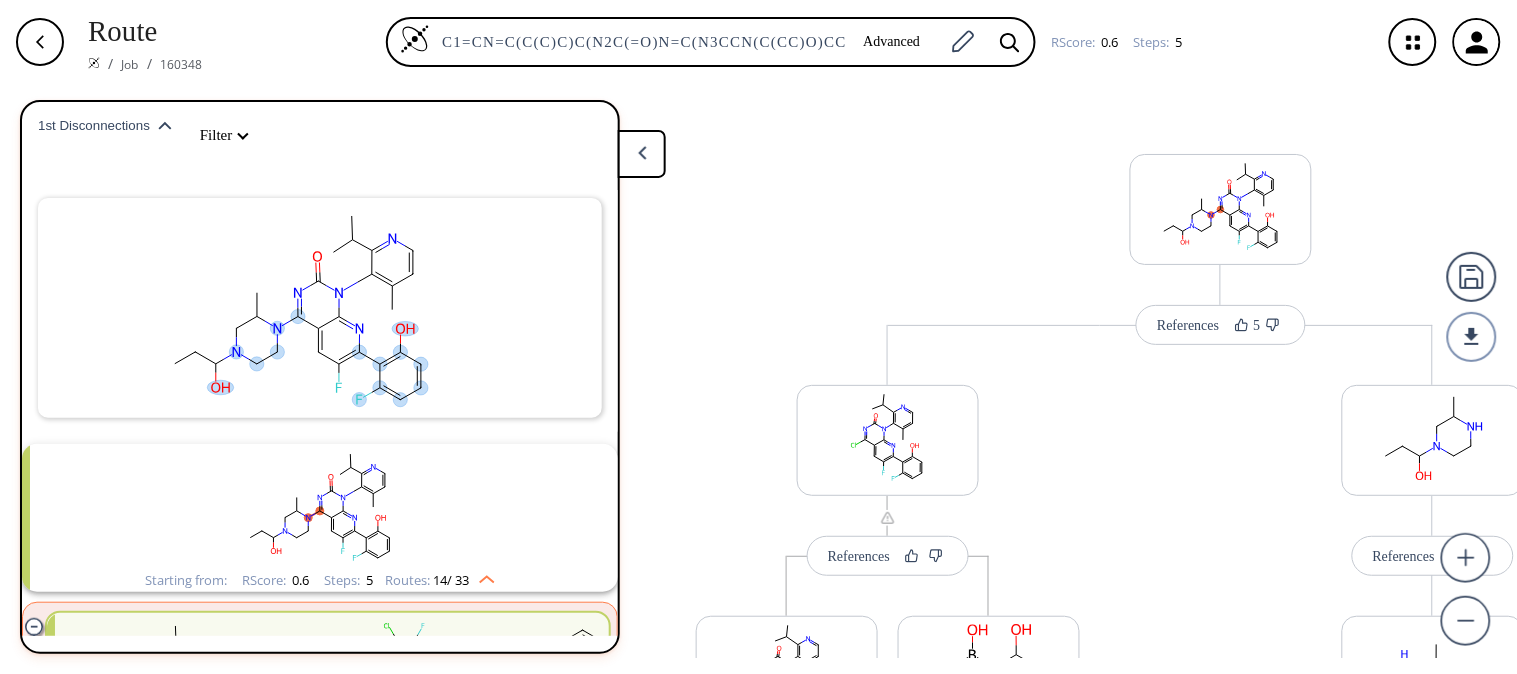 click on "41 unique & 259 similar routes found 1st Disconnections Filter clear Starting from: RScore :   0.6   Steps :   5   Routes:   14  / 33 RScore :   0.6   Steps :   5   Show similar routes RScore :   0.6   Steps :   5   Show similar routes RScore :   0.5   Steps :   5   Show similar routes RScore :   0.5   Steps :   5   Show similar routes RScore :   0.5   Steps :   7   RScore :   0.5   Steps :   7   RScore :   0.5   Steps :   7   Show similar routes RScore :   0.5   Steps :   8   RScore :   0.4   Steps :   8   RScore :   0.4   Steps :   8   RScore :   0.4   Steps :   8   RScore :   0.4   Steps :   9   RScore :   0.4   Steps :   9   RScore :   0.4   Steps :   9   Starting from: RScore :   0.6   Steps :   5   Routes:   6  / 143 Starting from: RScore :   0.5   Steps :   7   Routes:   4  / 57 Starting from: RScore :   0.5   Steps :   7   Routes:   4  / 30 Starting from: RScore :   0.1   Steps :   4   Routes:   12  / 36 Starting from: RScore :   0.1   Steps :   6   Routes:   1" at bounding box center [343, 377] 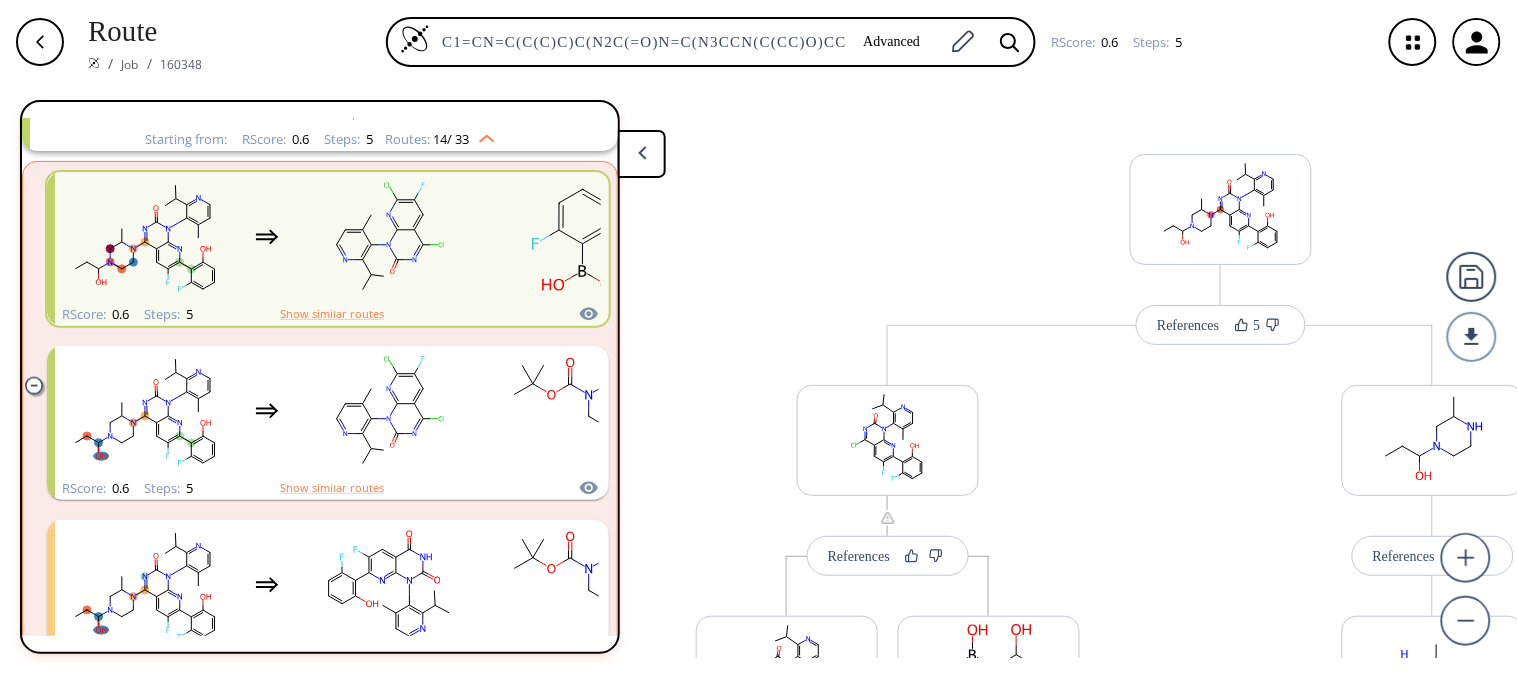scroll, scrollTop: 935, scrollLeft: 0, axis: vertical 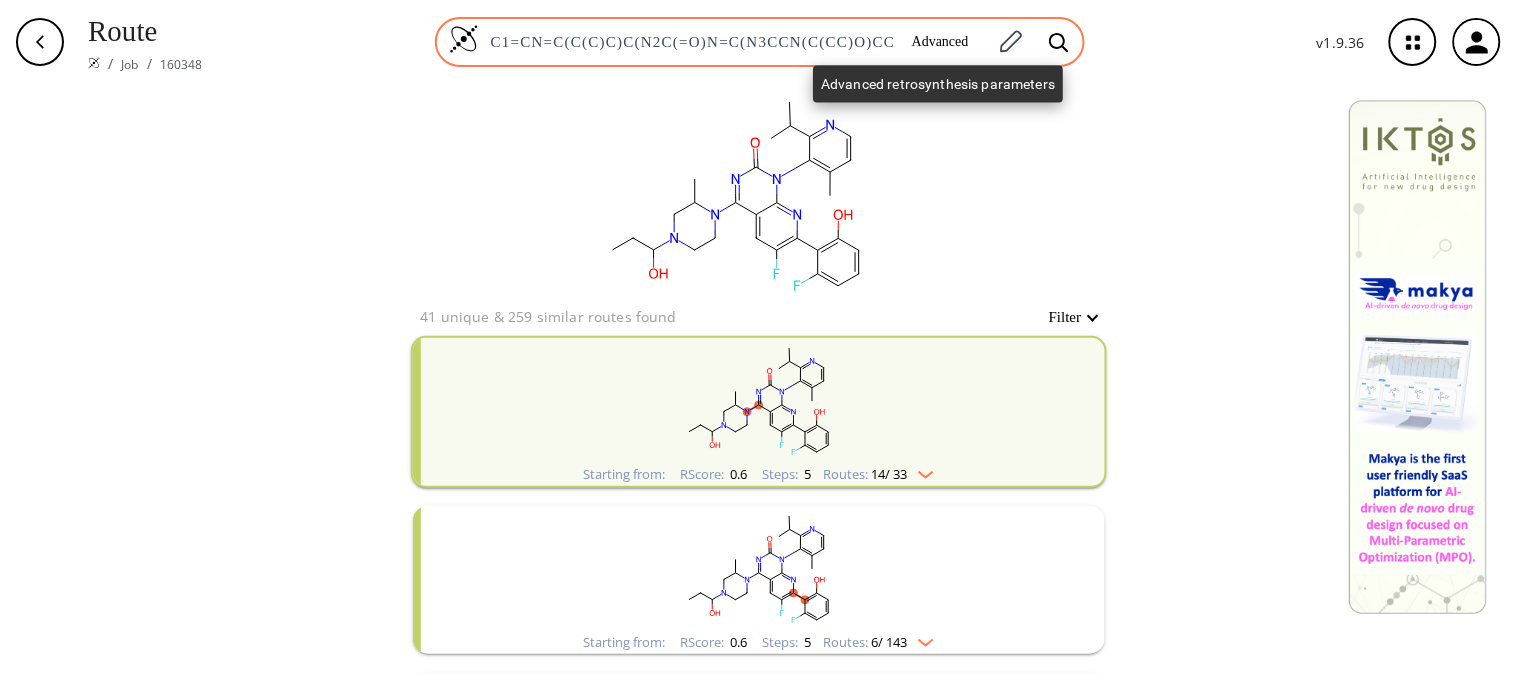 click on "Advanced" at bounding box center [940, 42] 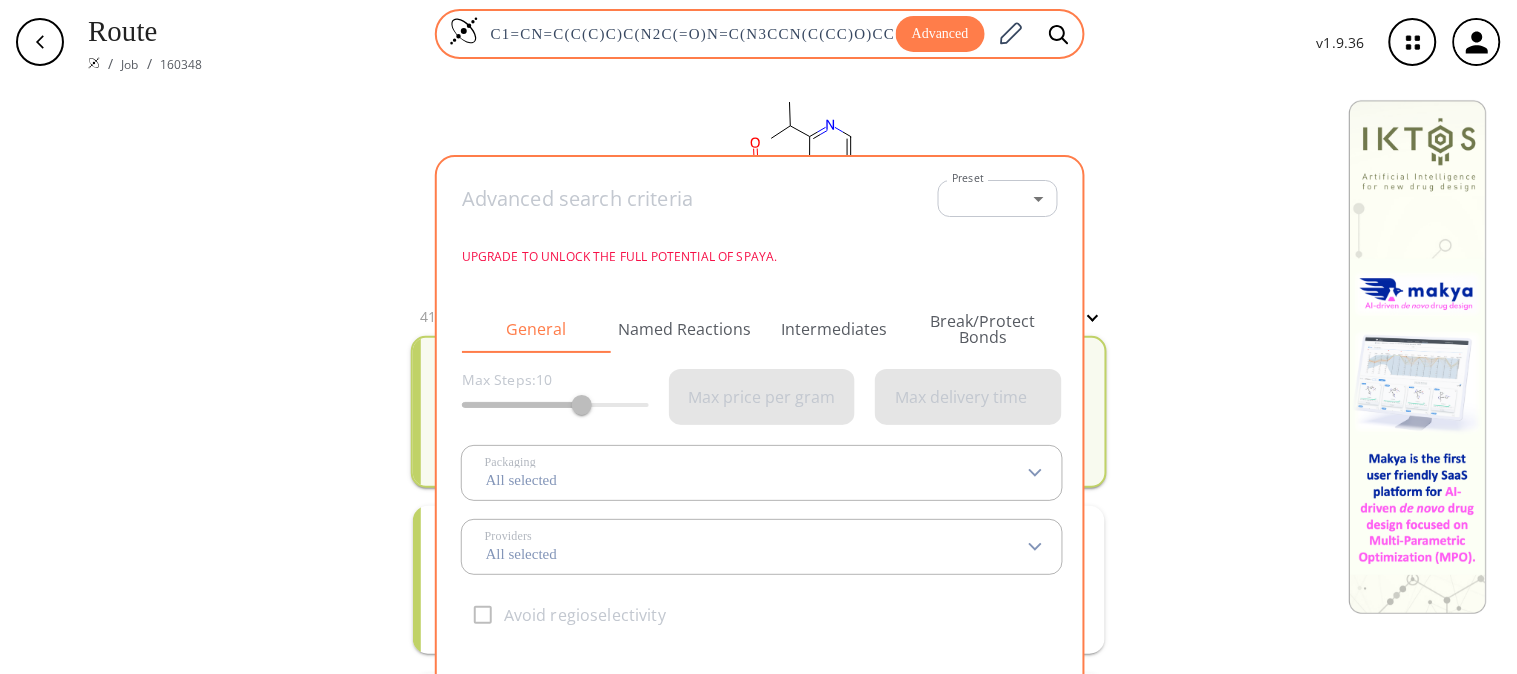 scroll, scrollTop: 0, scrollLeft: 382, axis: horizontal 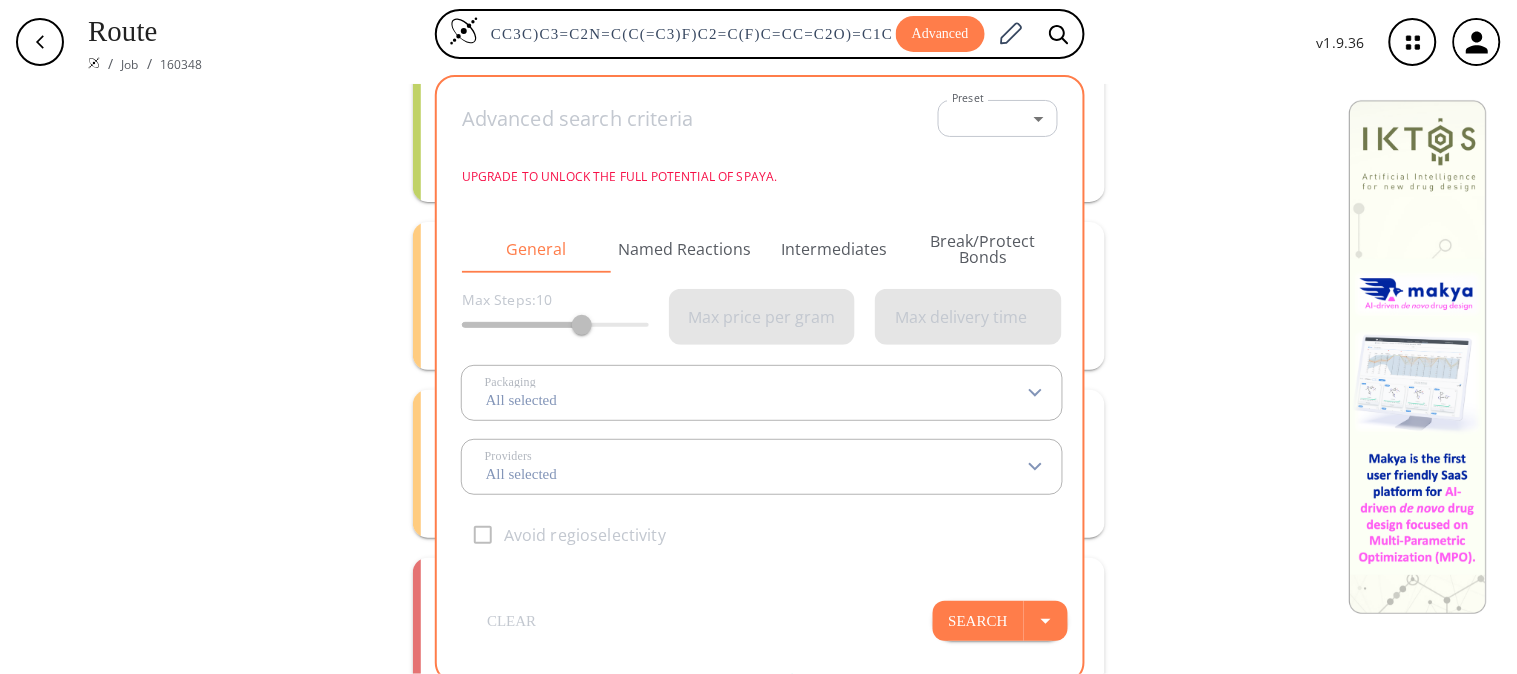click at bounding box center [1036, 393] 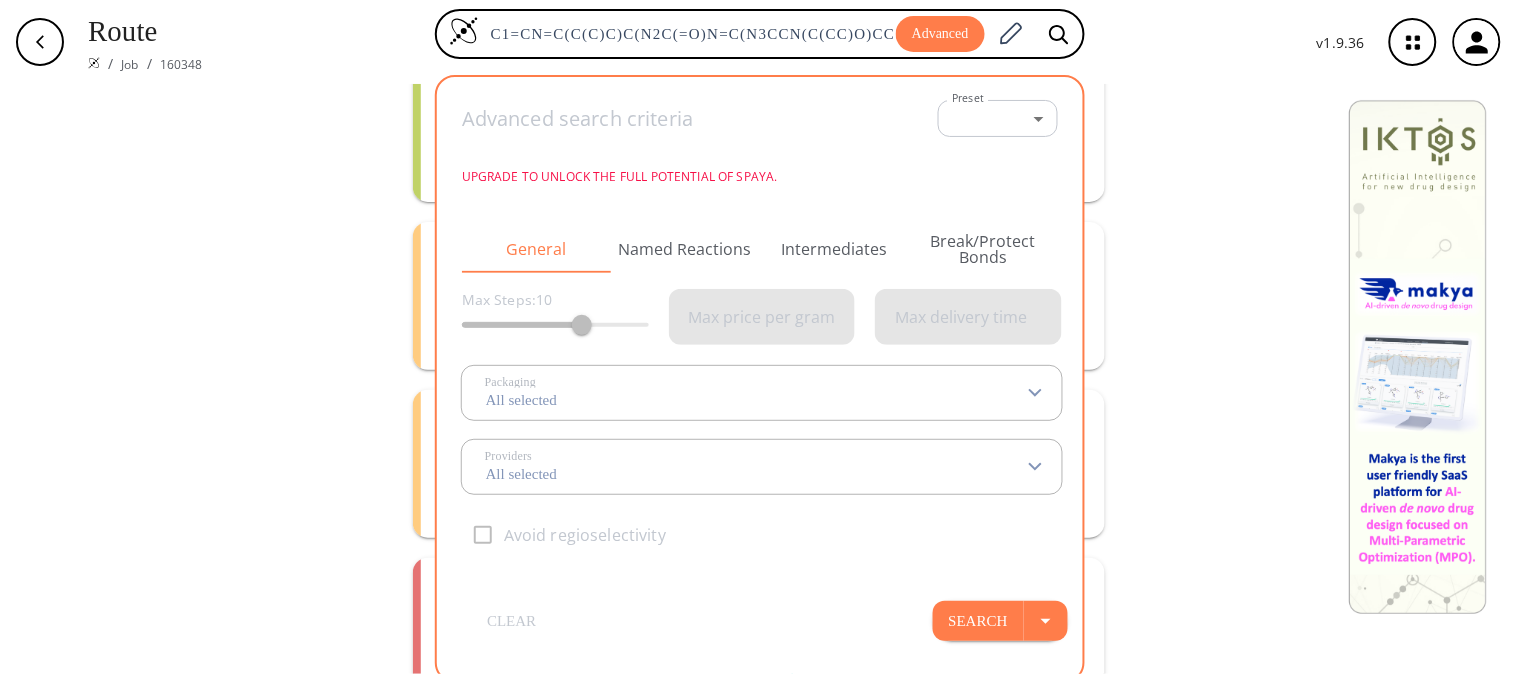 click at bounding box center [1036, 393] 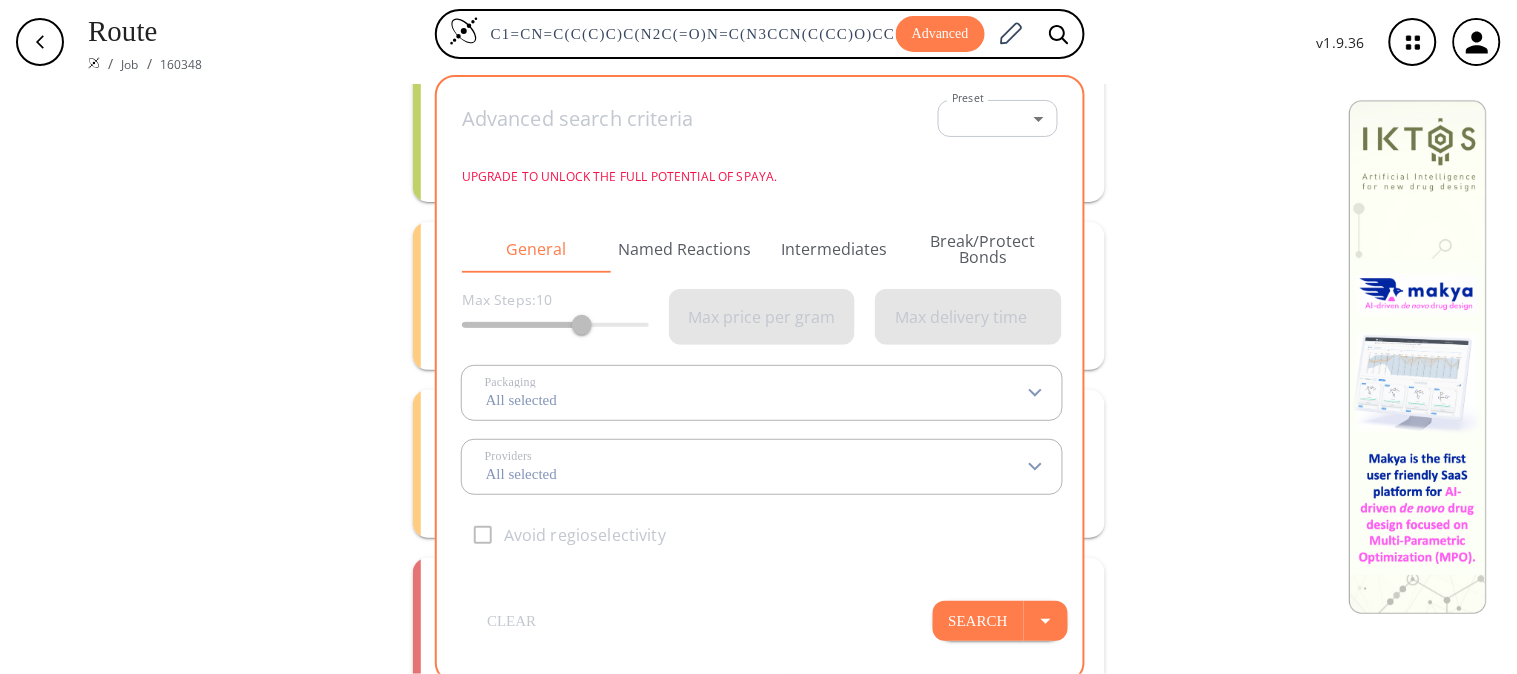 click on "Providers All selected" at bounding box center [762, 467] 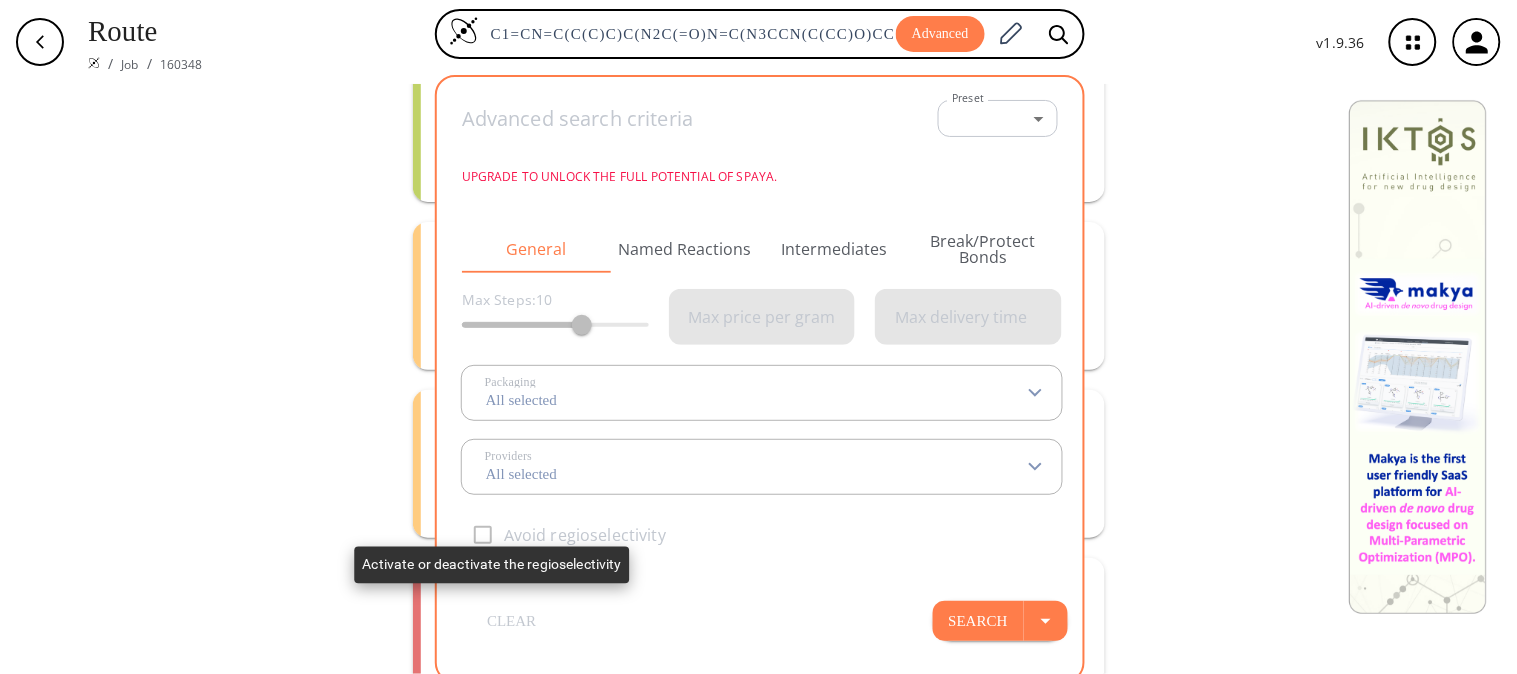 click on "Avoid regioselectivity" at bounding box center [762, 535] 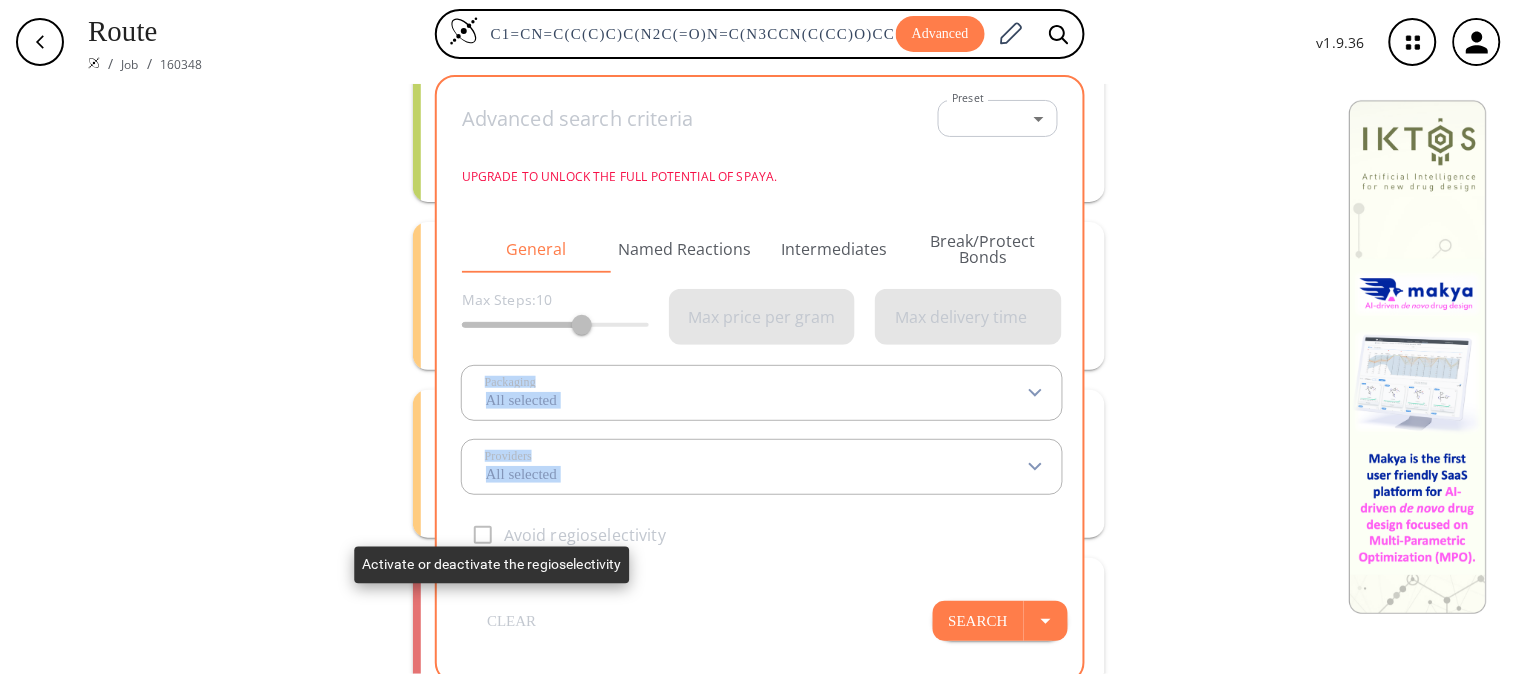 drag, startPoint x: 493, startPoint y: 542, endPoint x: 751, endPoint y: 232, distance: 403.31625 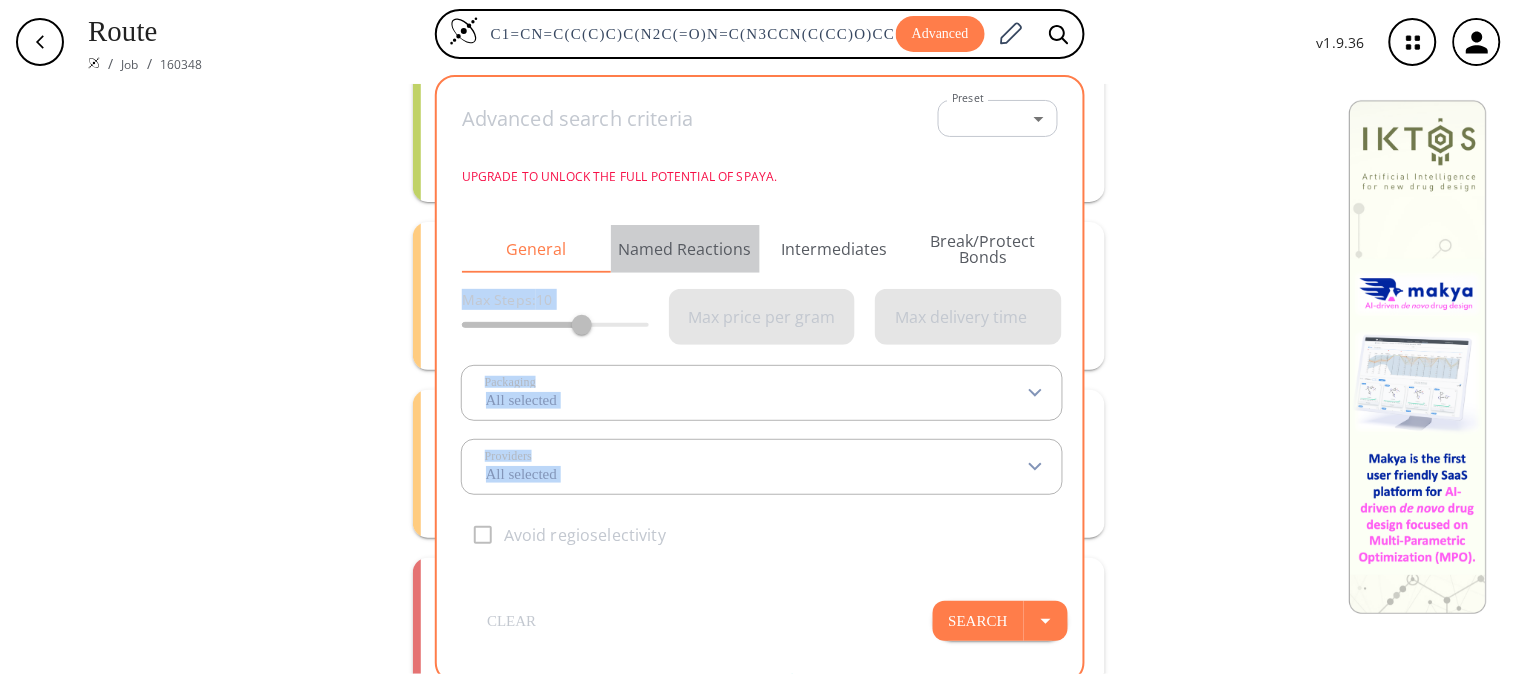 click on "Named Reactions" at bounding box center (685, 249) 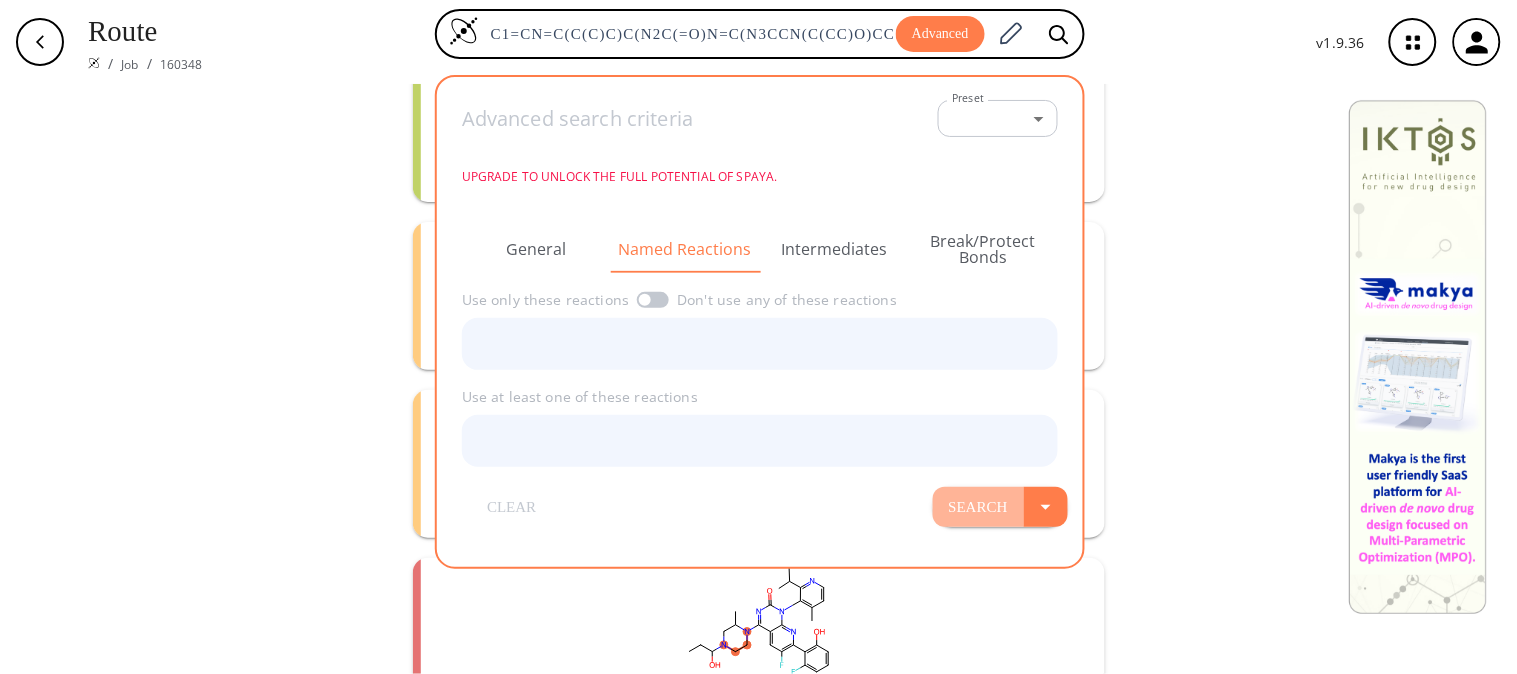 click on "Search" at bounding box center (978, 507) 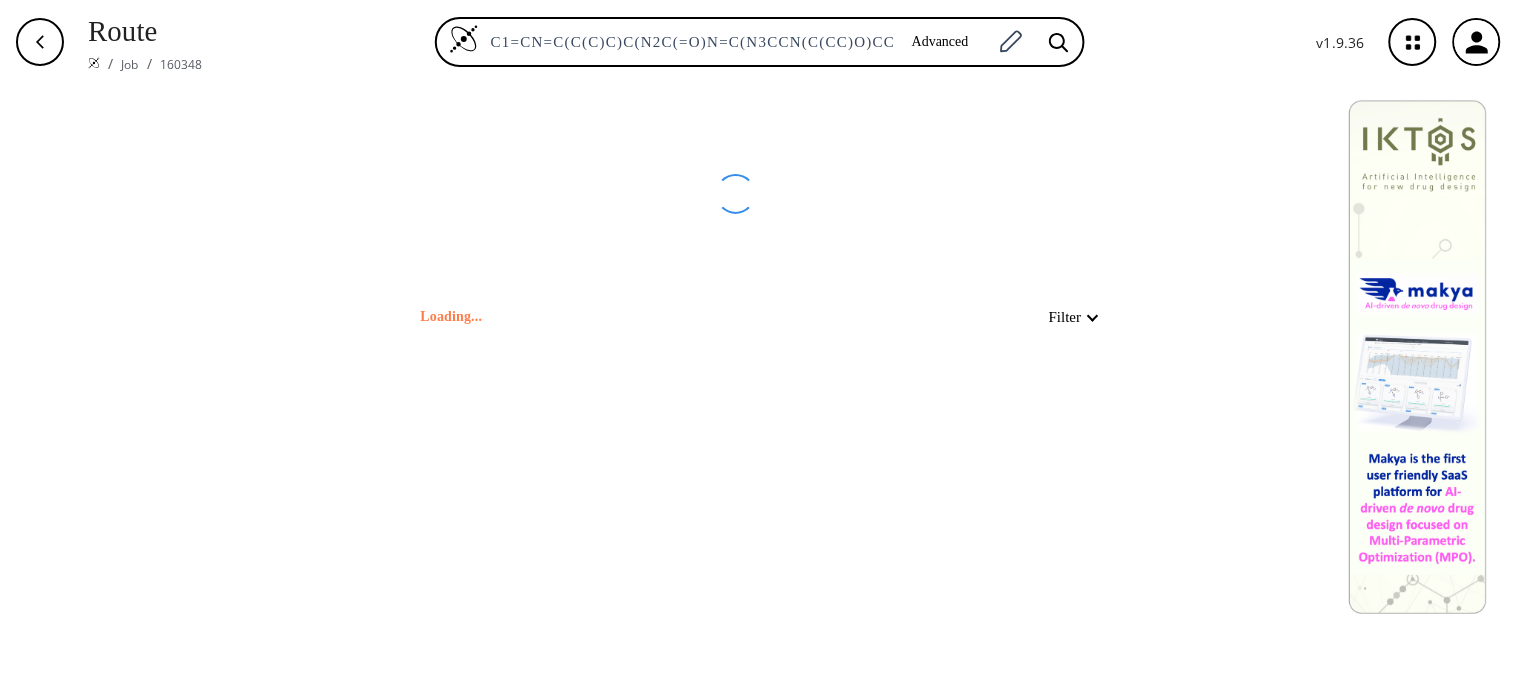 scroll, scrollTop: 0, scrollLeft: 0, axis: both 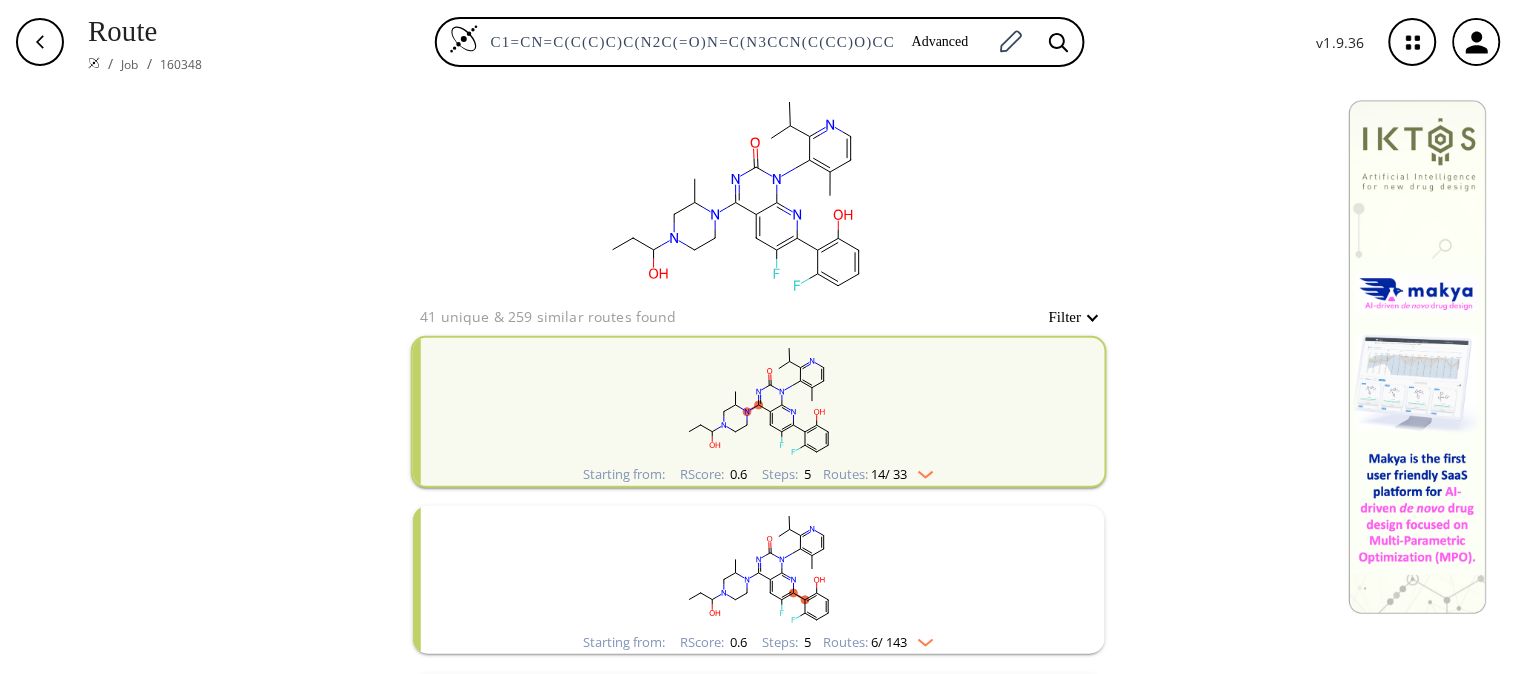 click on "Starting from: RScore :   0.6   Steps :   5   Routes:   14  / 33" at bounding box center [759, 412] 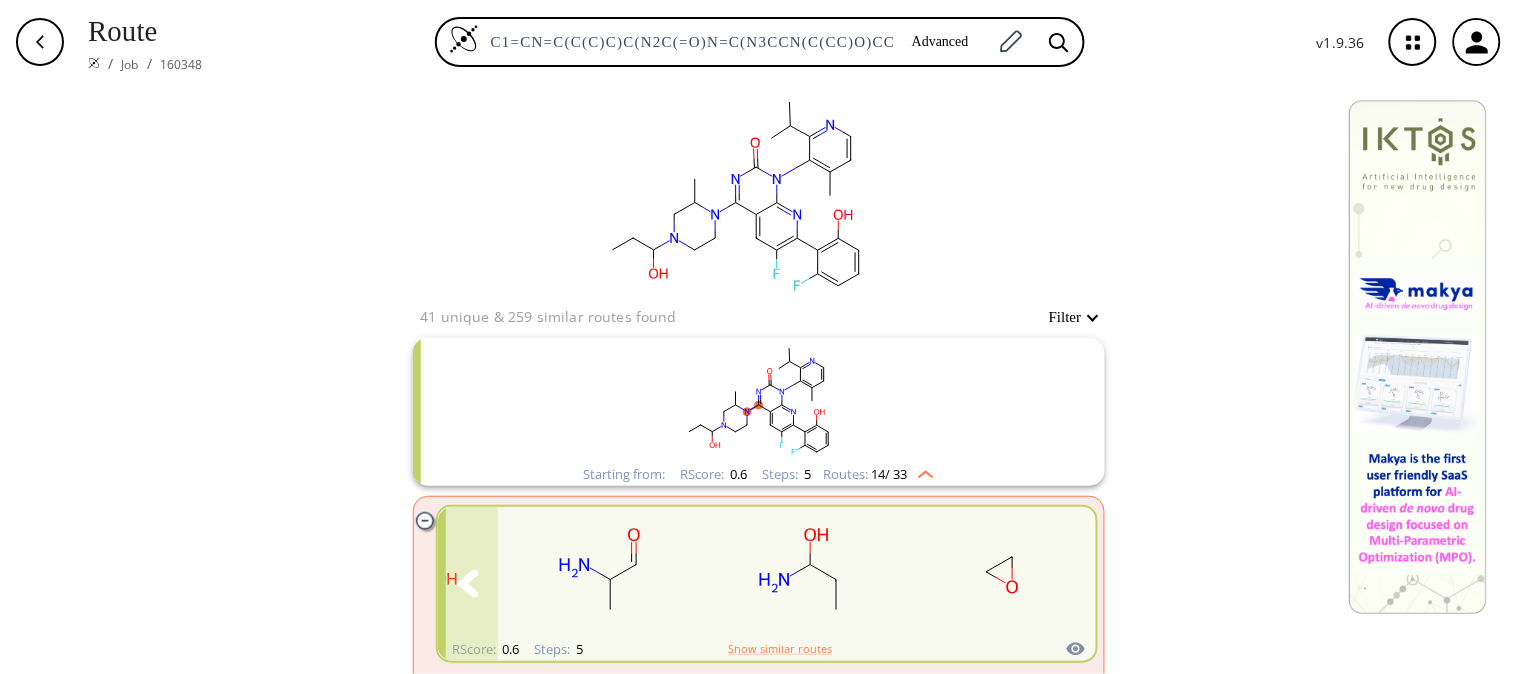 click at bounding box center [1066, 584] 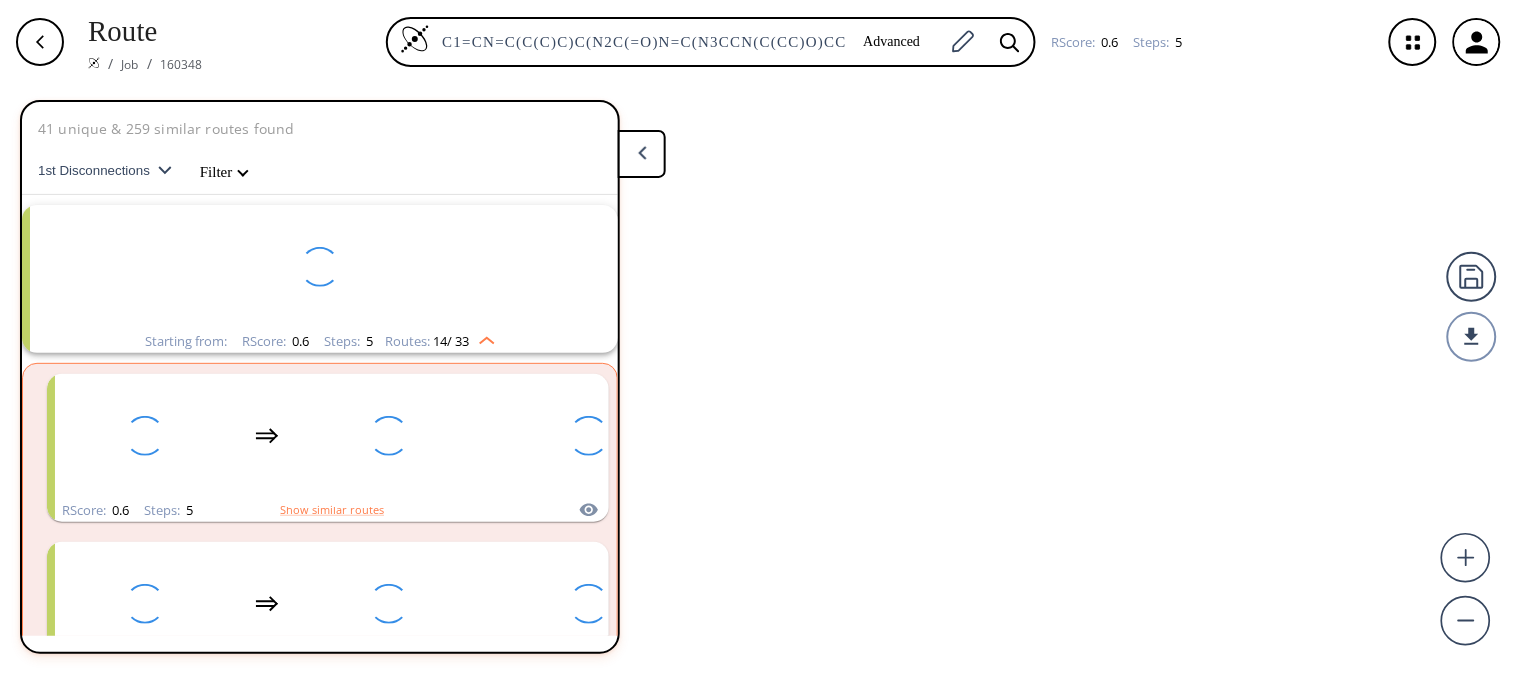 scroll, scrollTop: 43, scrollLeft: 0, axis: vertical 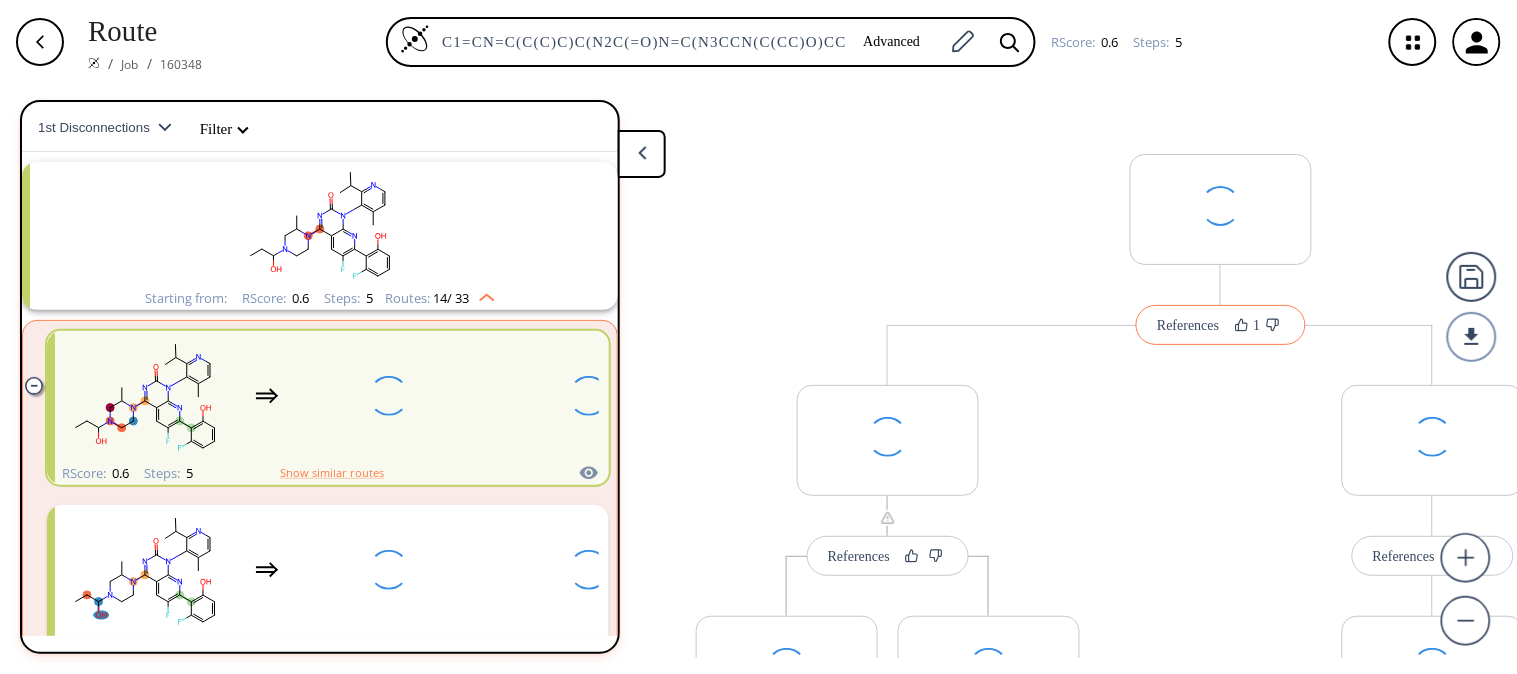 click on "References" at bounding box center (1188, 325) 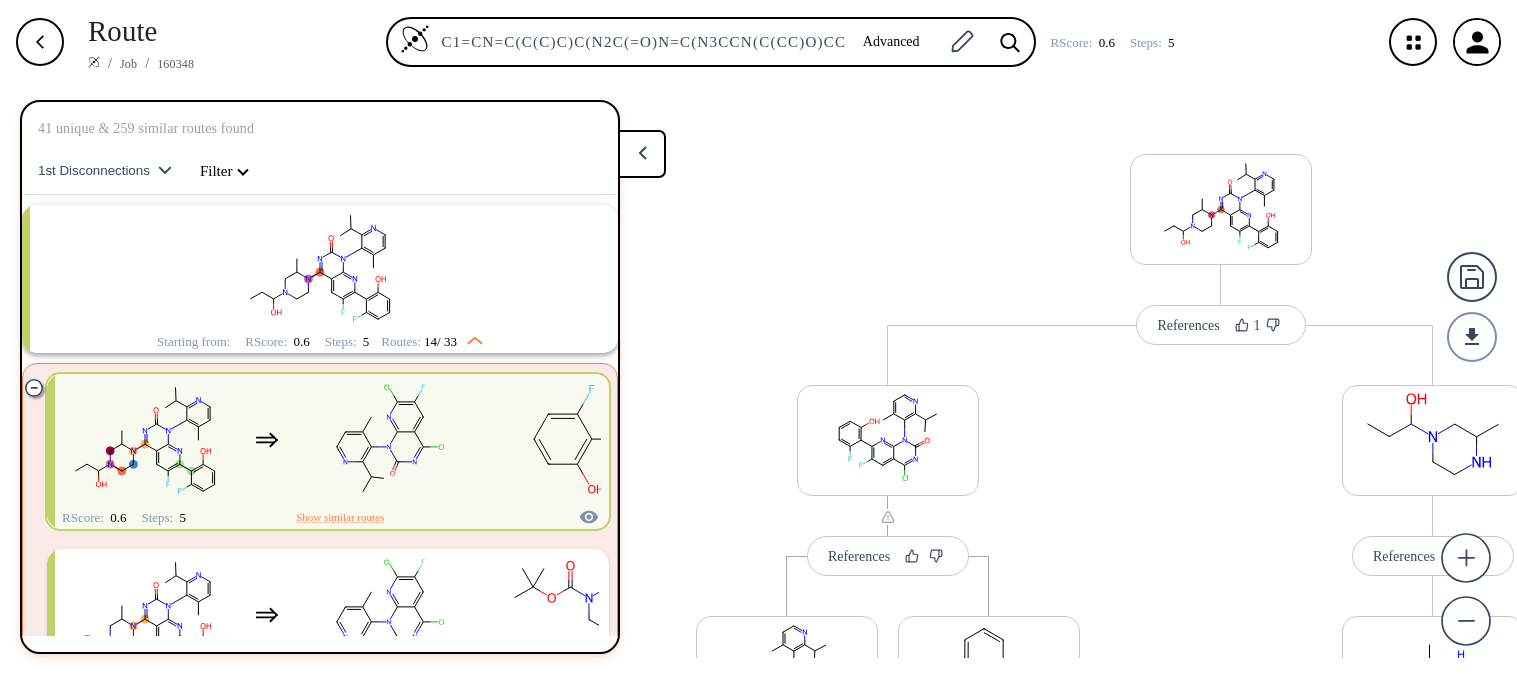 scroll, scrollTop: 0, scrollLeft: 0, axis: both 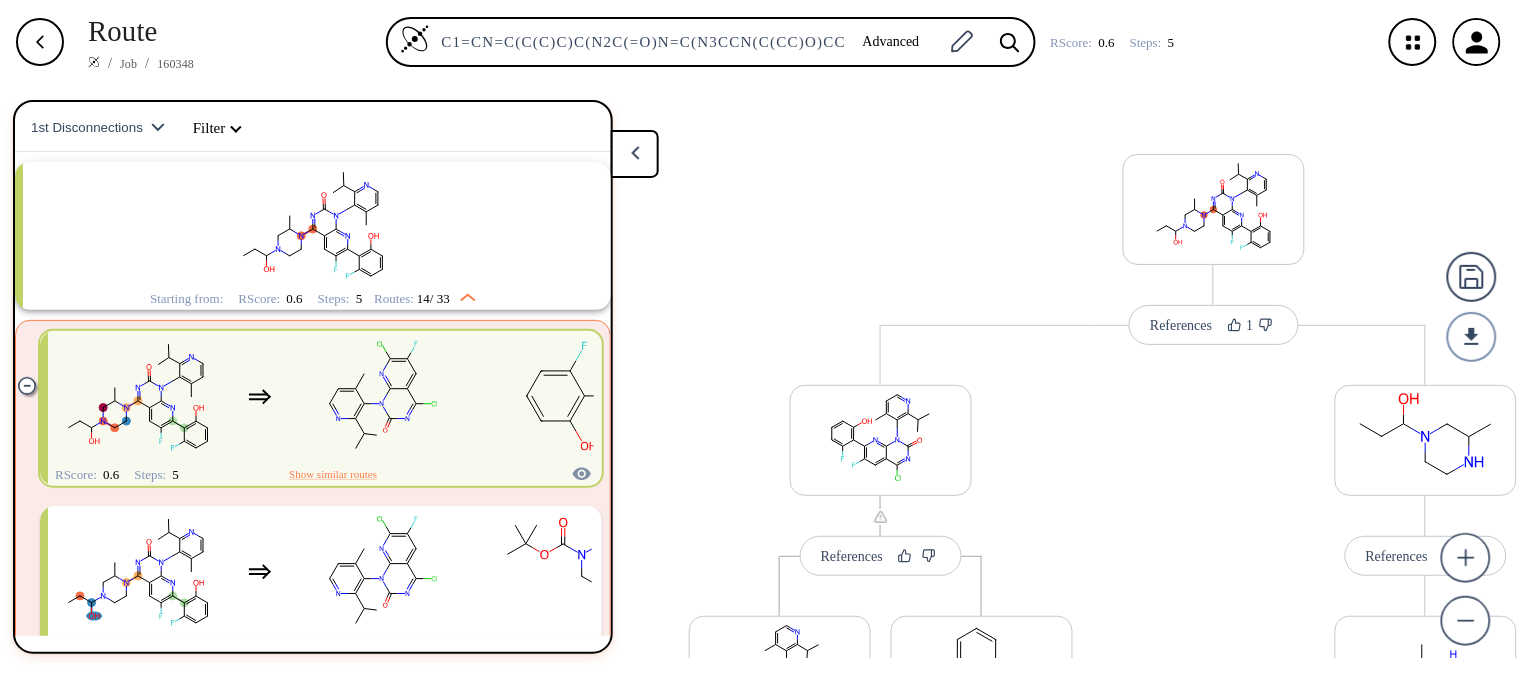 drag, startPoint x: 82, startPoint y: 352, endPoint x: 848, endPoint y: 187, distance: 783.5694 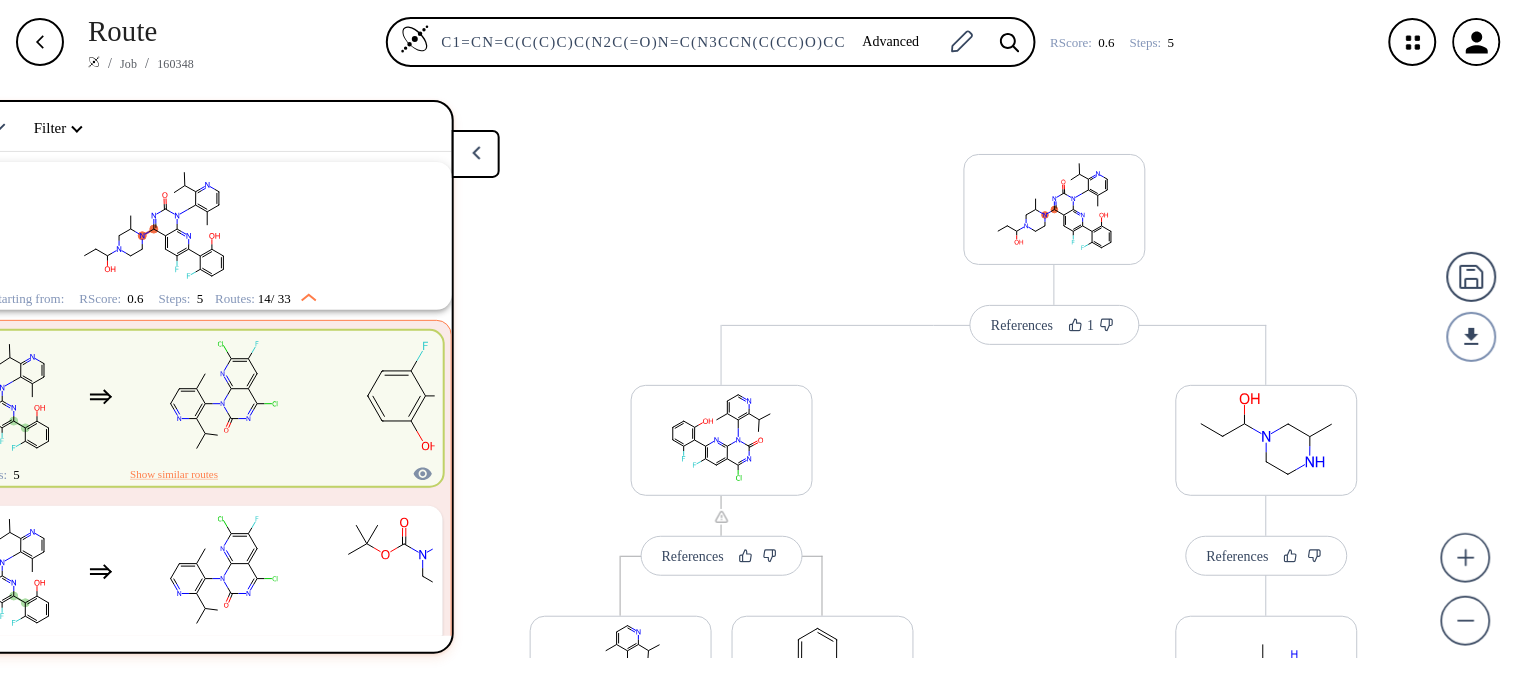 scroll, scrollTop: 0, scrollLeft: 167, axis: horizontal 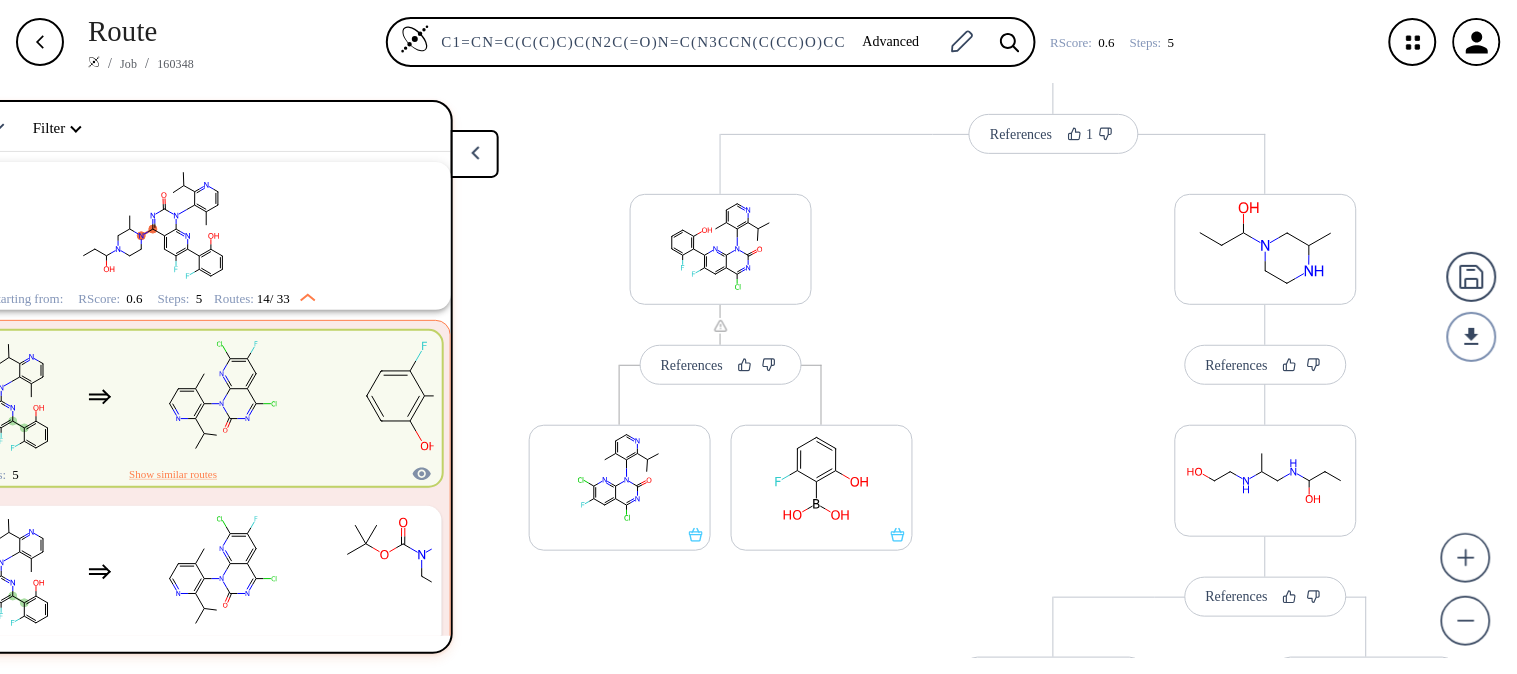 drag, startPoint x: 1385, startPoint y: 497, endPoint x: 1356, endPoint y: 315, distance: 184.29596 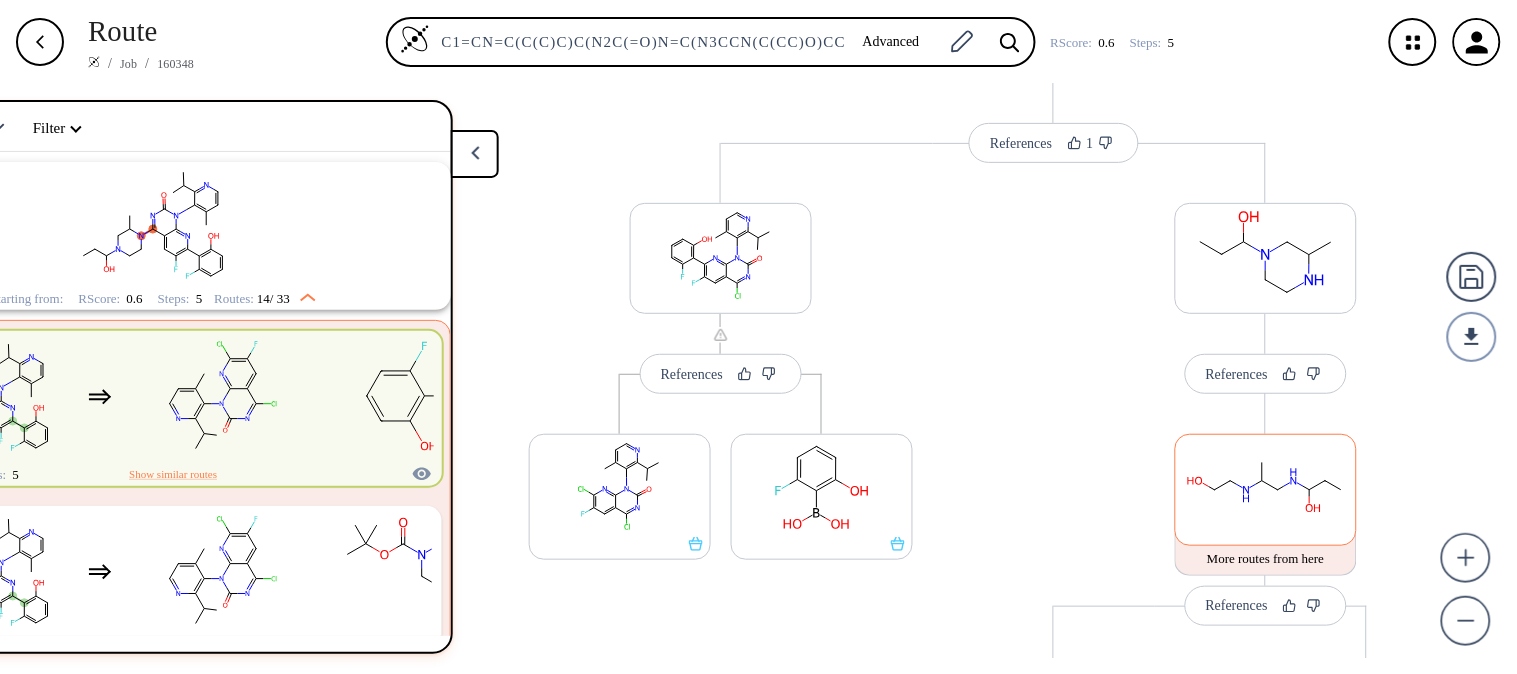 click at bounding box center (1266, 486) 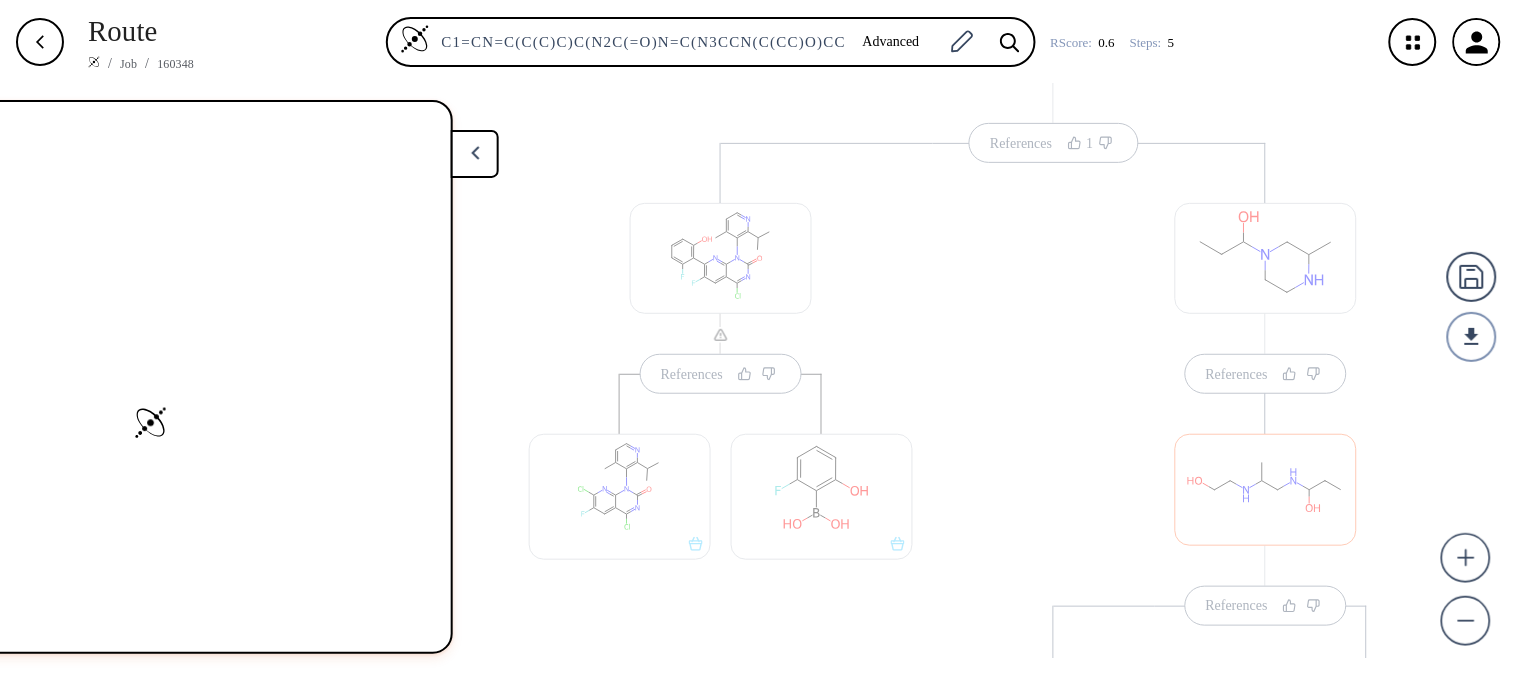 scroll, scrollTop: 0, scrollLeft: 0, axis: both 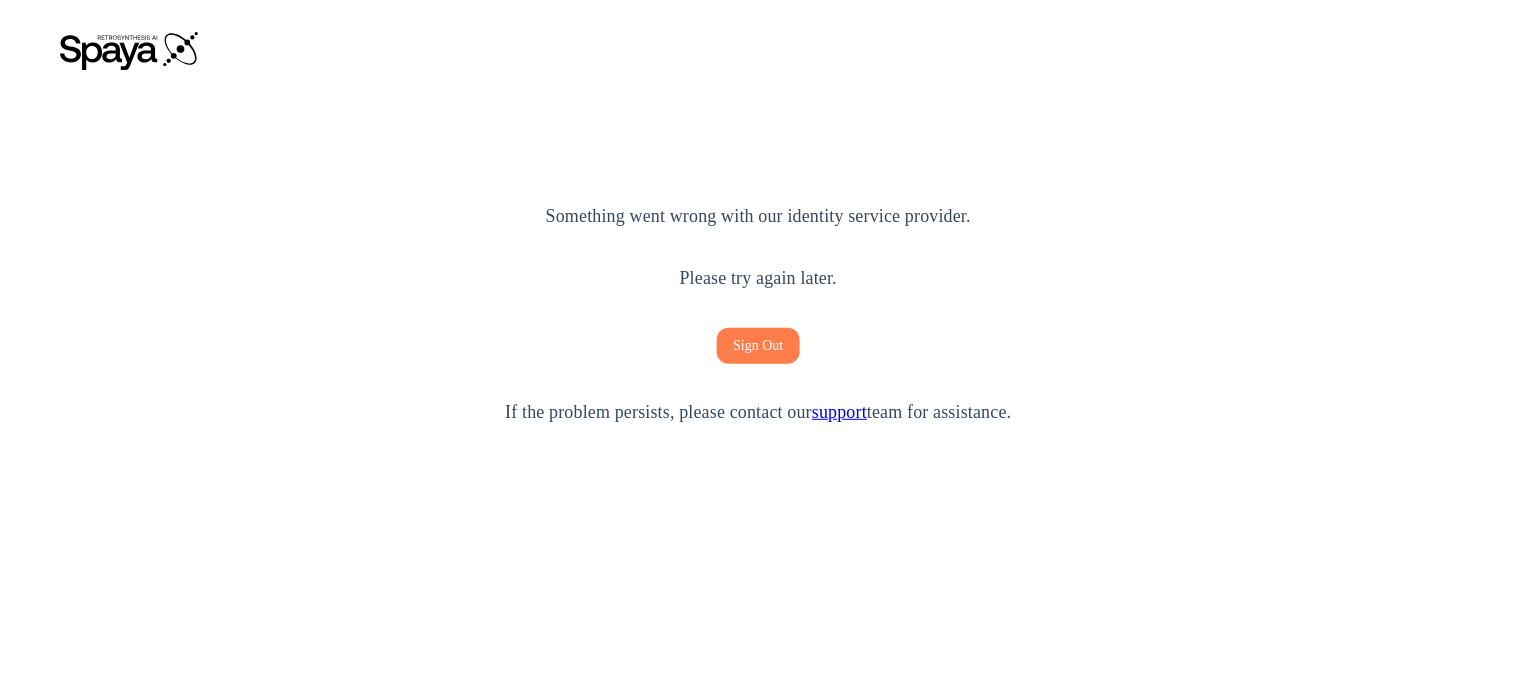 click on "support" at bounding box center (839, 412) 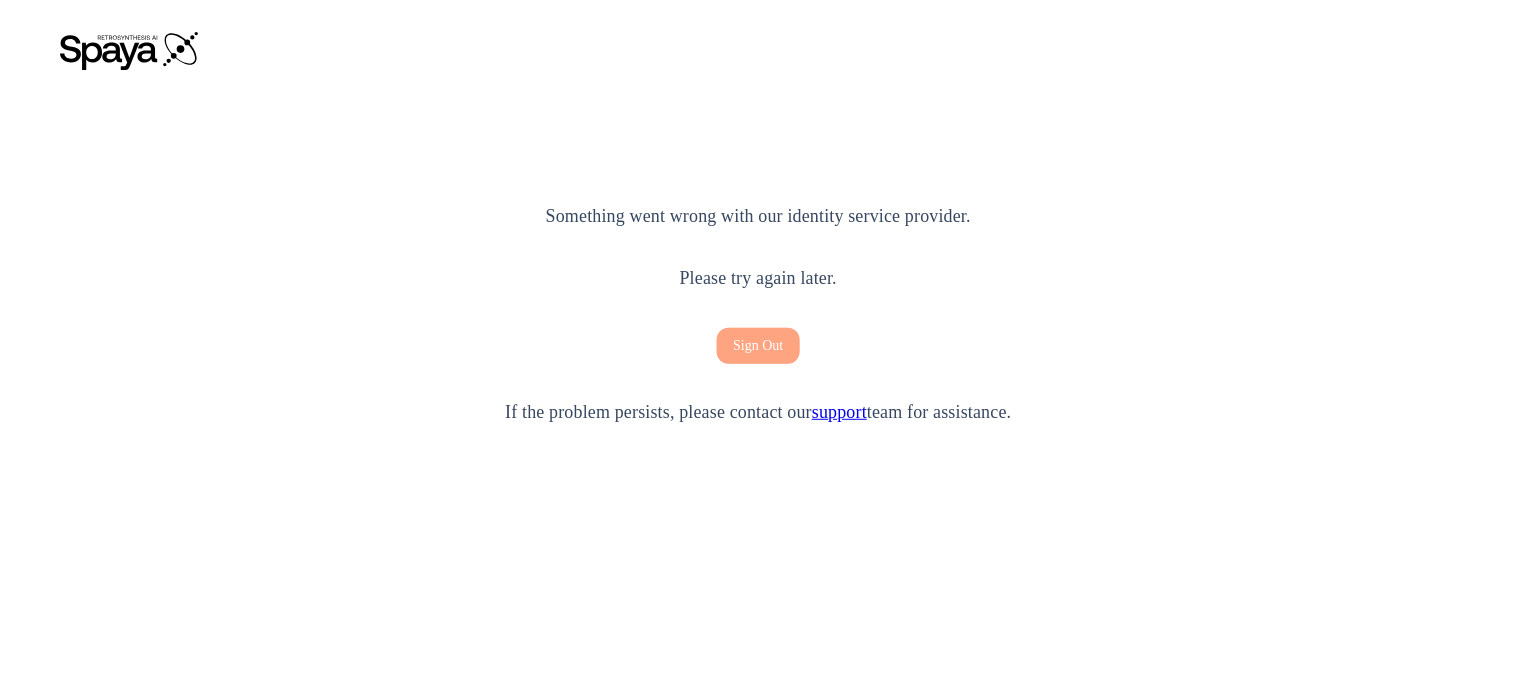 click on "Sign Out" at bounding box center (758, 346) 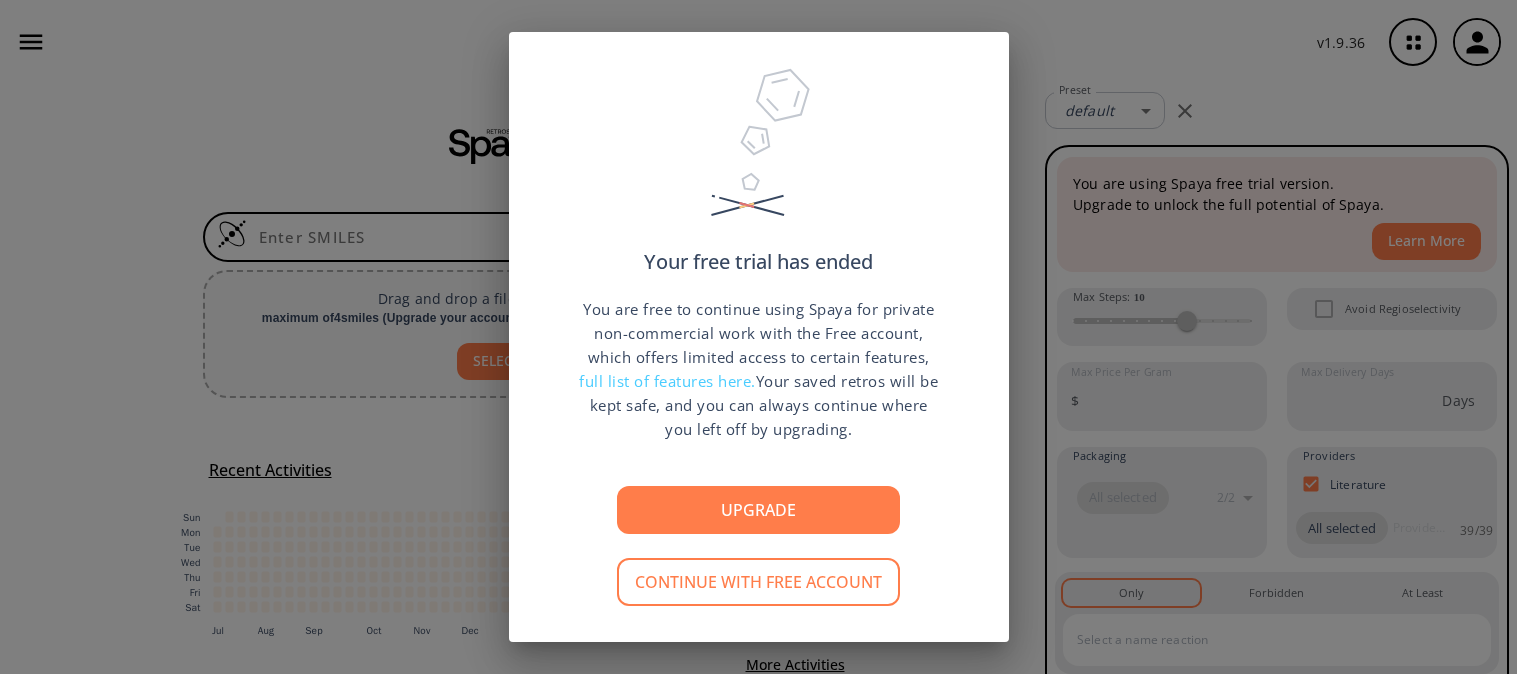 click on "Continue with free account" at bounding box center [758, 582] 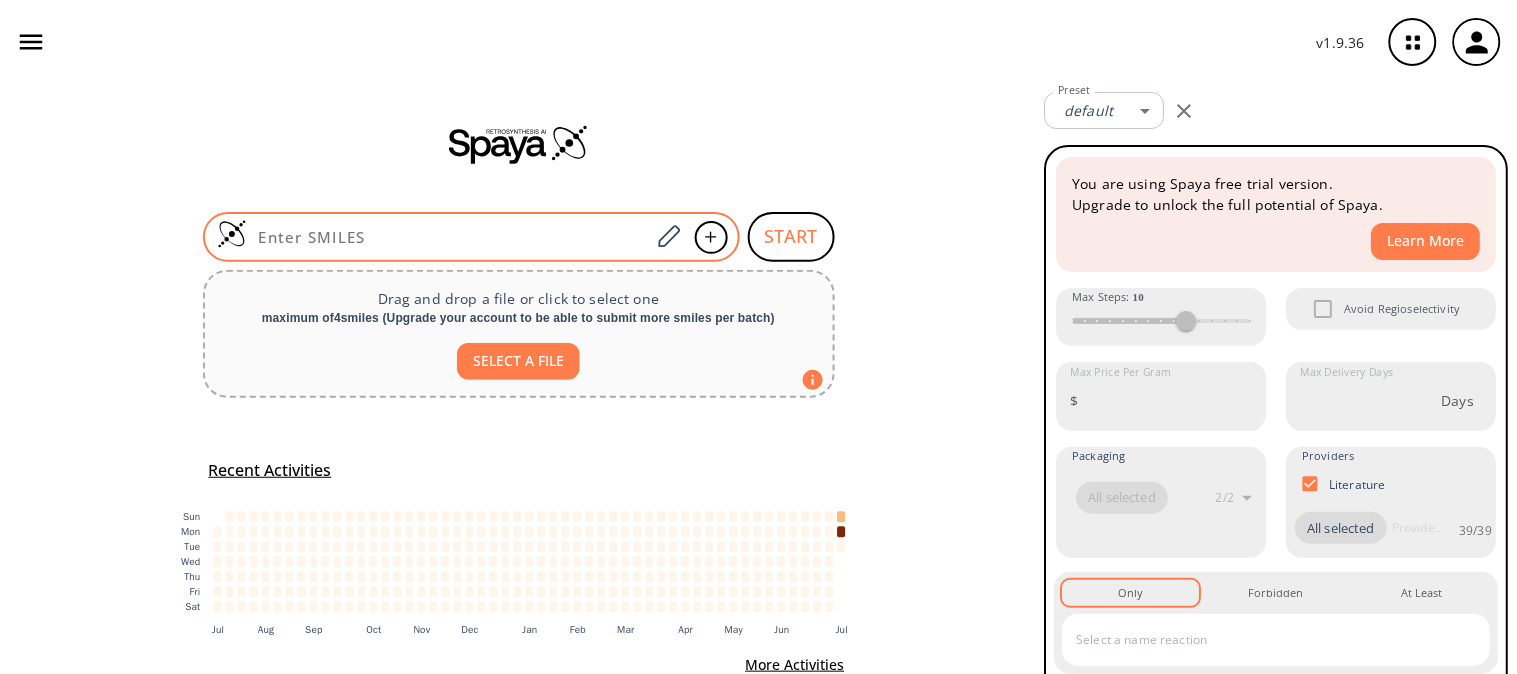 click at bounding box center [449, 237] 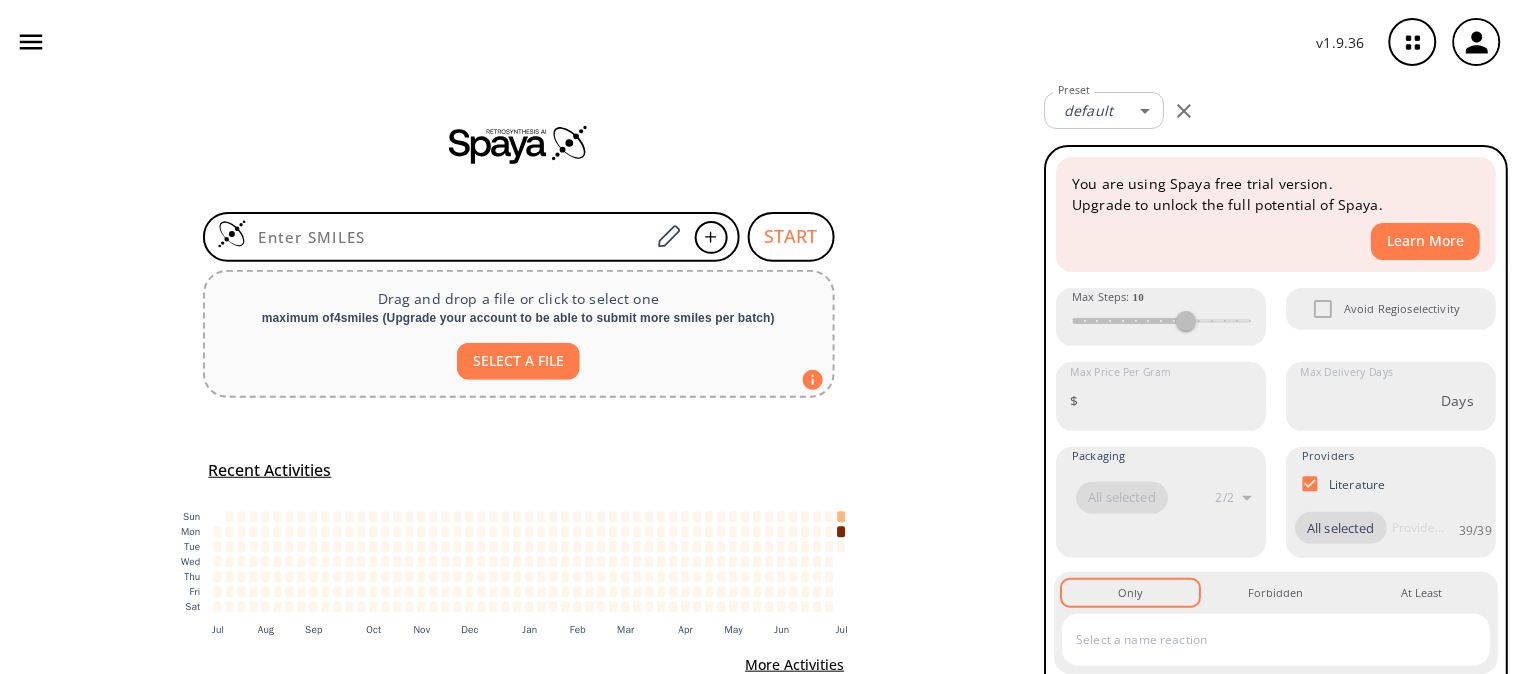 drag, startPoint x: 333, startPoint y: 230, endPoint x: 238, endPoint y: 167, distance: 113.99123 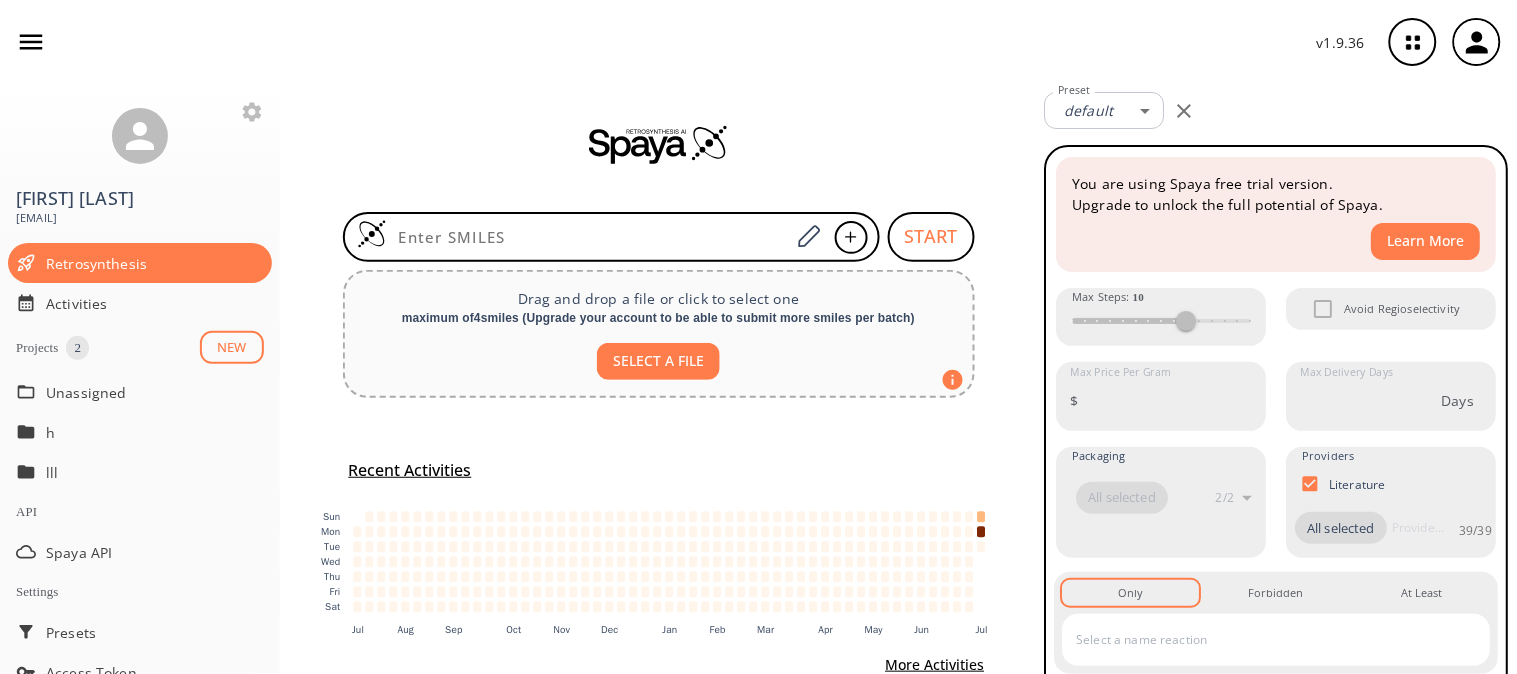 click on "2" at bounding box center (77, 348) 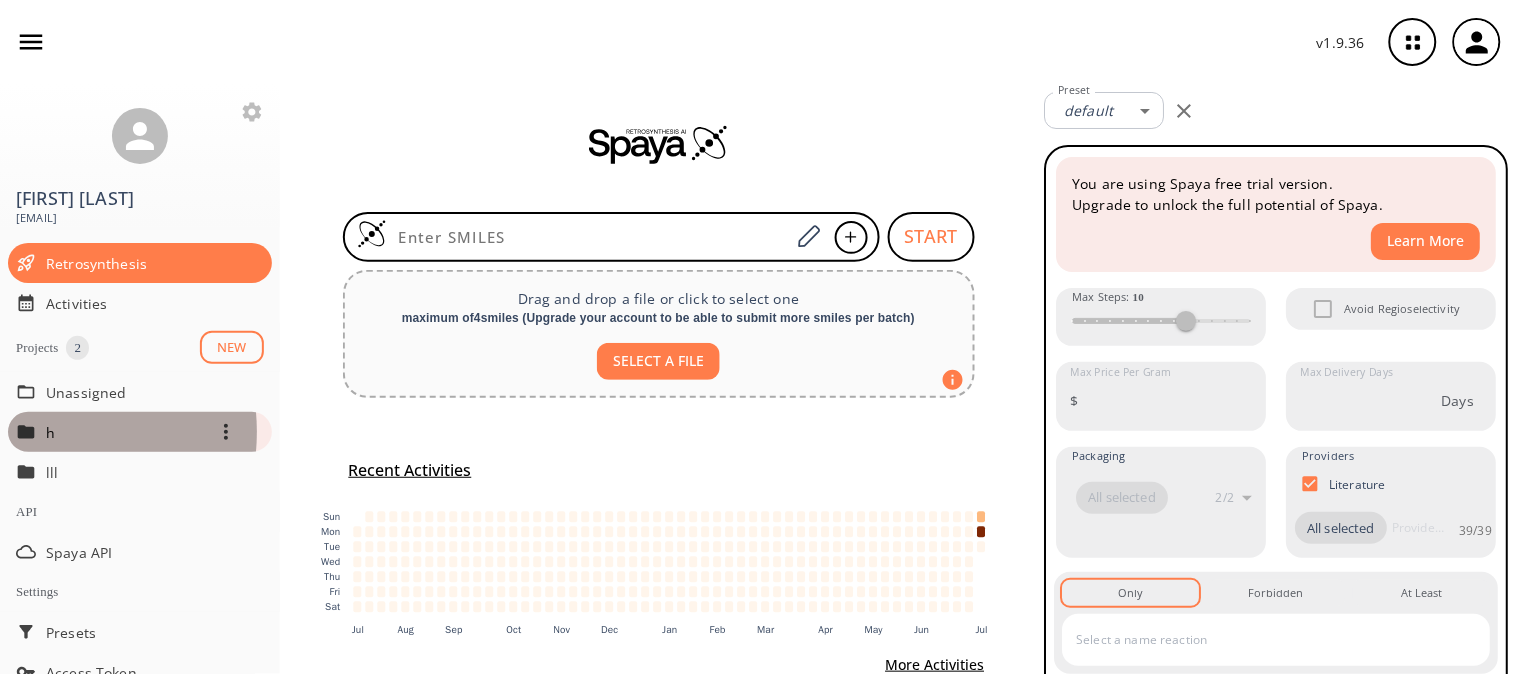 click at bounding box center (26, 431) 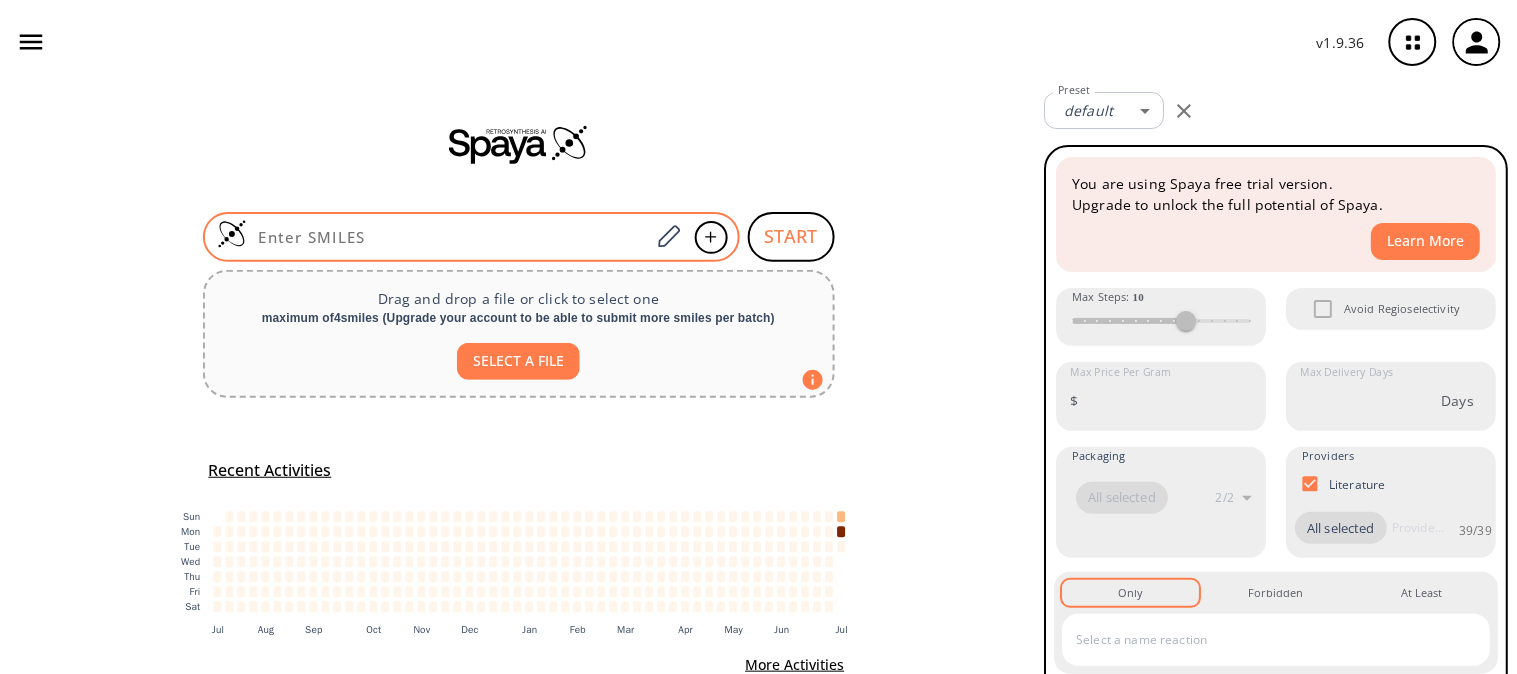 click at bounding box center [449, 237] 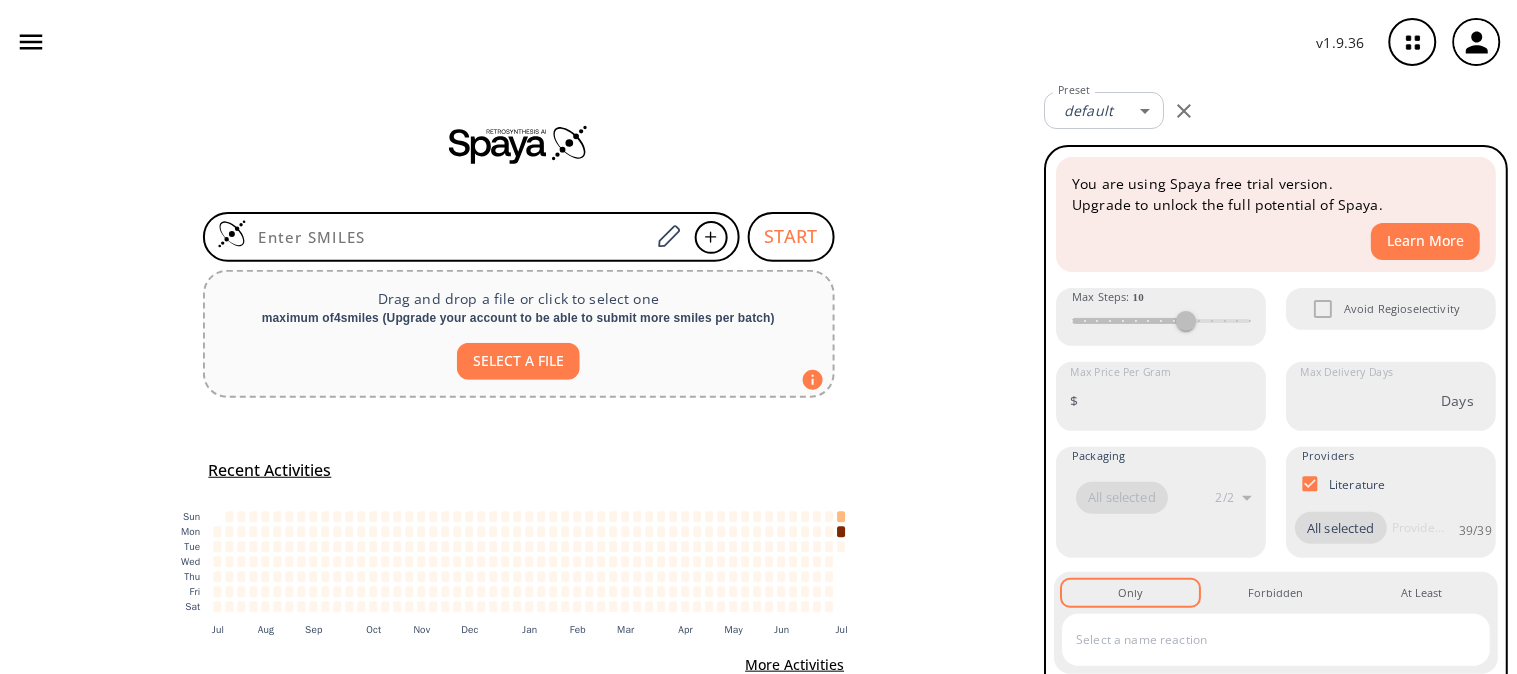 click at bounding box center [31, 42] 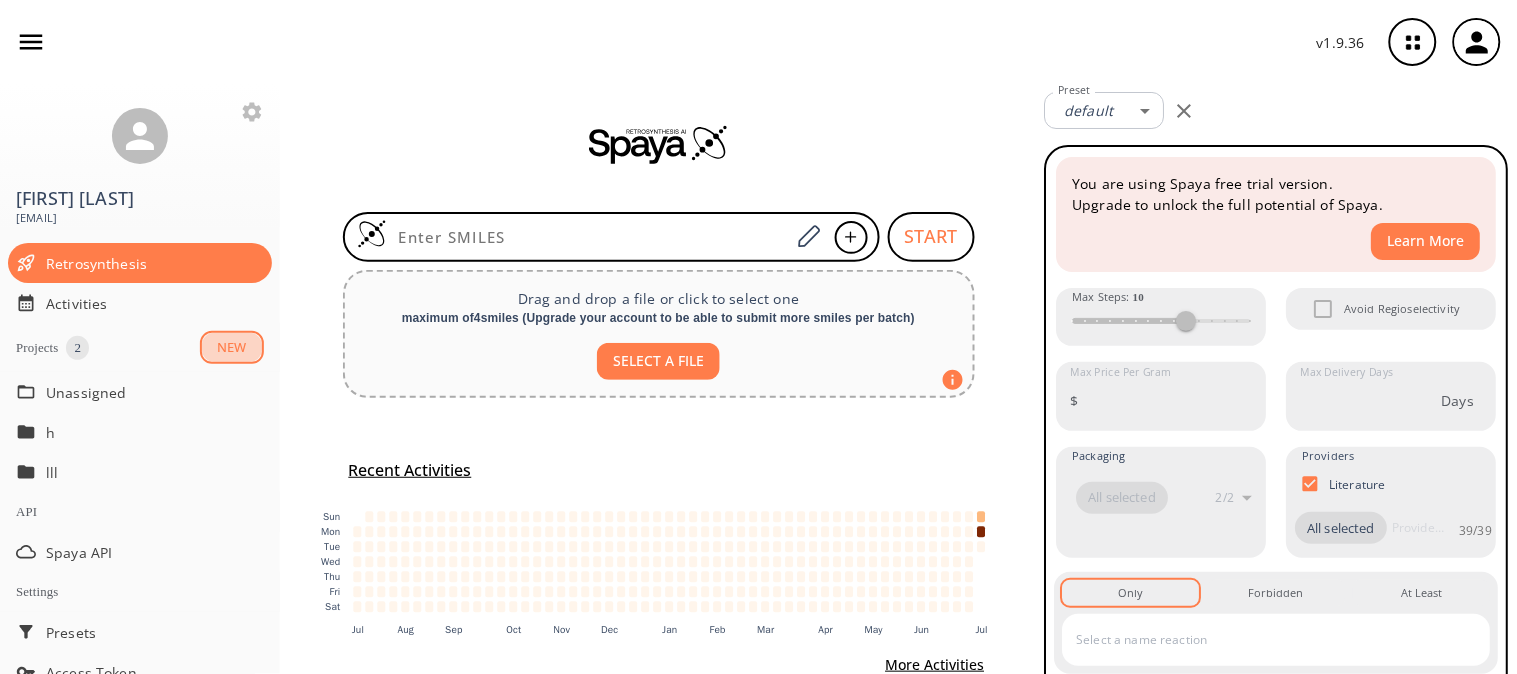 click on "NEW" at bounding box center (232, 347) 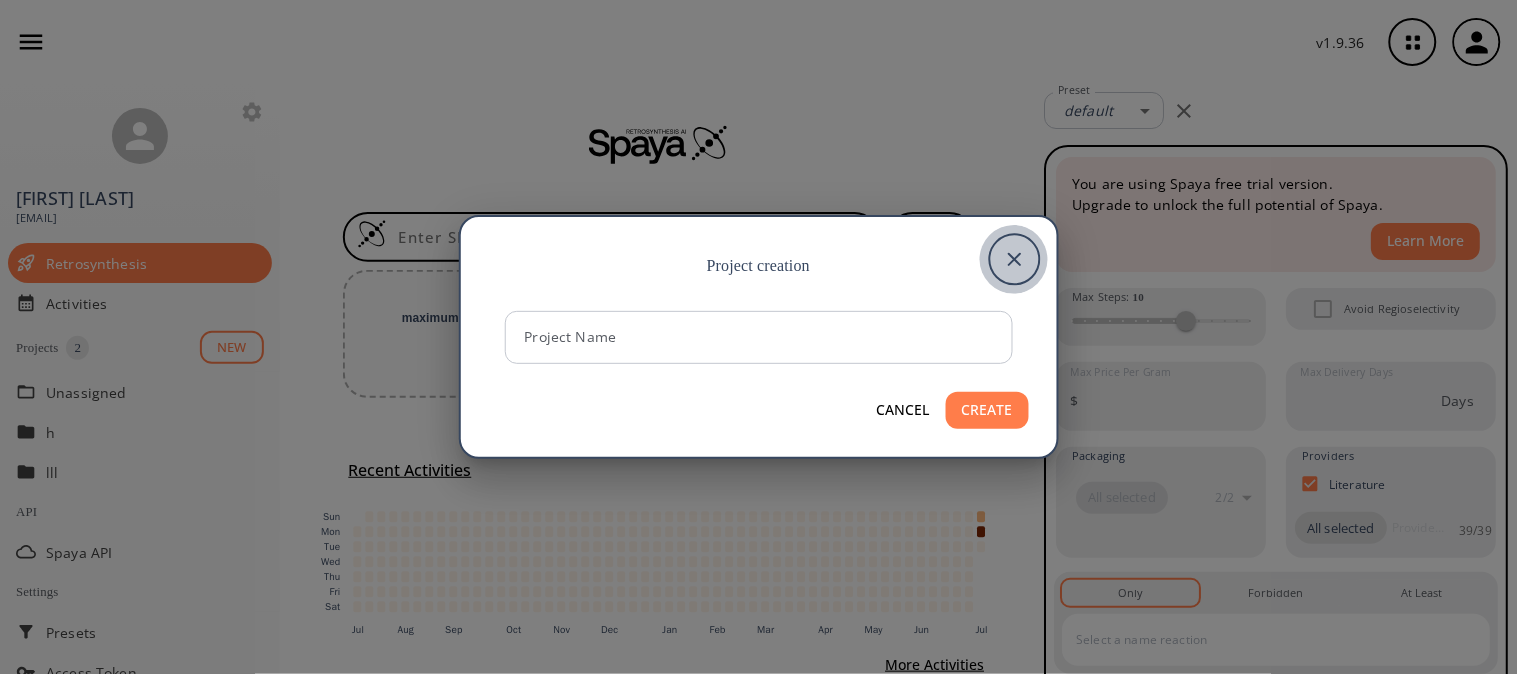 click at bounding box center [1014, 260] 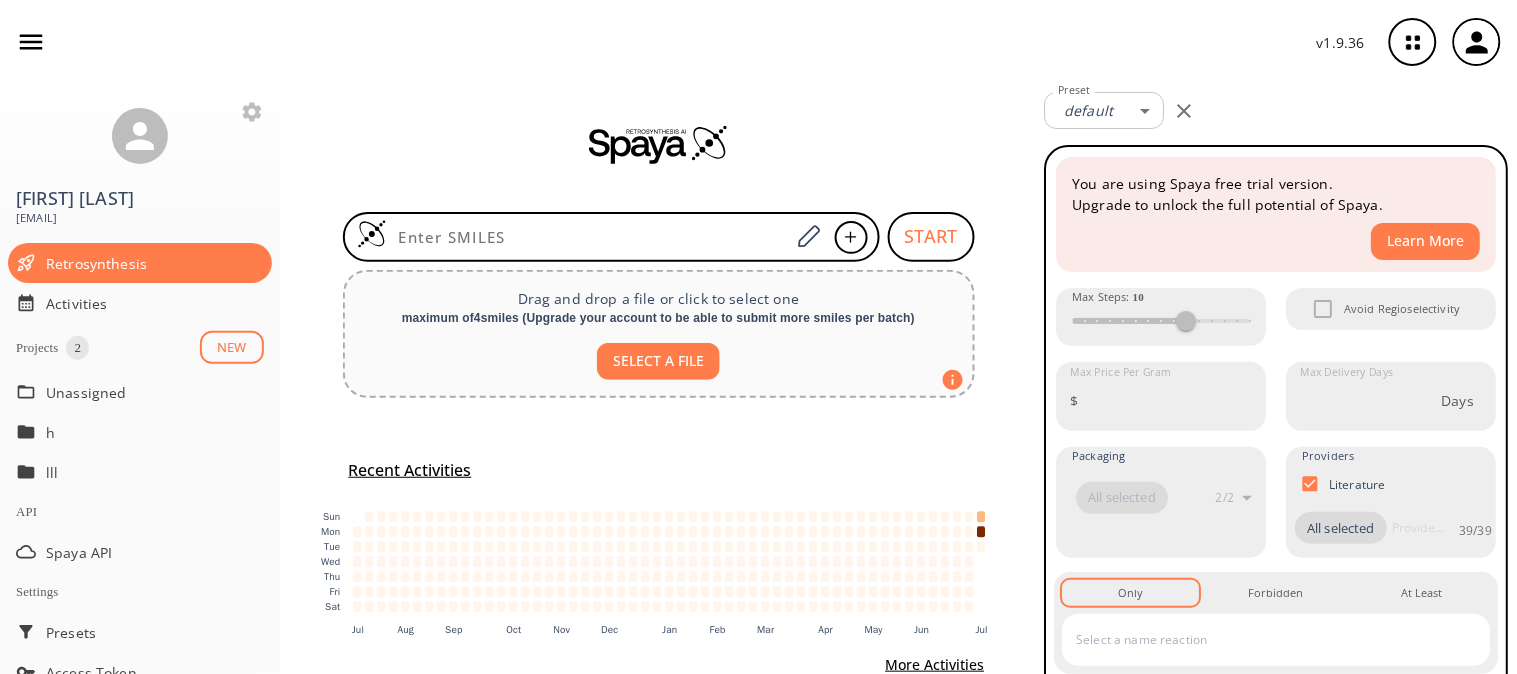 scroll, scrollTop: 265, scrollLeft: 0, axis: vertical 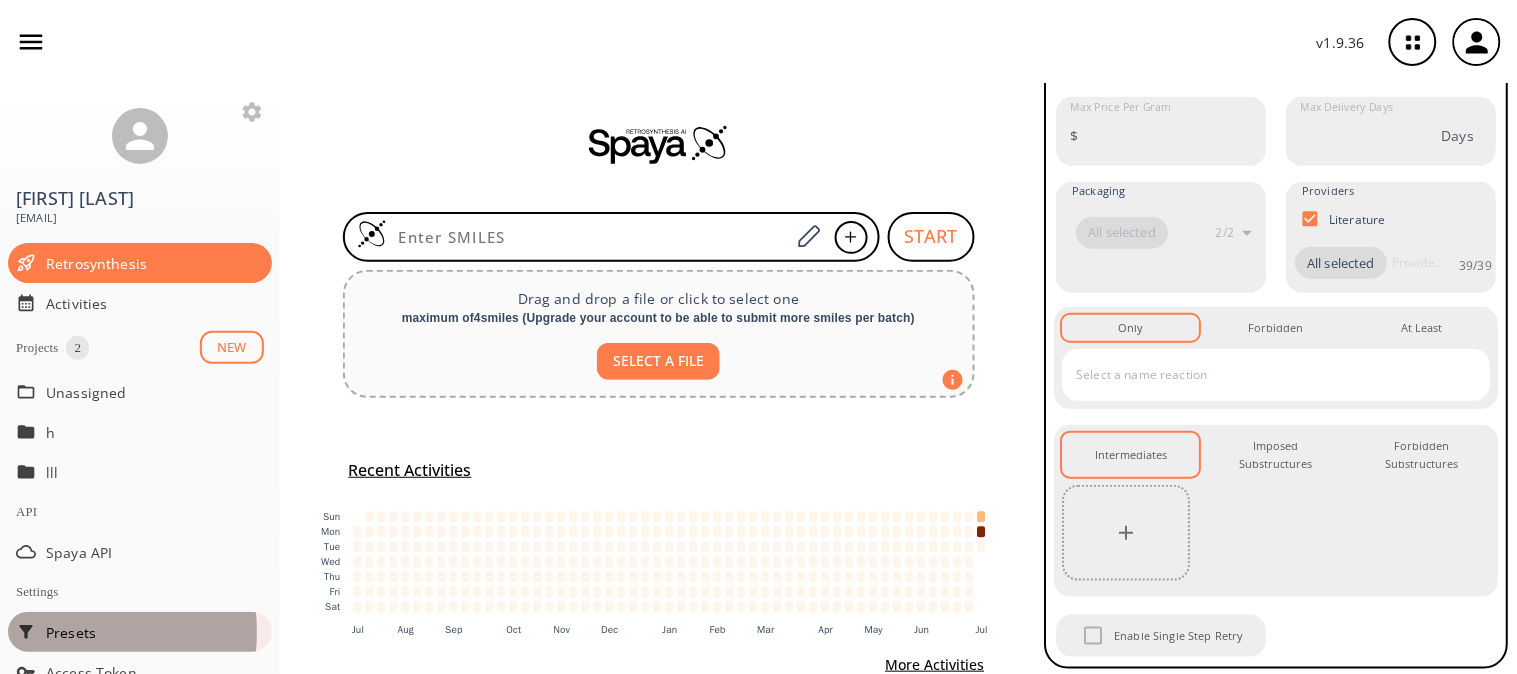 click on "Presets" at bounding box center (155, 392) 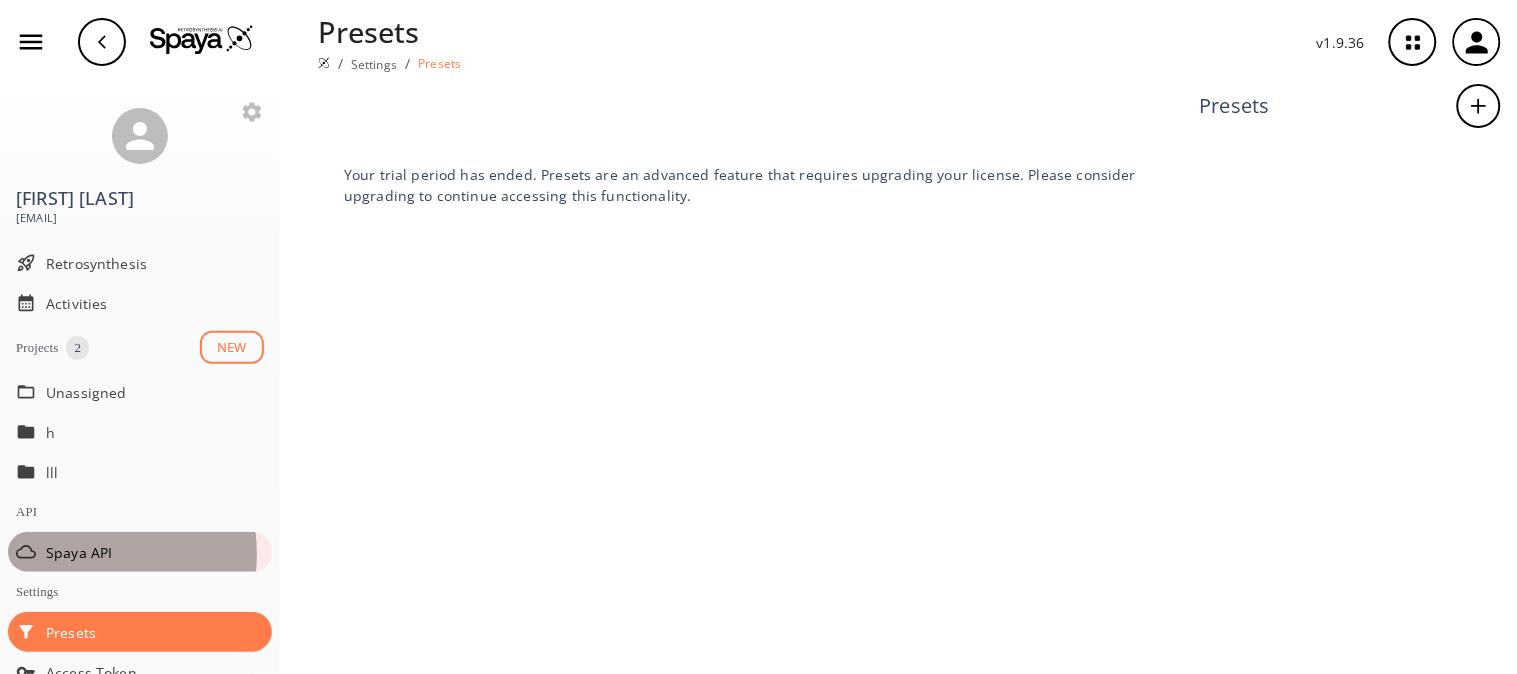 click on "Spaya API" at bounding box center (155, 392) 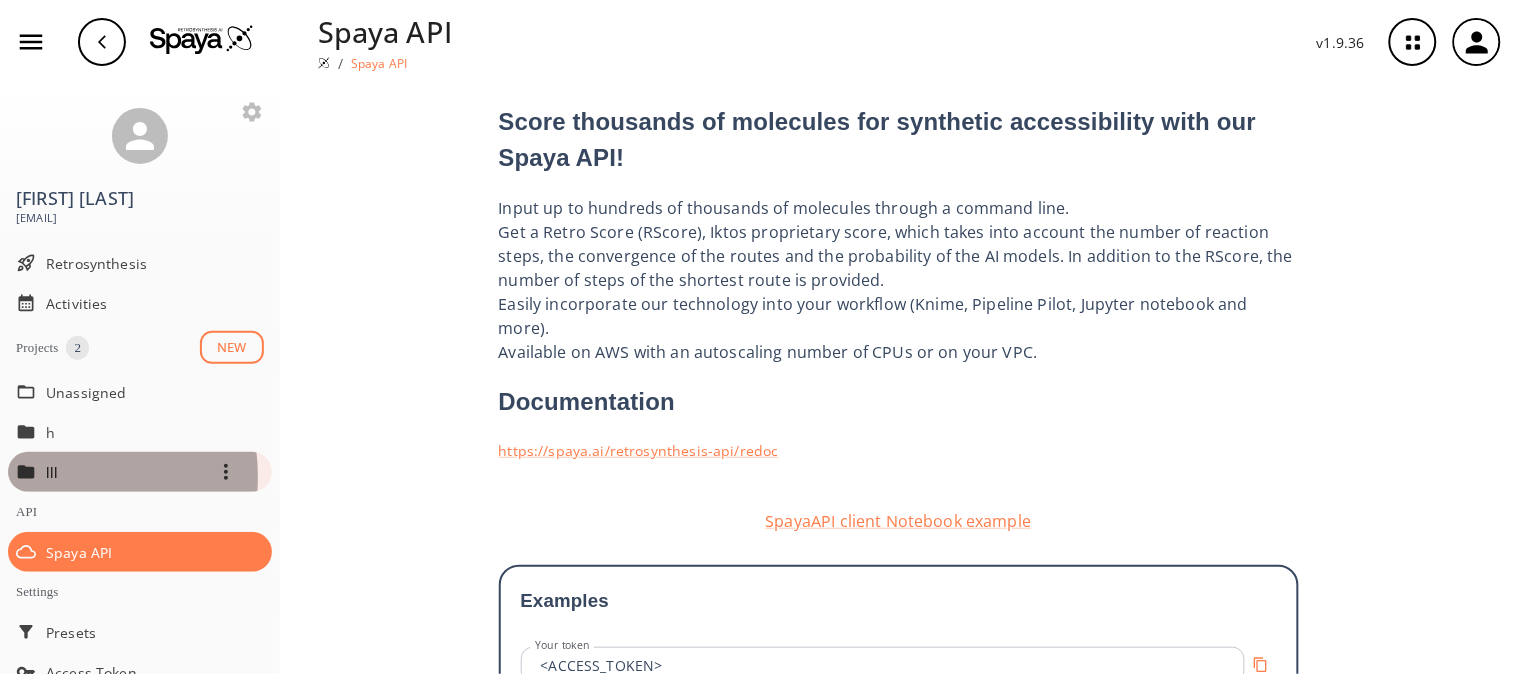 click on "lll" at bounding box center (126, 432) 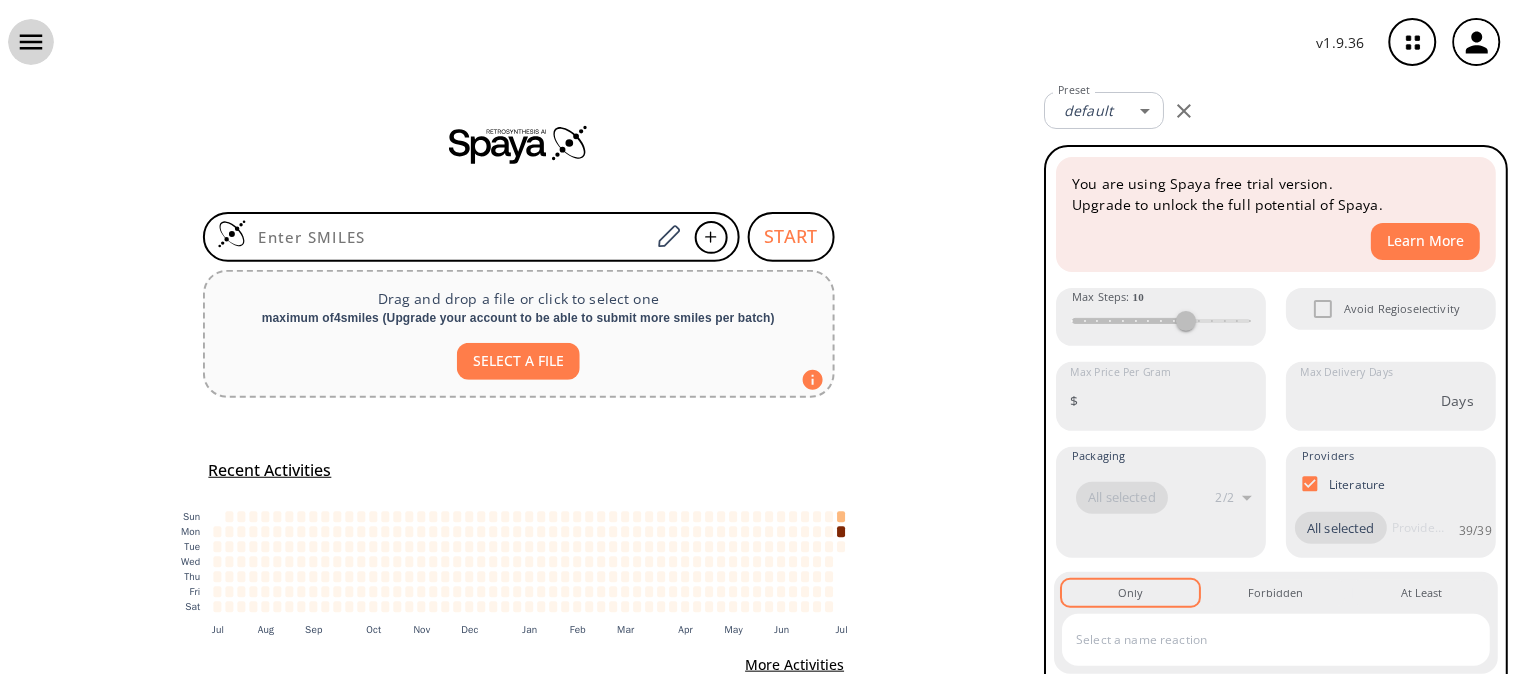 click at bounding box center (31, 42) 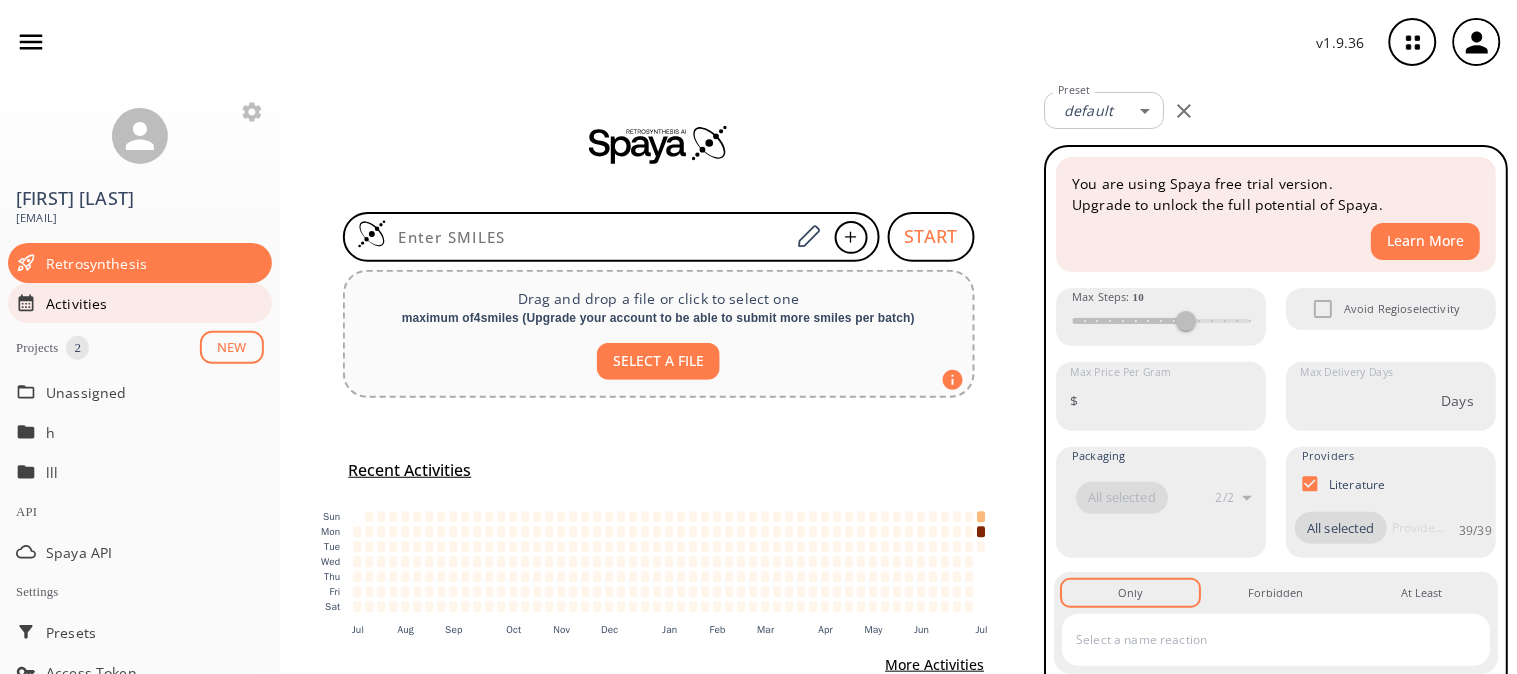 click on "Activities" at bounding box center [155, 263] 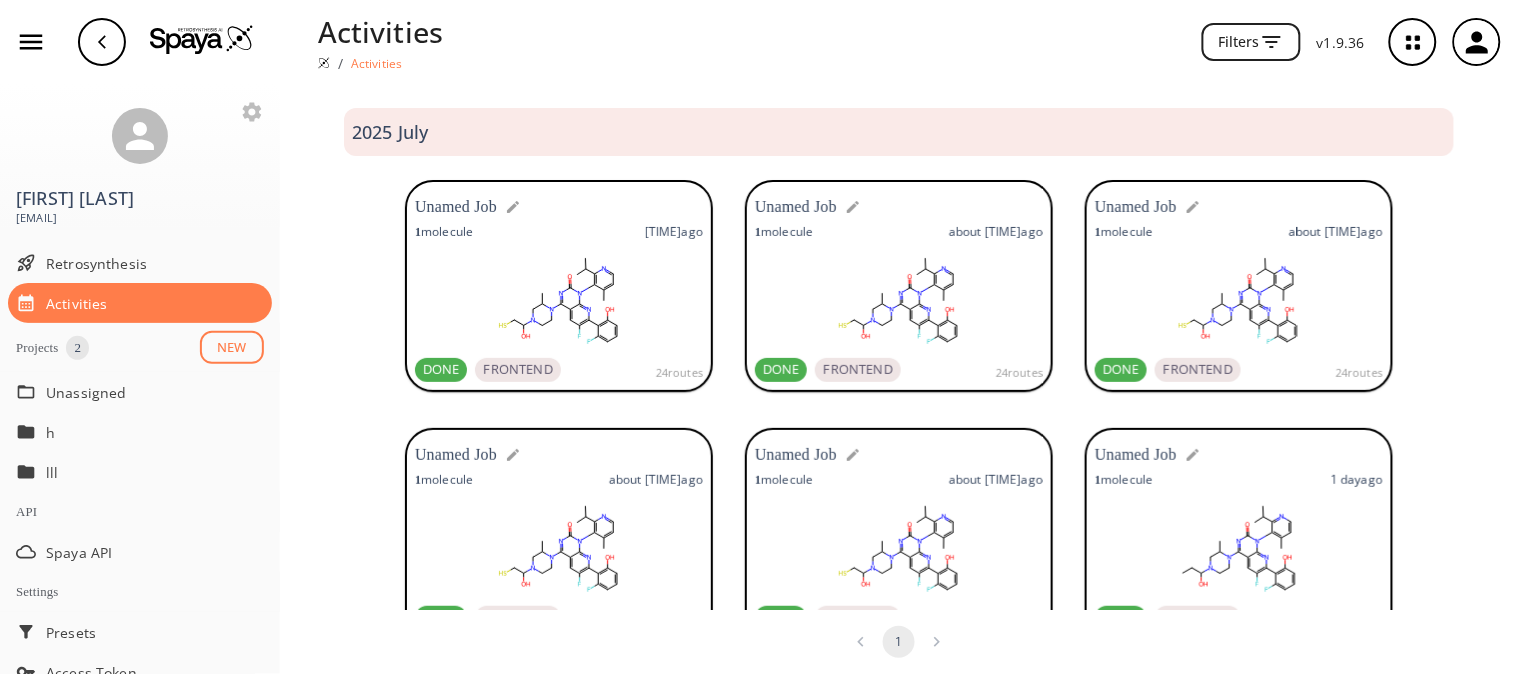 click on "Unamed Job 1  molecule 1 day  ago DONE FRONTEND 300  routes" at bounding box center [1239, 534] 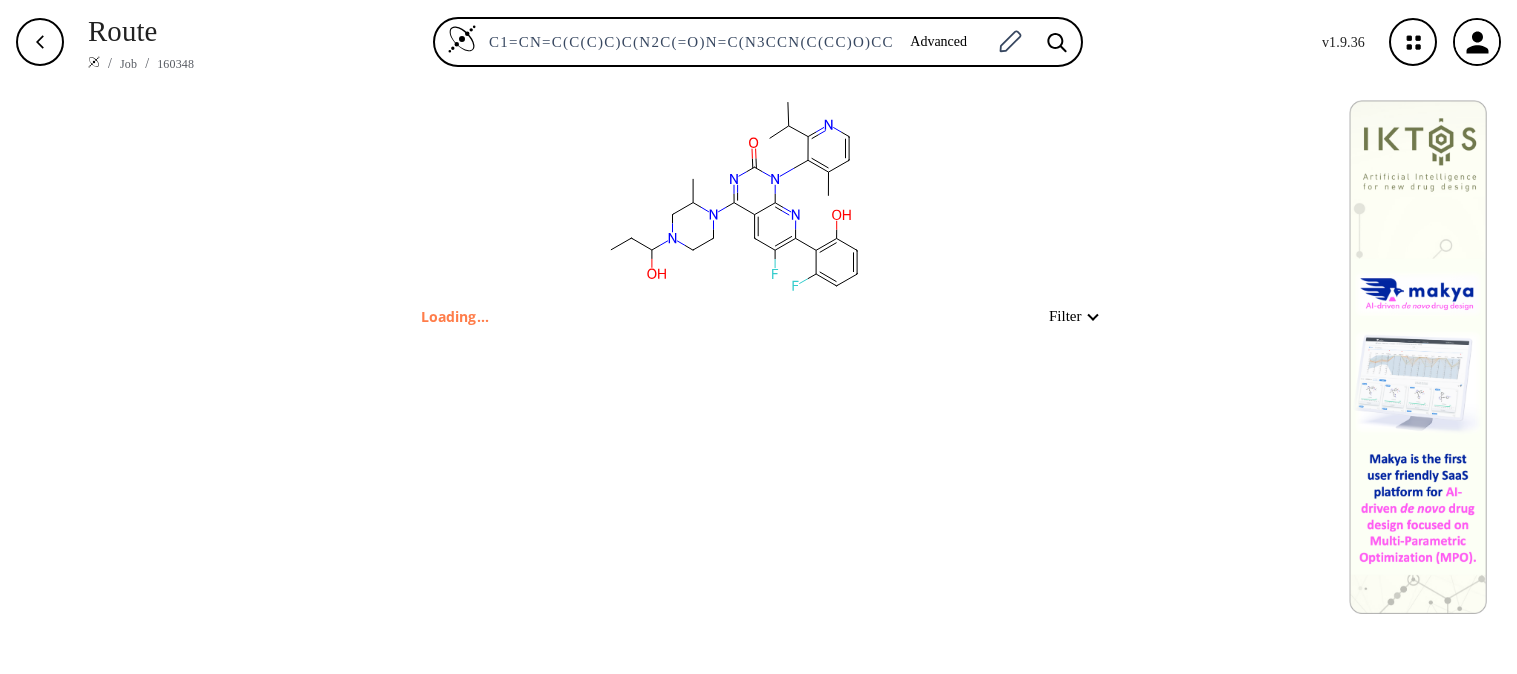scroll, scrollTop: 0, scrollLeft: 0, axis: both 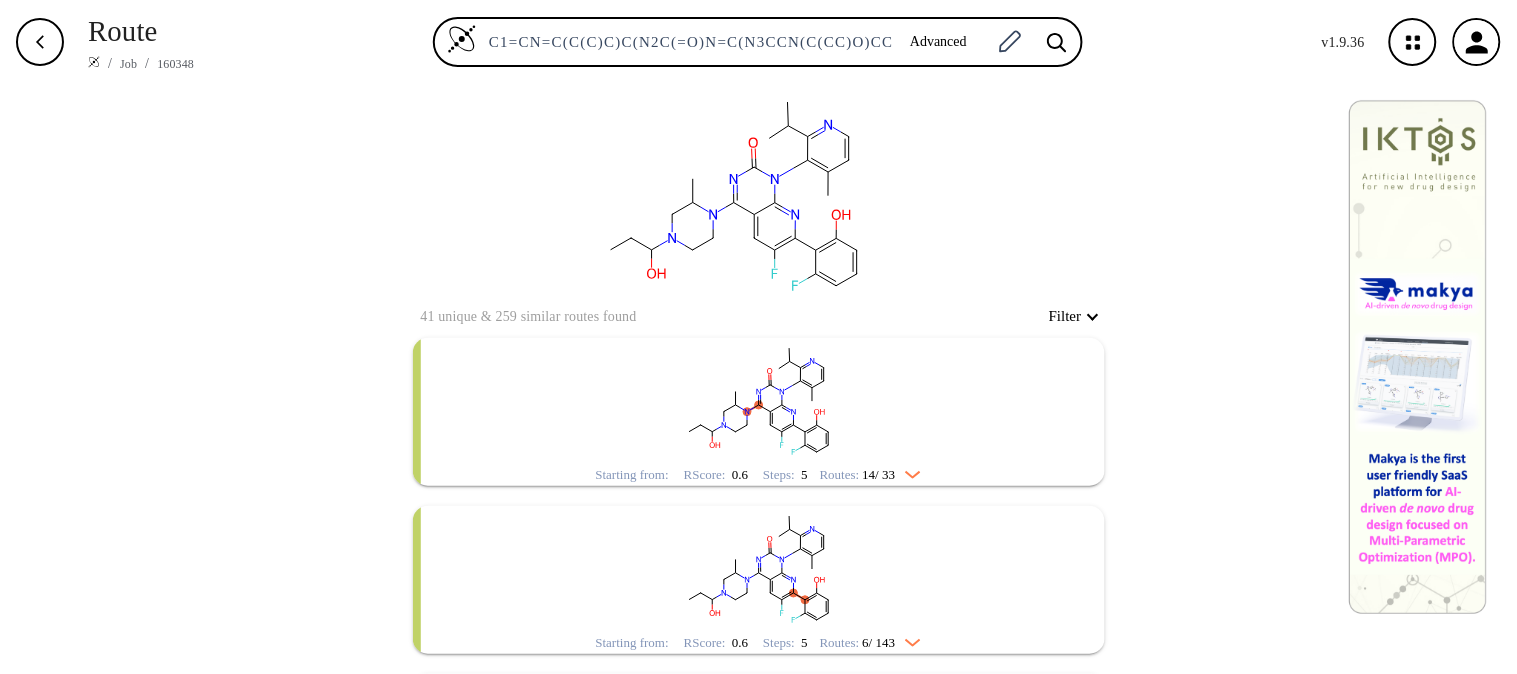click at bounding box center [759, 400] 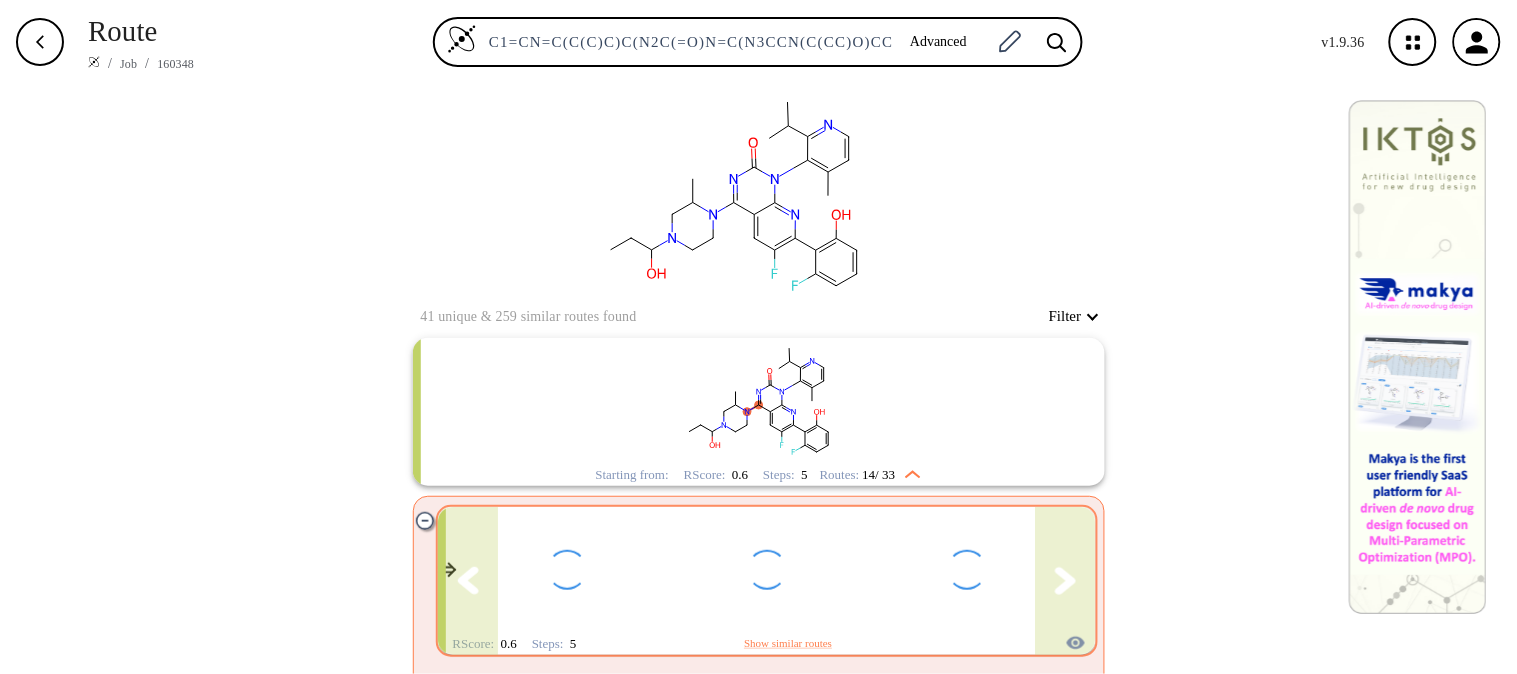 click at bounding box center [1066, 581] 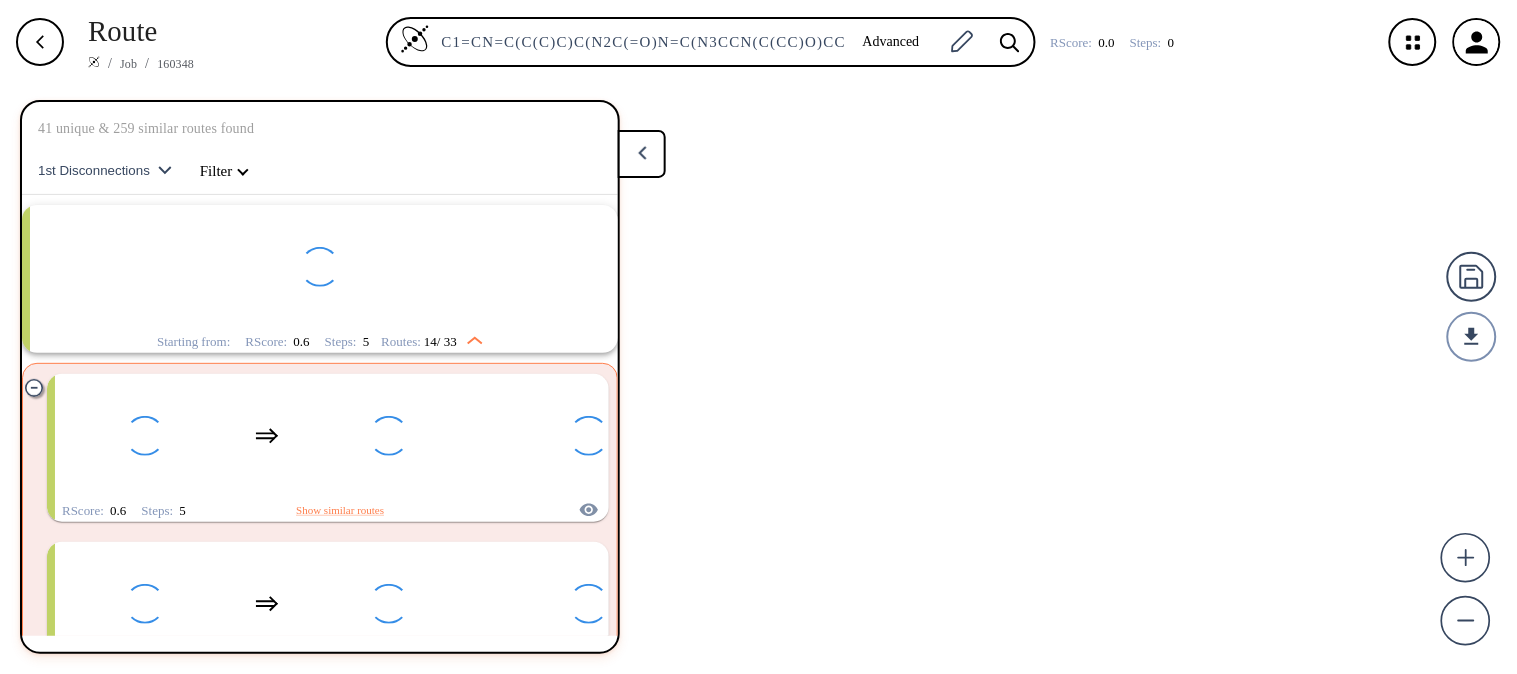 scroll, scrollTop: 43, scrollLeft: 0, axis: vertical 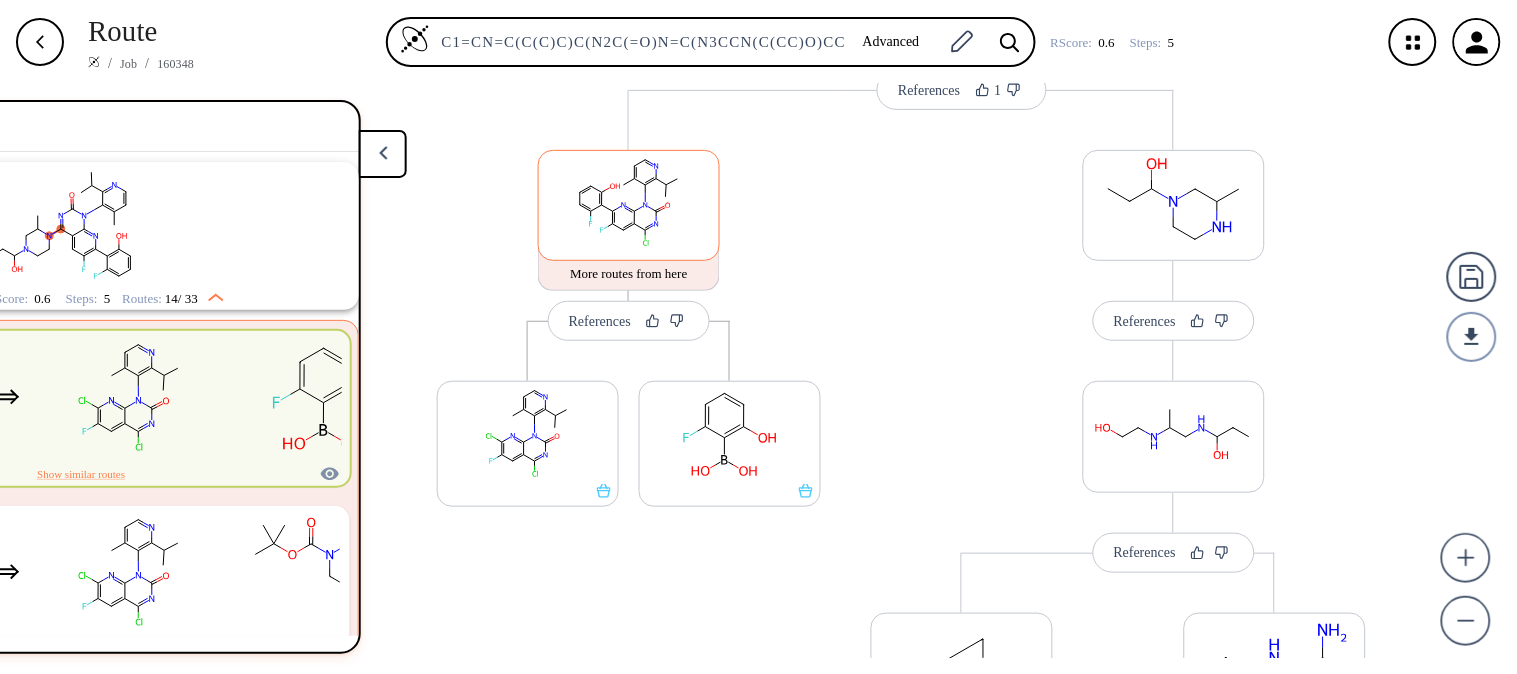 click at bounding box center (629, 202) 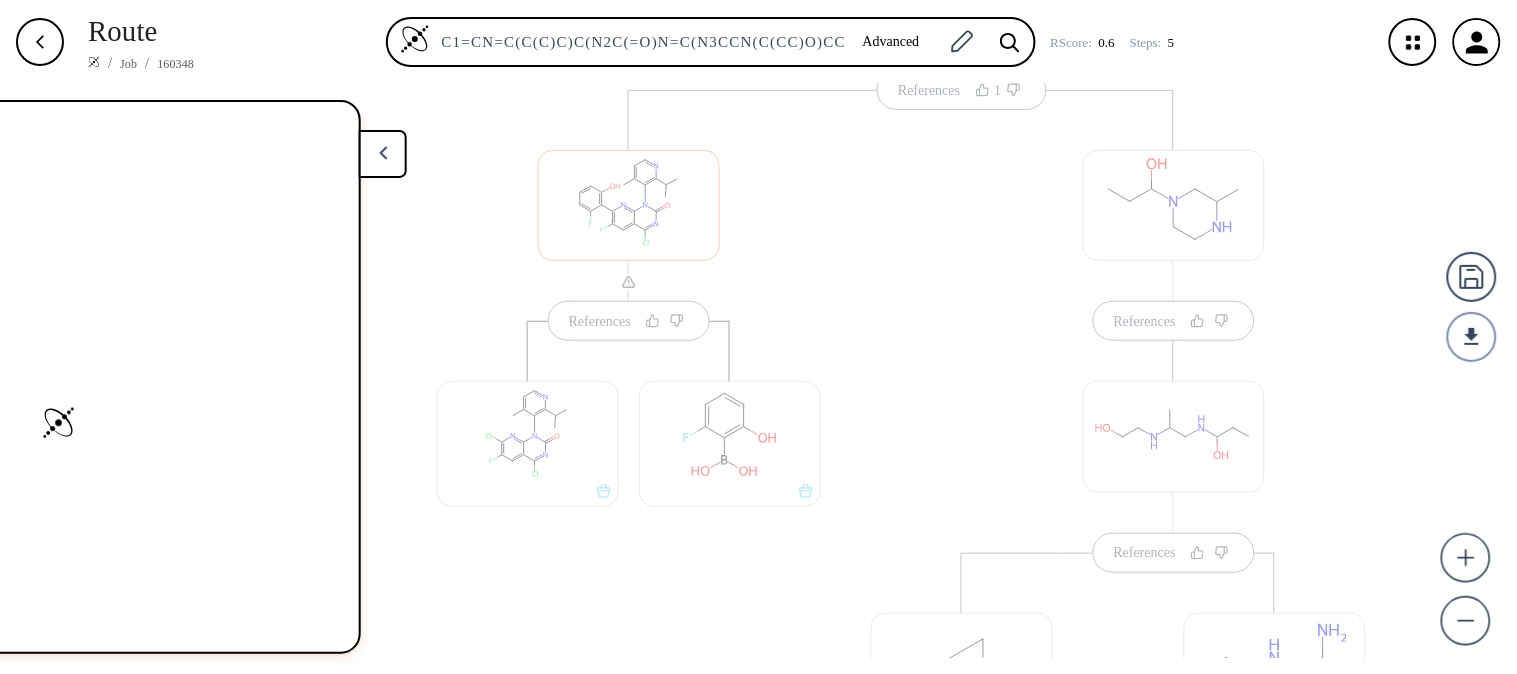 scroll, scrollTop: 0, scrollLeft: 0, axis: both 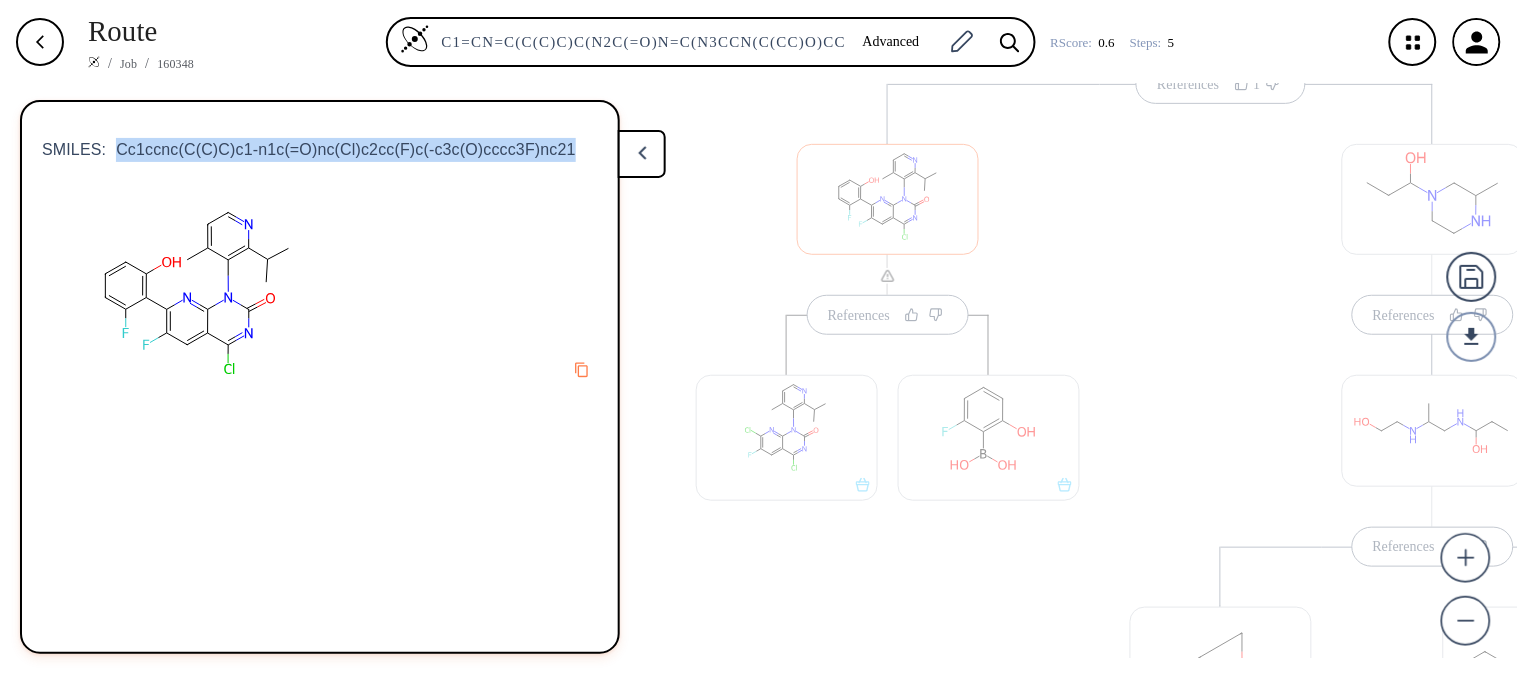drag, startPoint x: 110, startPoint y: 145, endPoint x: 561, endPoint y: 165, distance: 451.44324 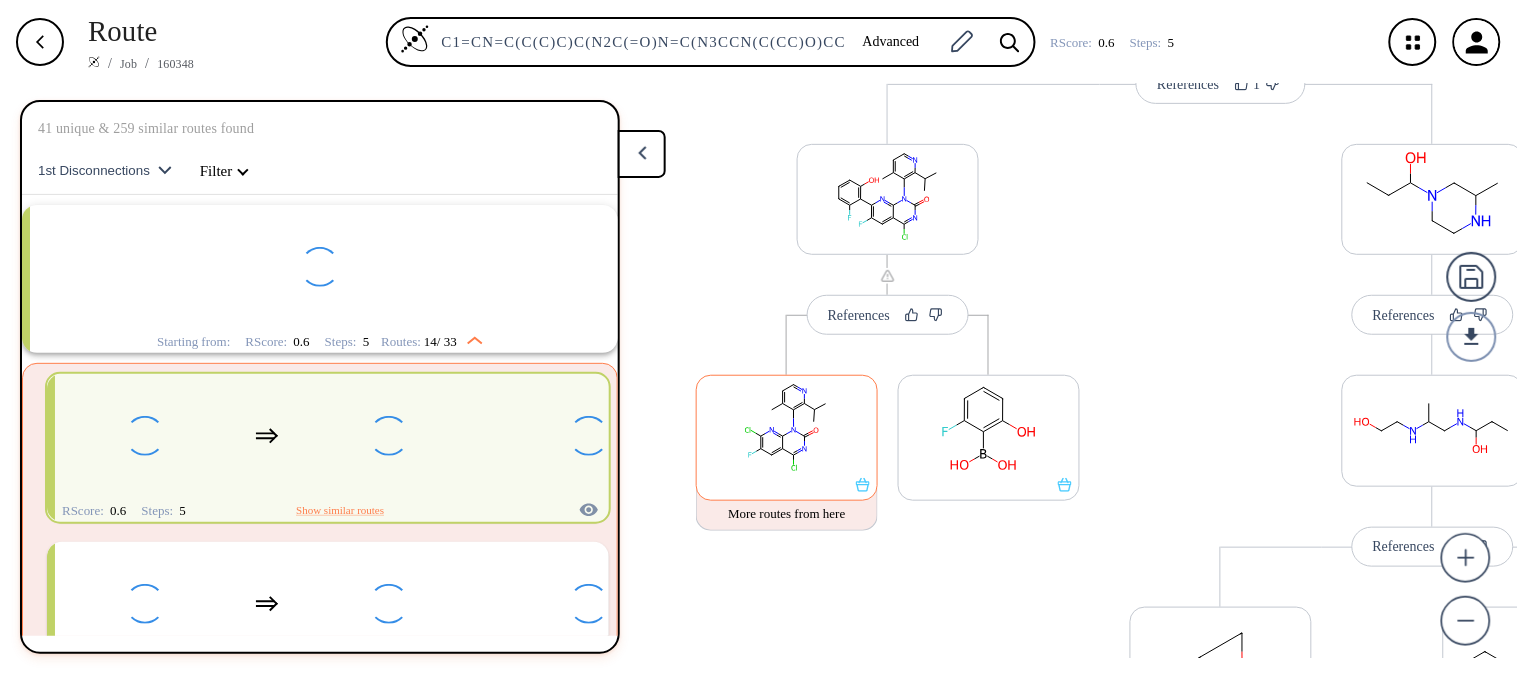 scroll, scrollTop: 43, scrollLeft: 0, axis: vertical 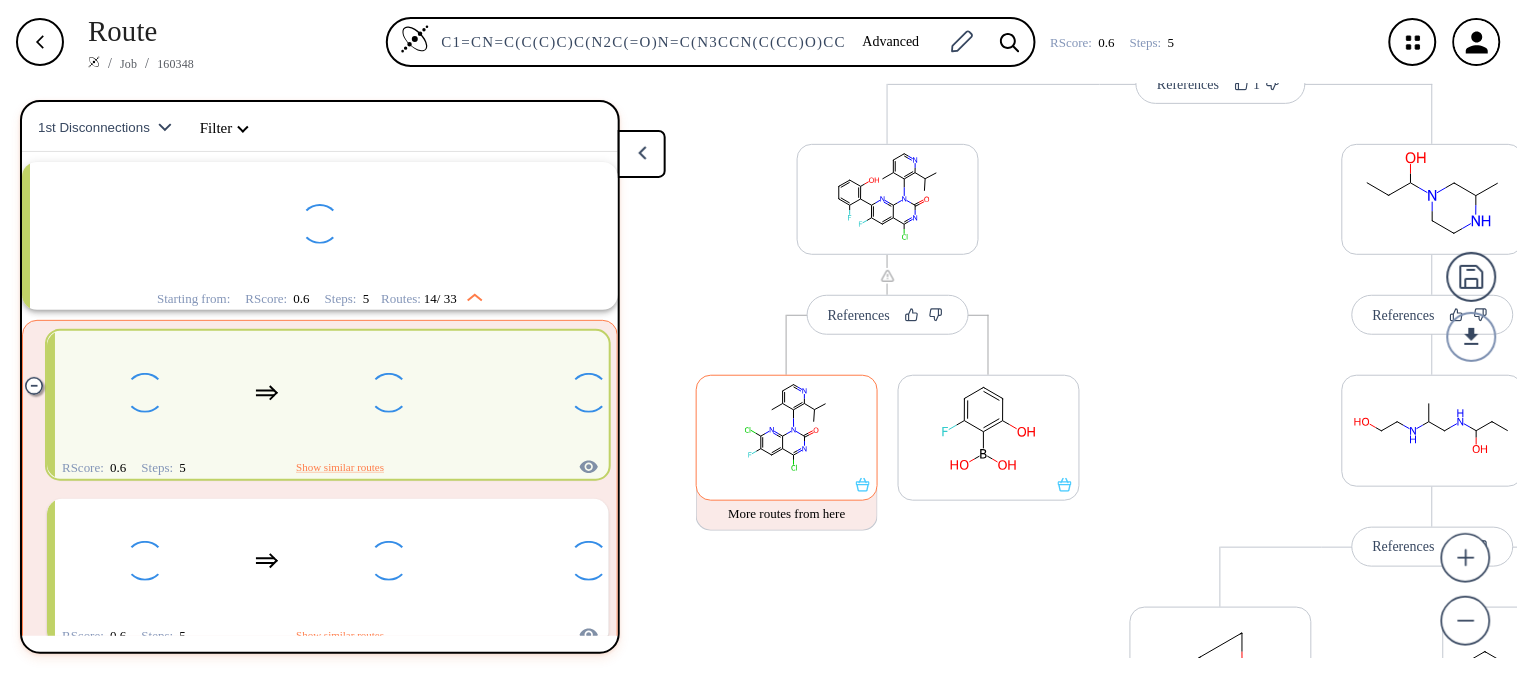 click at bounding box center [787, 427] 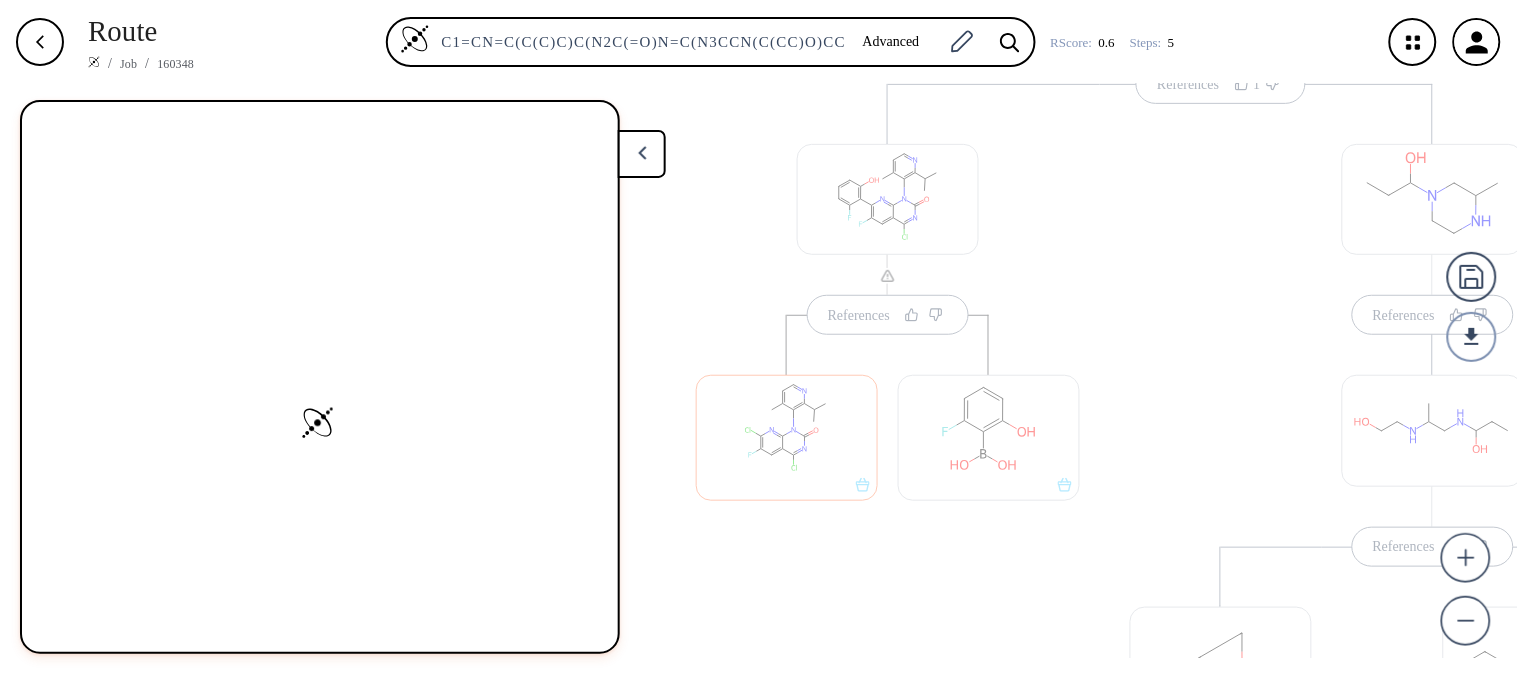 scroll, scrollTop: 0, scrollLeft: 0, axis: both 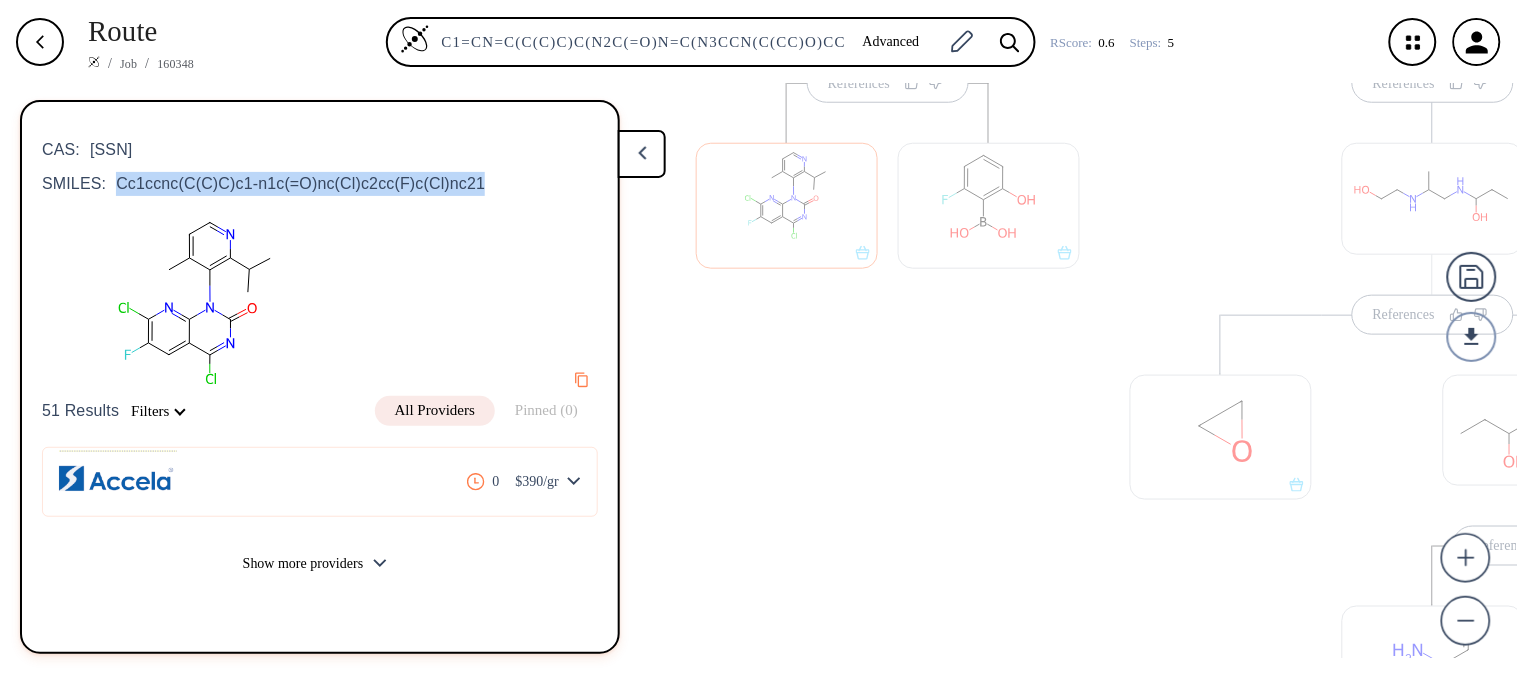 drag, startPoint x: 114, startPoint y: 176, endPoint x: 462, endPoint y: 182, distance: 348.05173 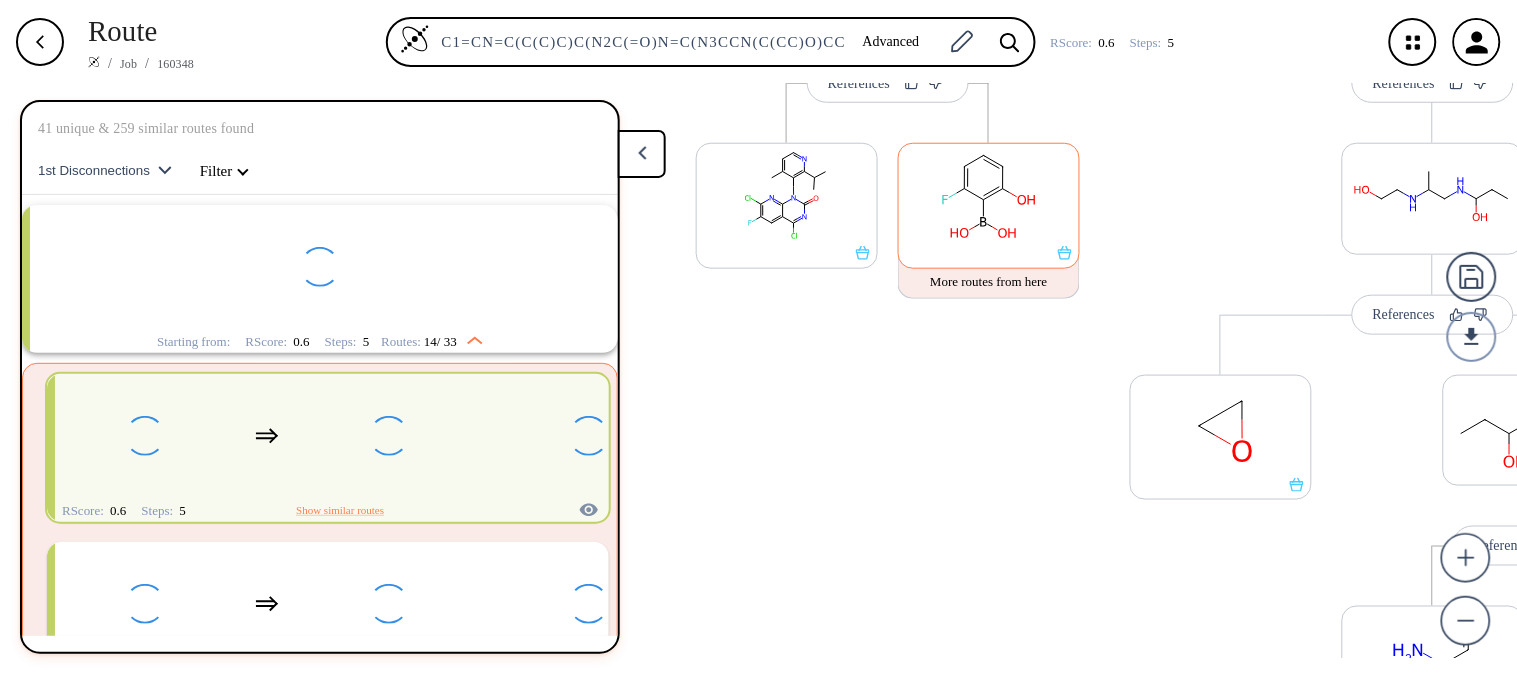 scroll, scrollTop: 43, scrollLeft: 0, axis: vertical 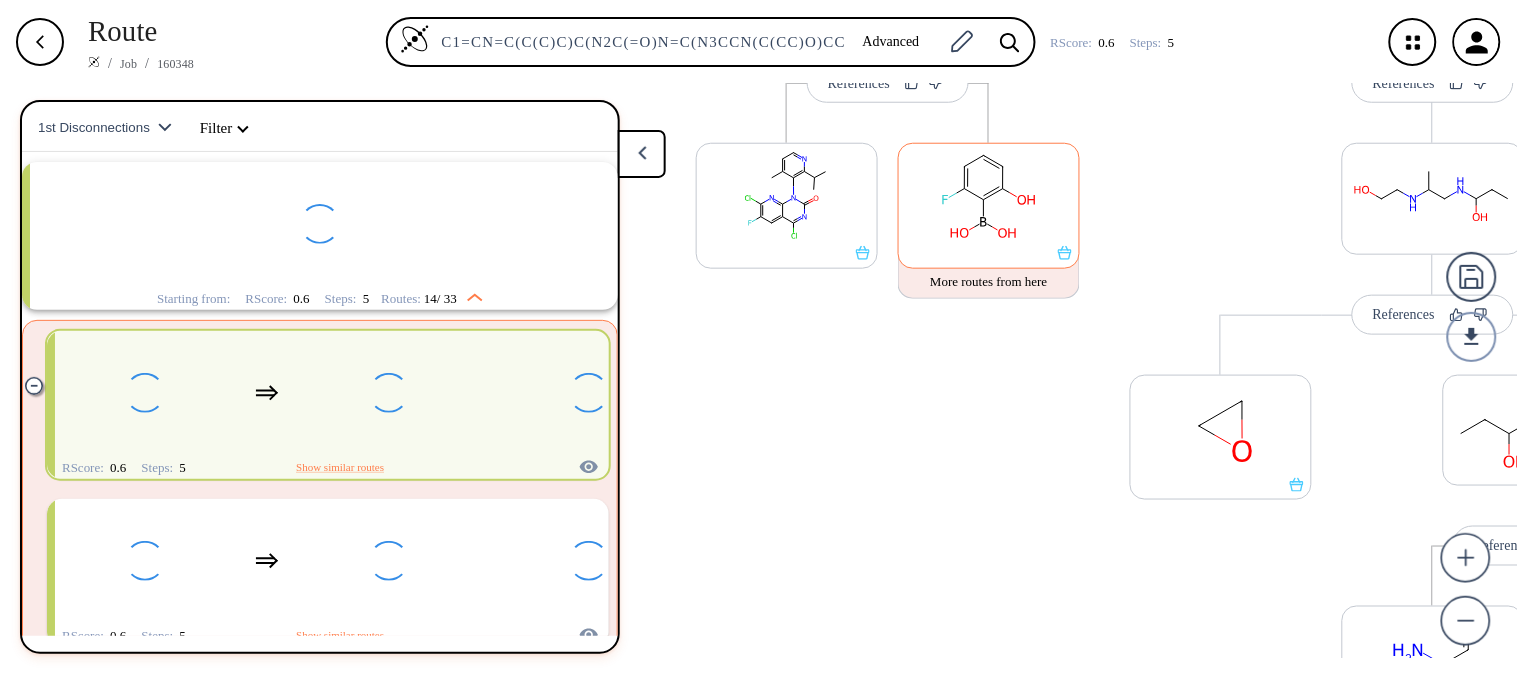 click at bounding box center [989, 195] 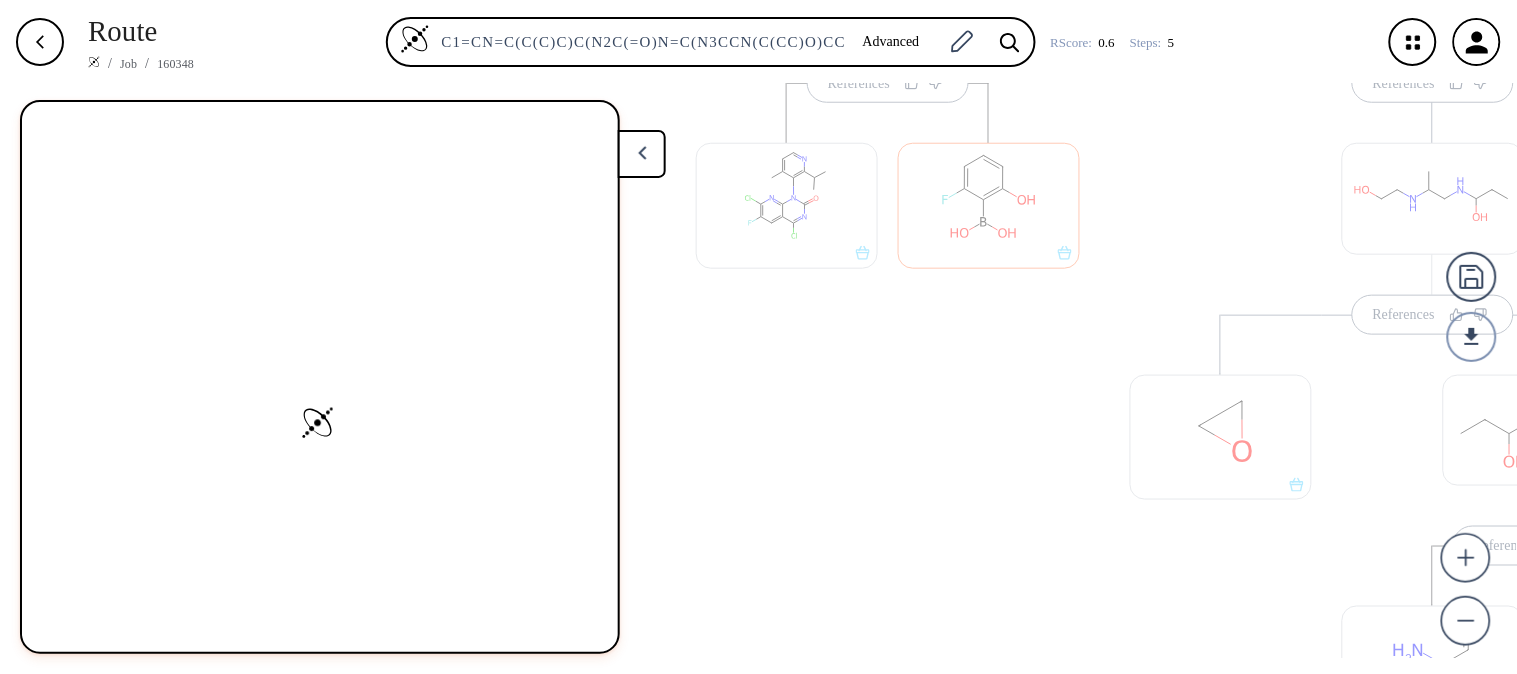 scroll, scrollTop: 0, scrollLeft: 0, axis: both 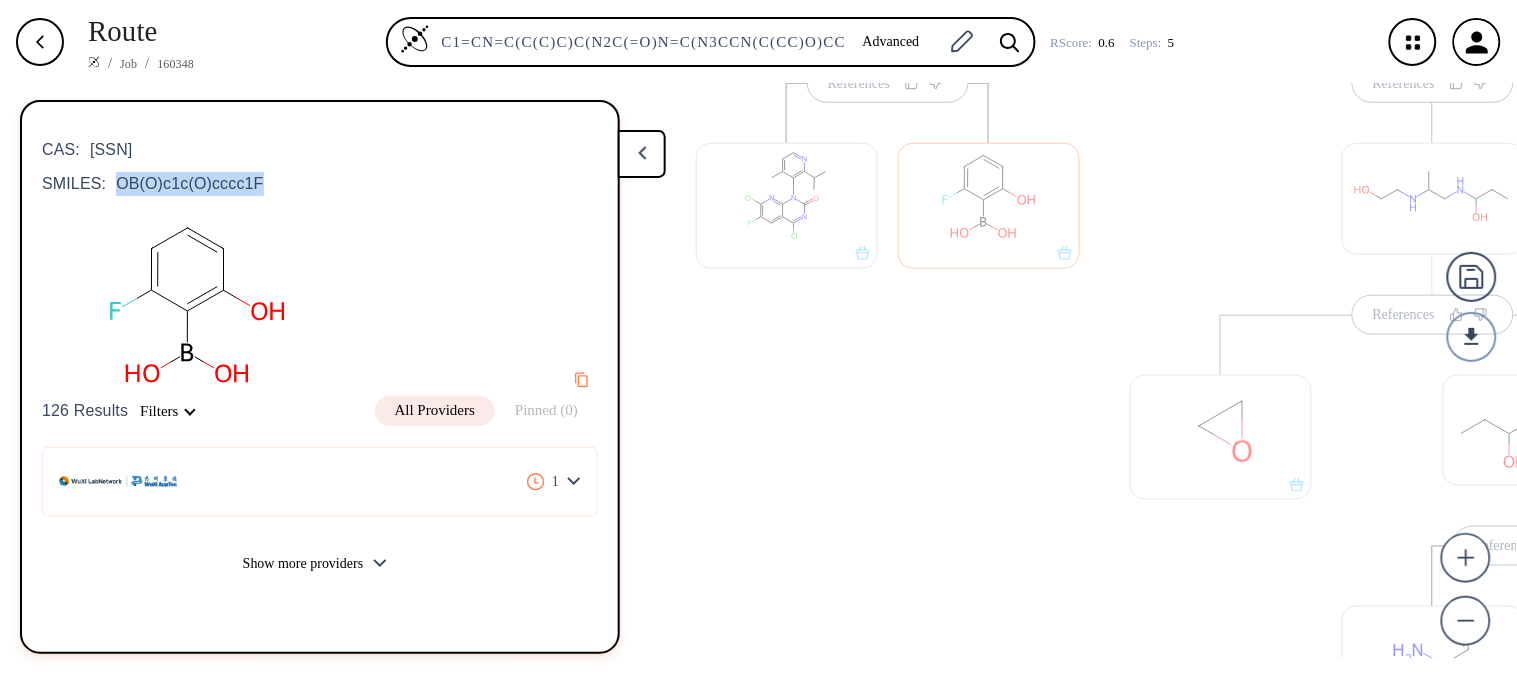 drag, startPoint x: 112, startPoint y: 182, endPoint x: 254, endPoint y: 173, distance: 142.28493 